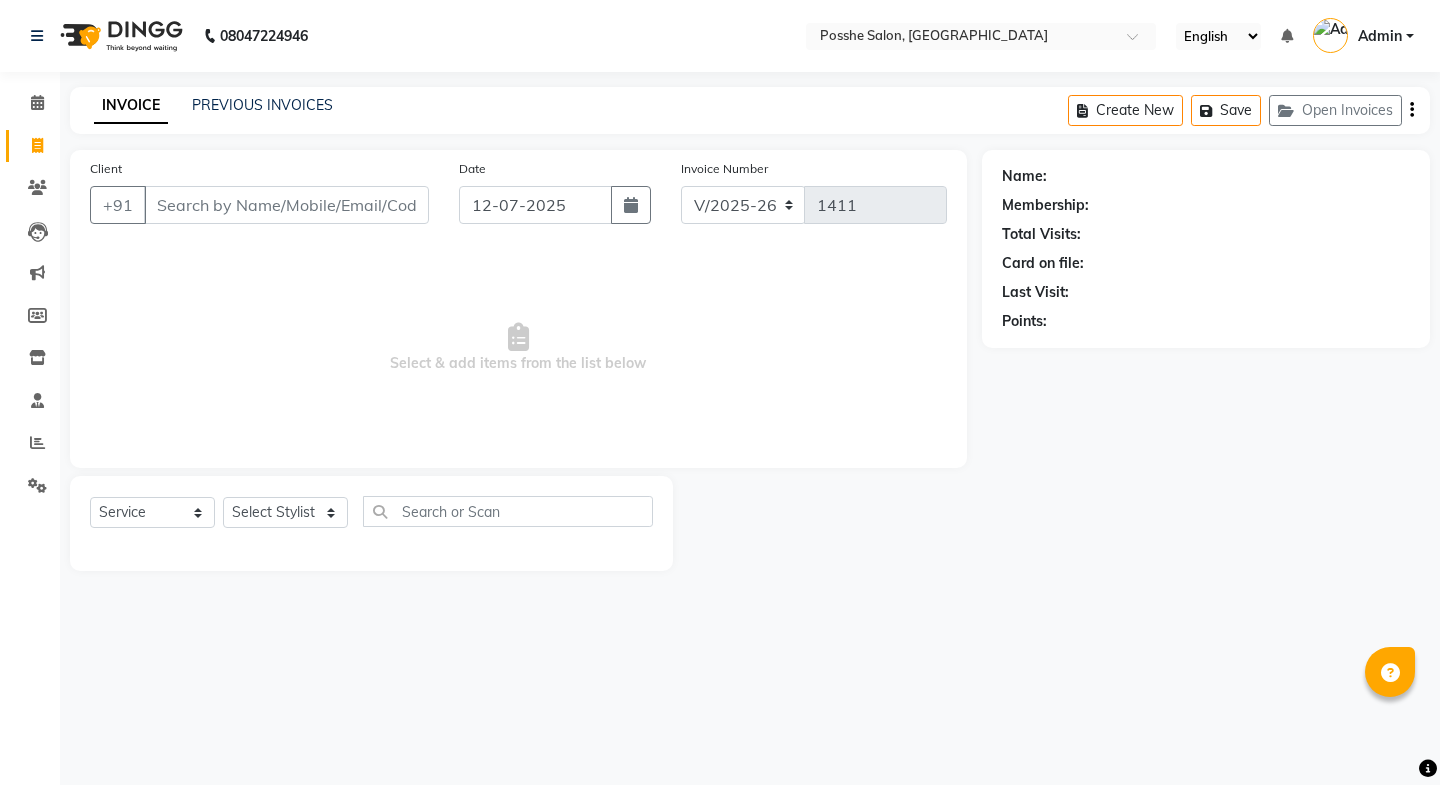 select on "6052" 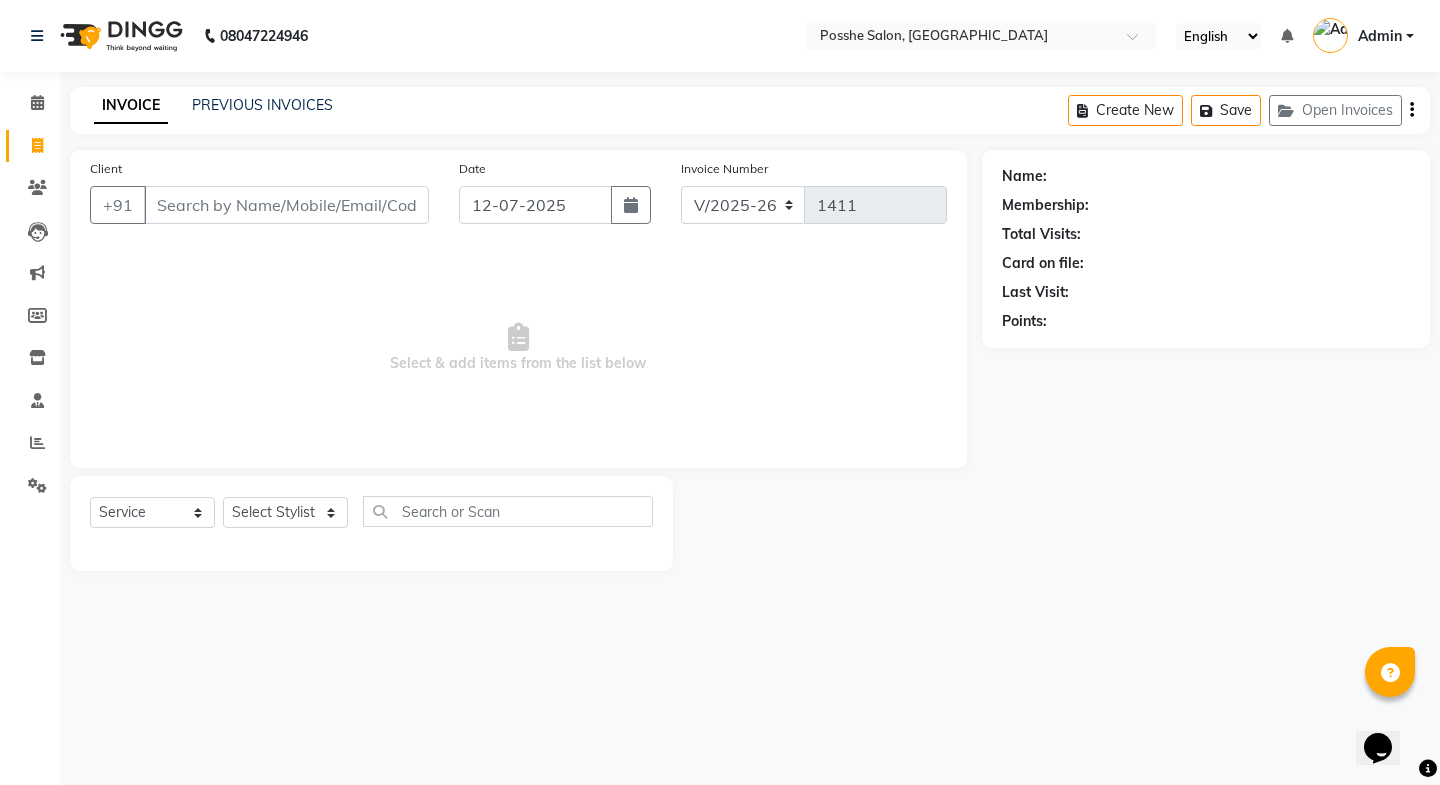 scroll, scrollTop: 0, scrollLeft: 0, axis: both 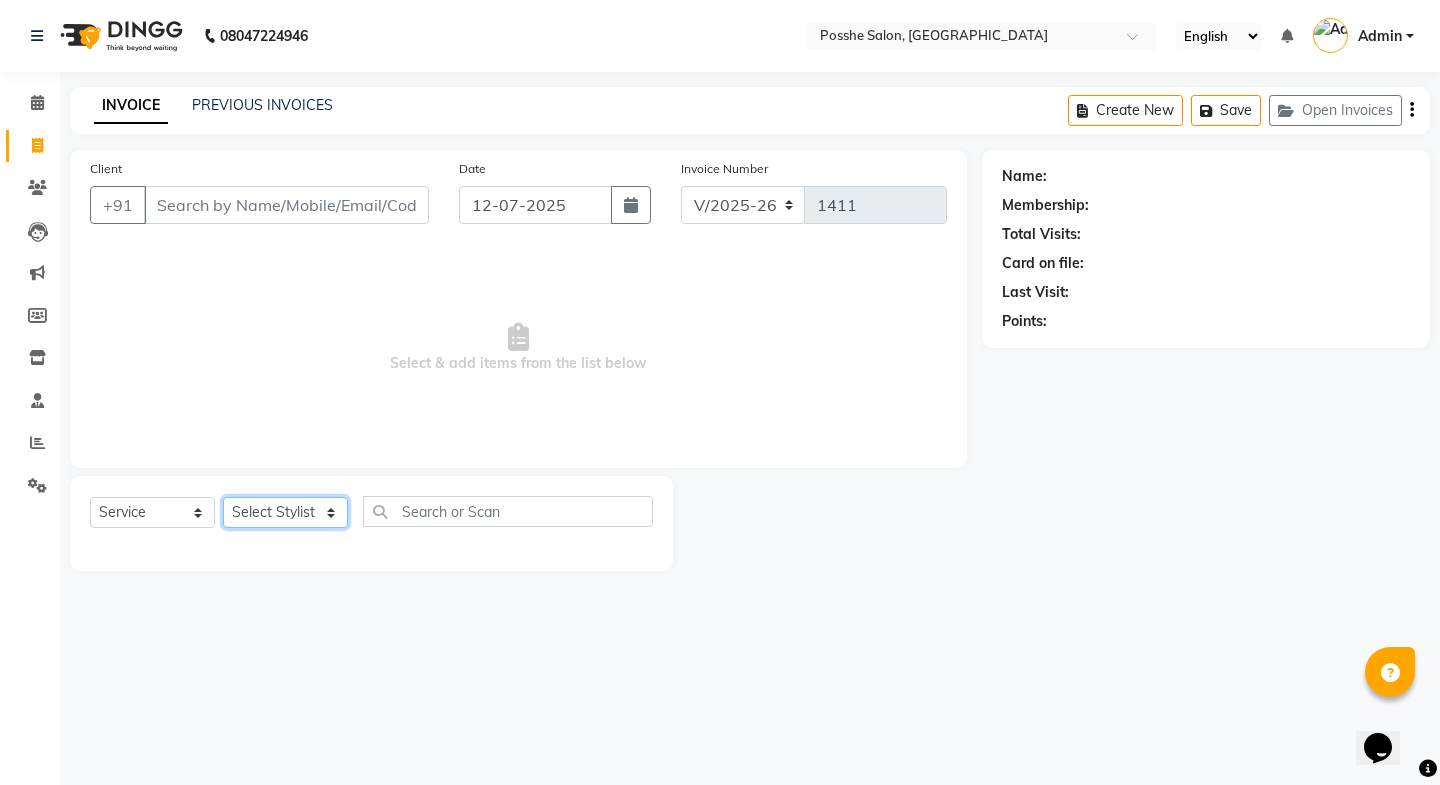 click on "Select Stylist [PERSON_NAME] Mali [PERSON_NAME] Posshe for products [PERSON_NAME] [PERSON_NAME] [PERSON_NAME]" 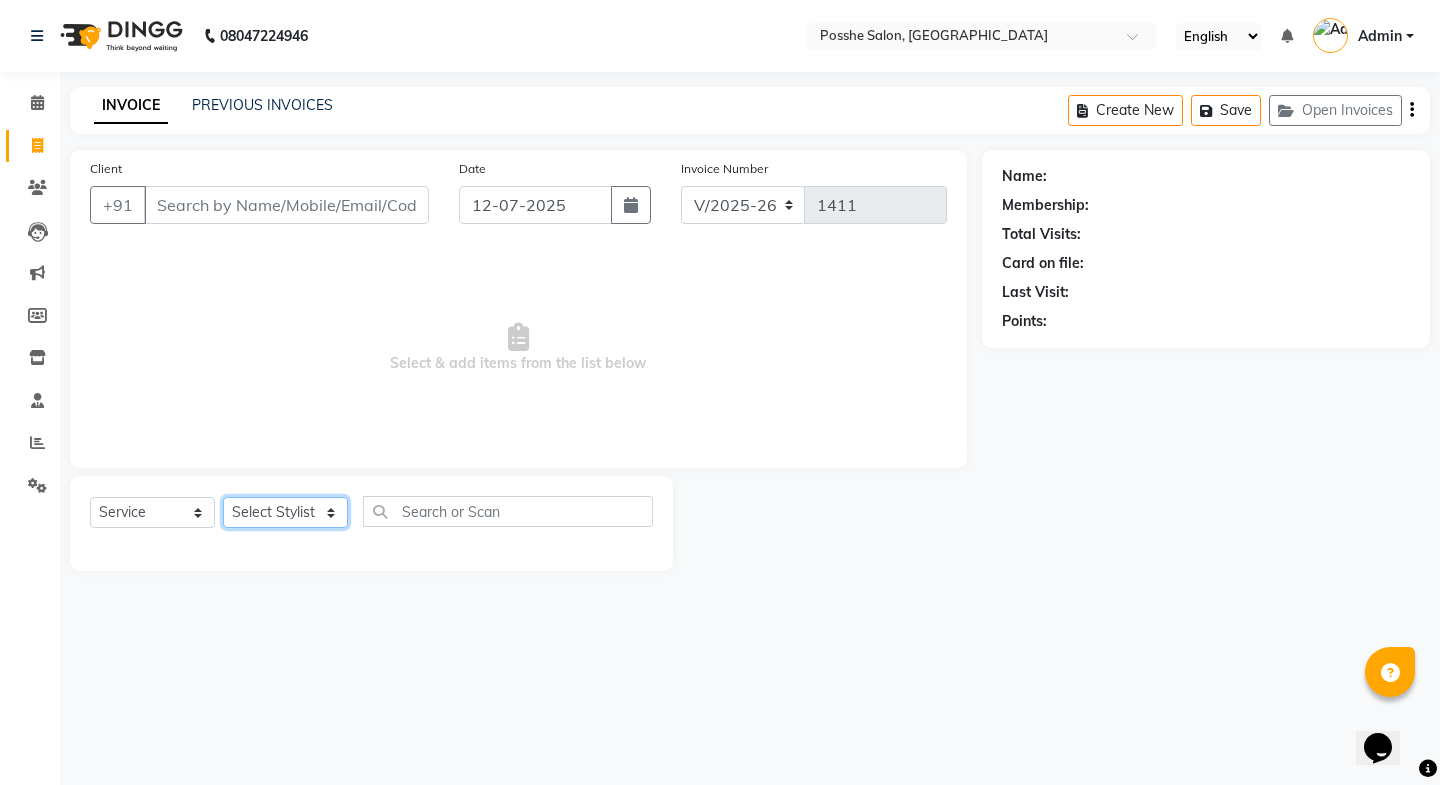 select on "43692" 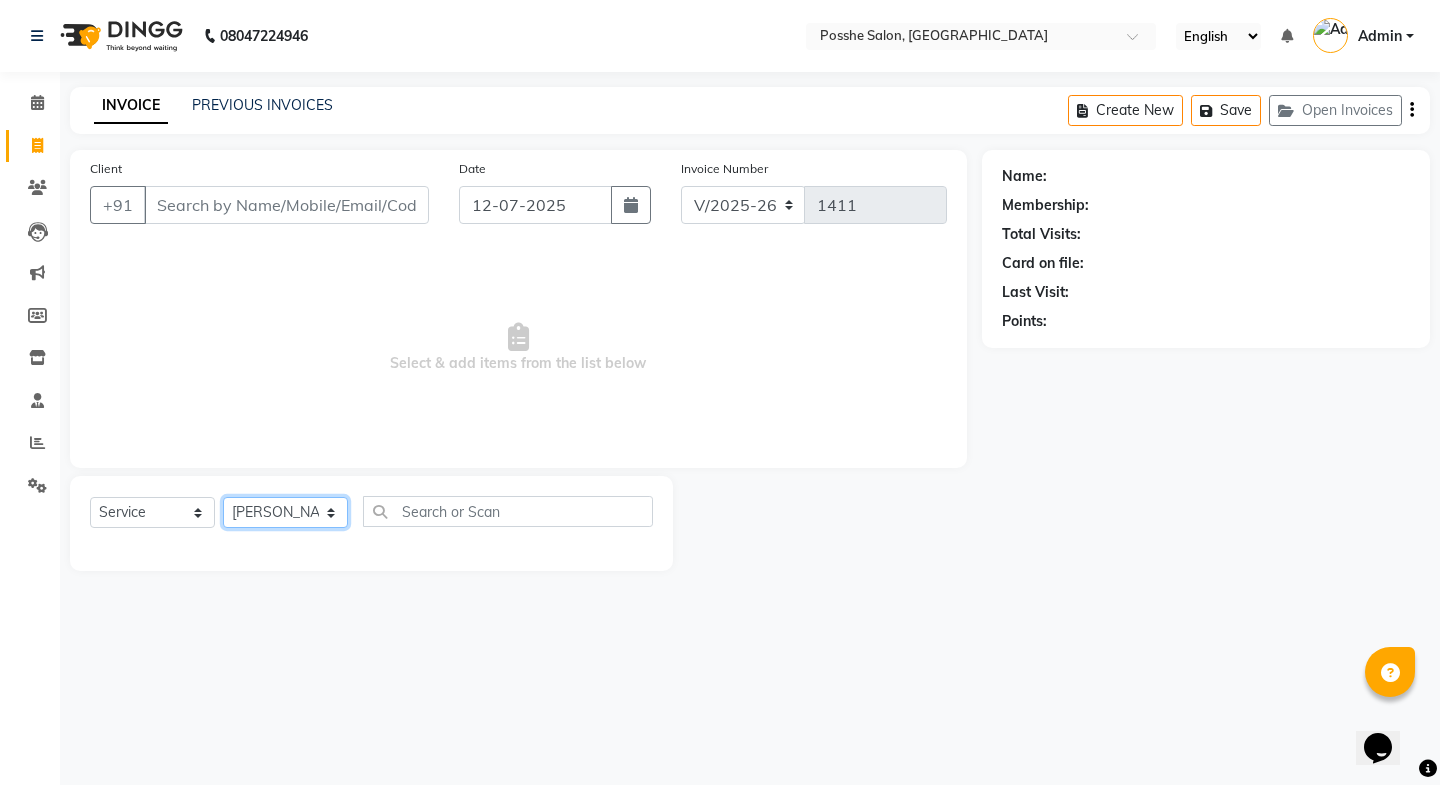 click on "Select Stylist [PERSON_NAME] Mali [PERSON_NAME] Posshe for products [PERSON_NAME] [PERSON_NAME] [PERSON_NAME]" 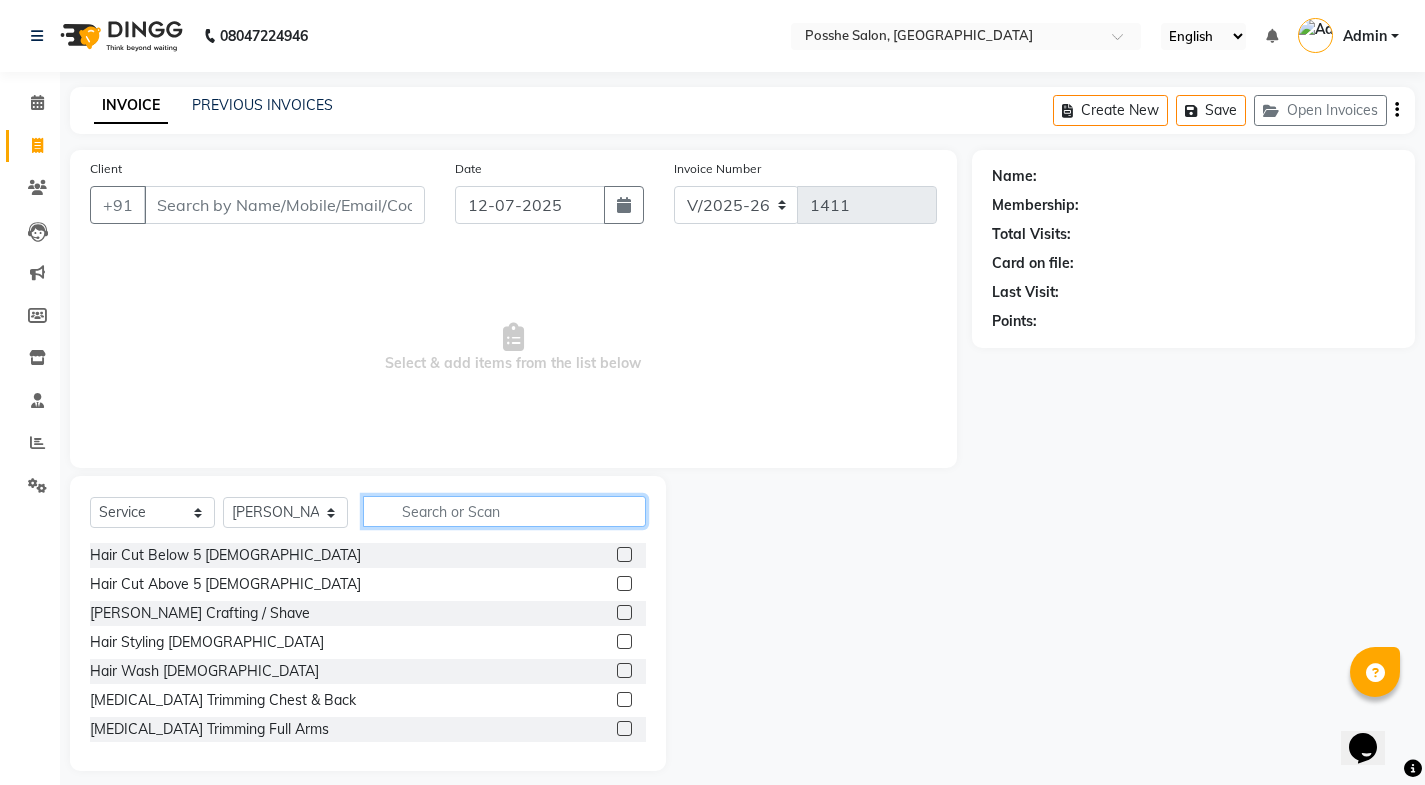 click 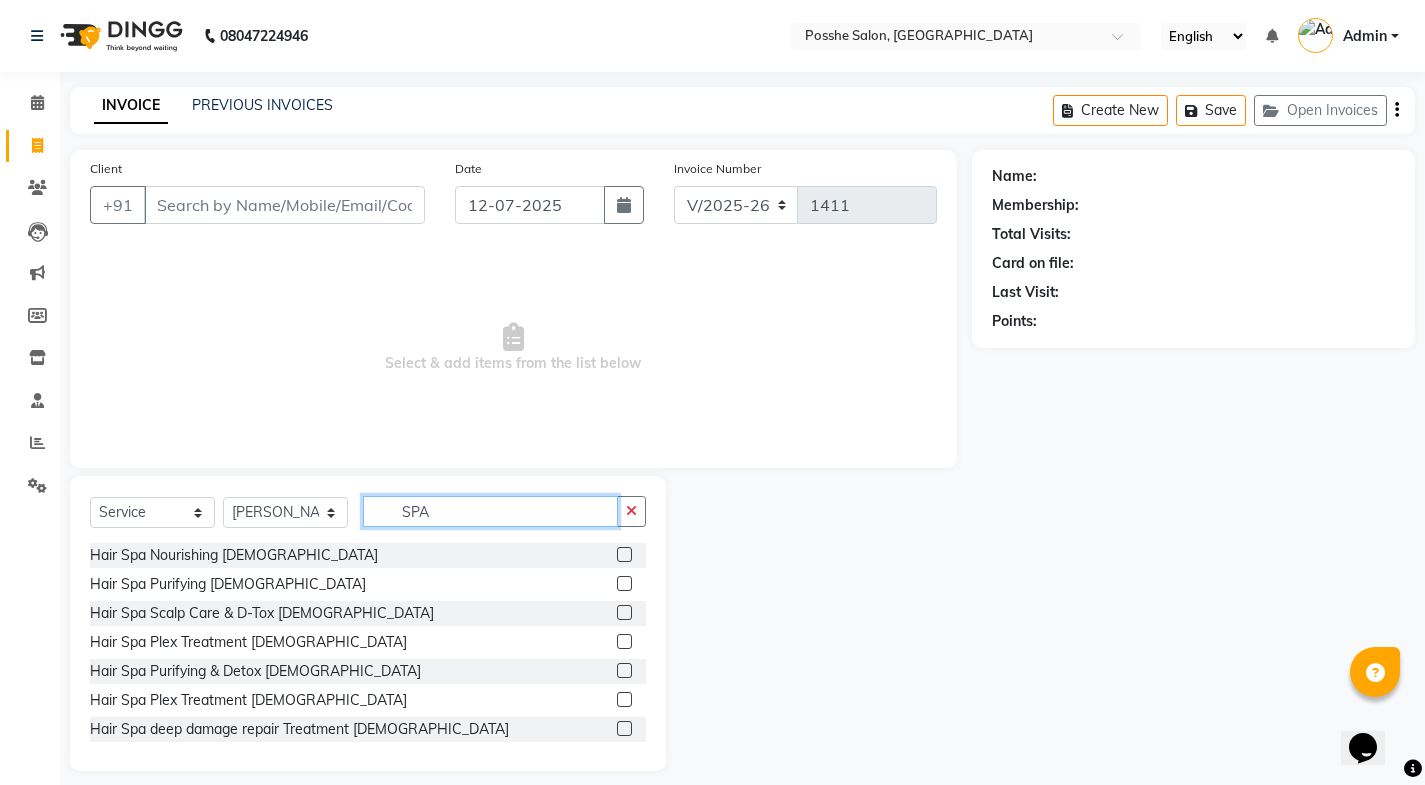 type on "SPA" 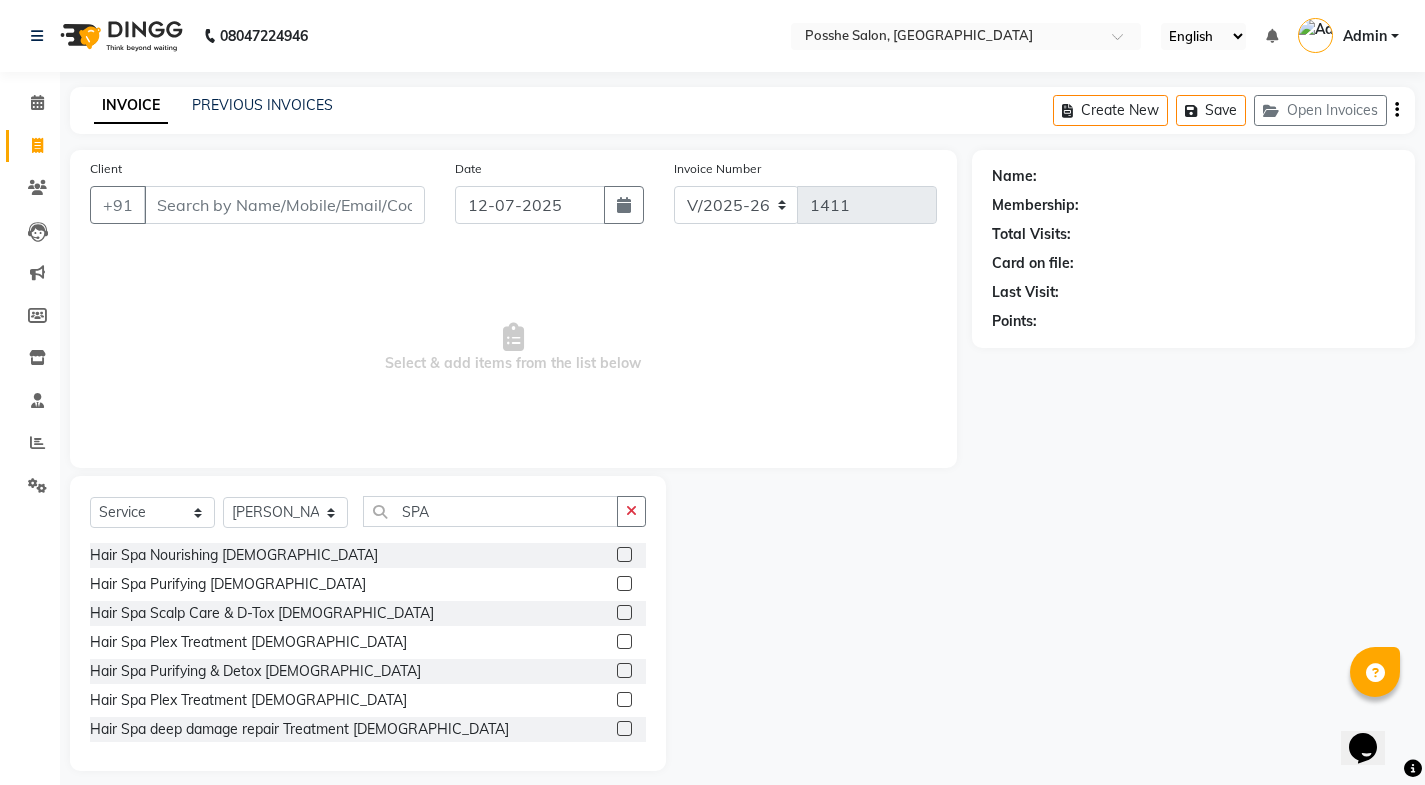 click 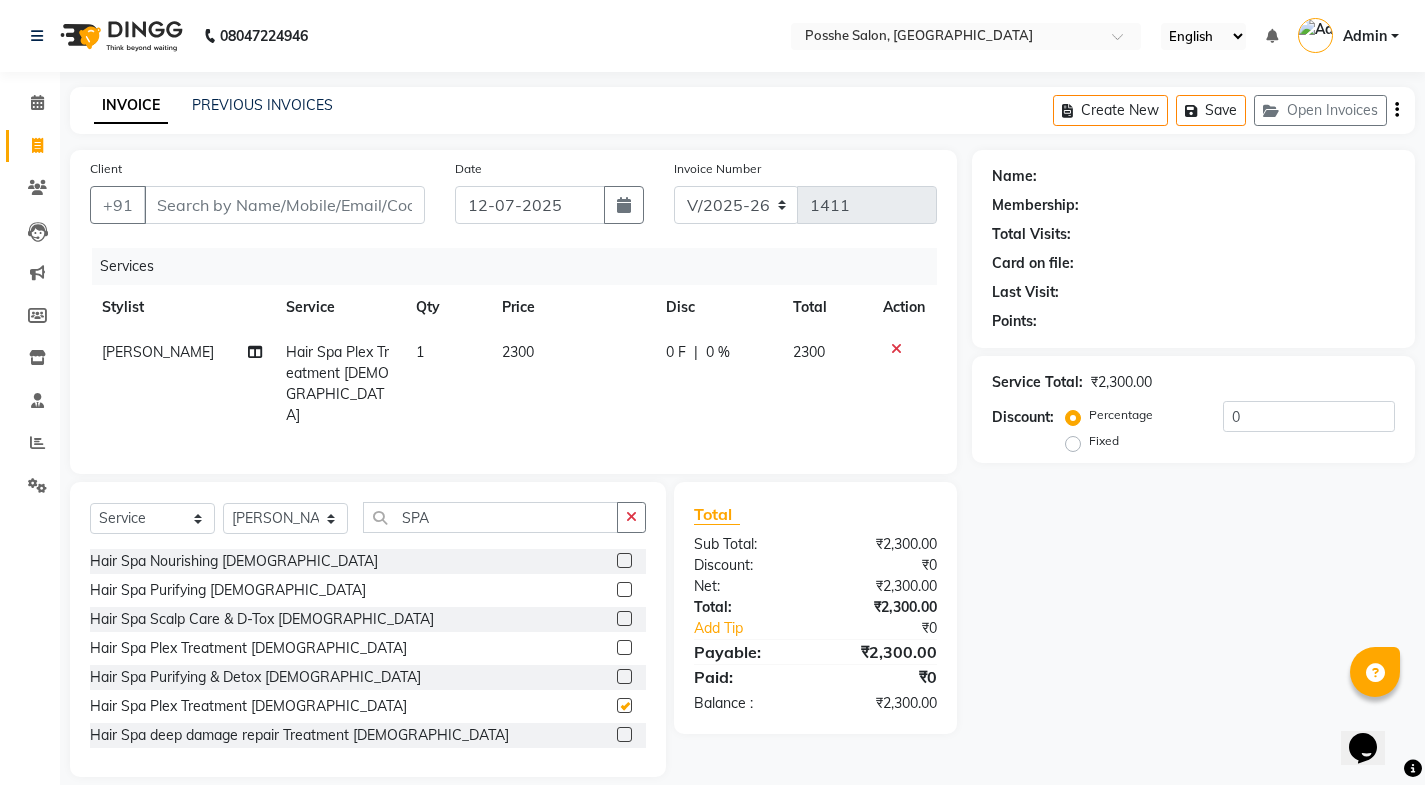 checkbox on "false" 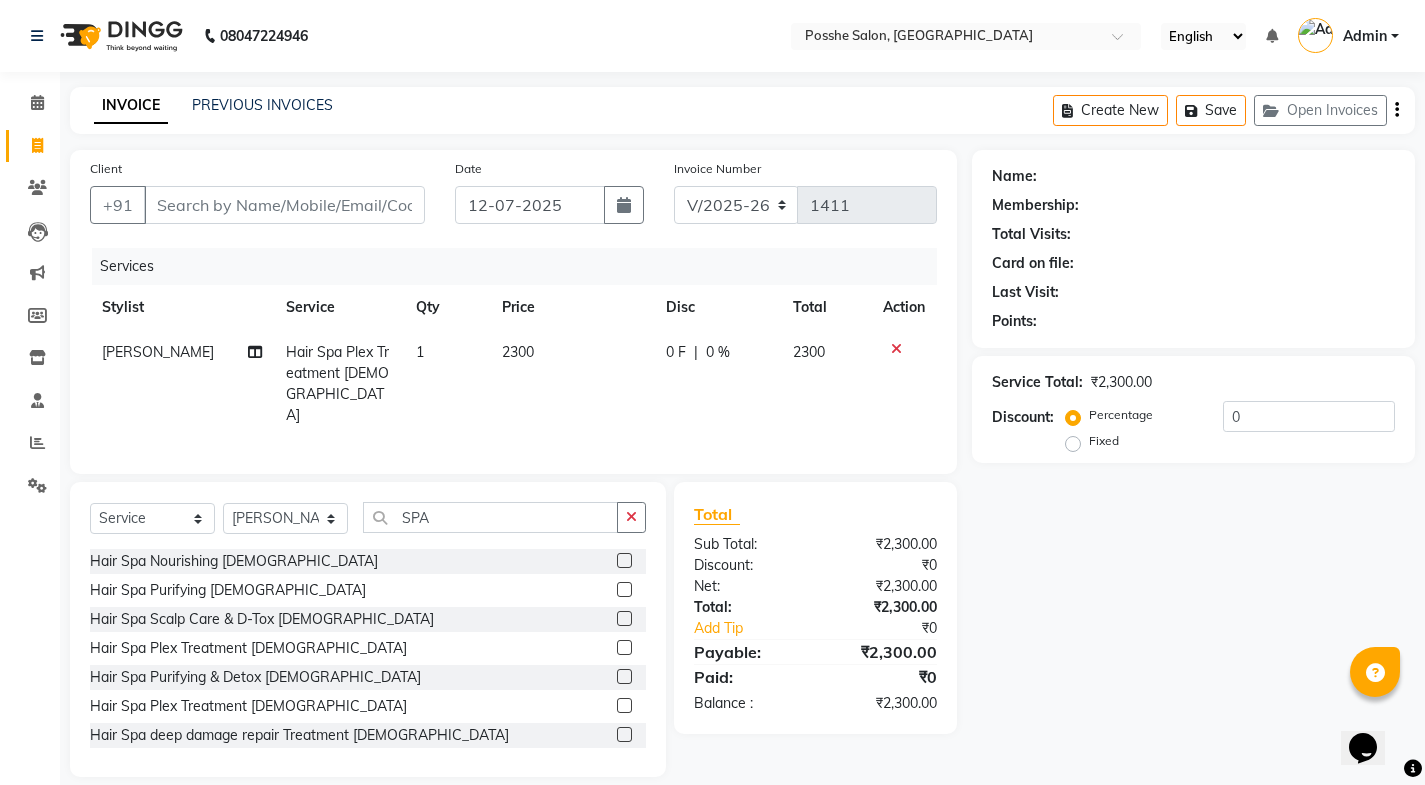 click on "2300" 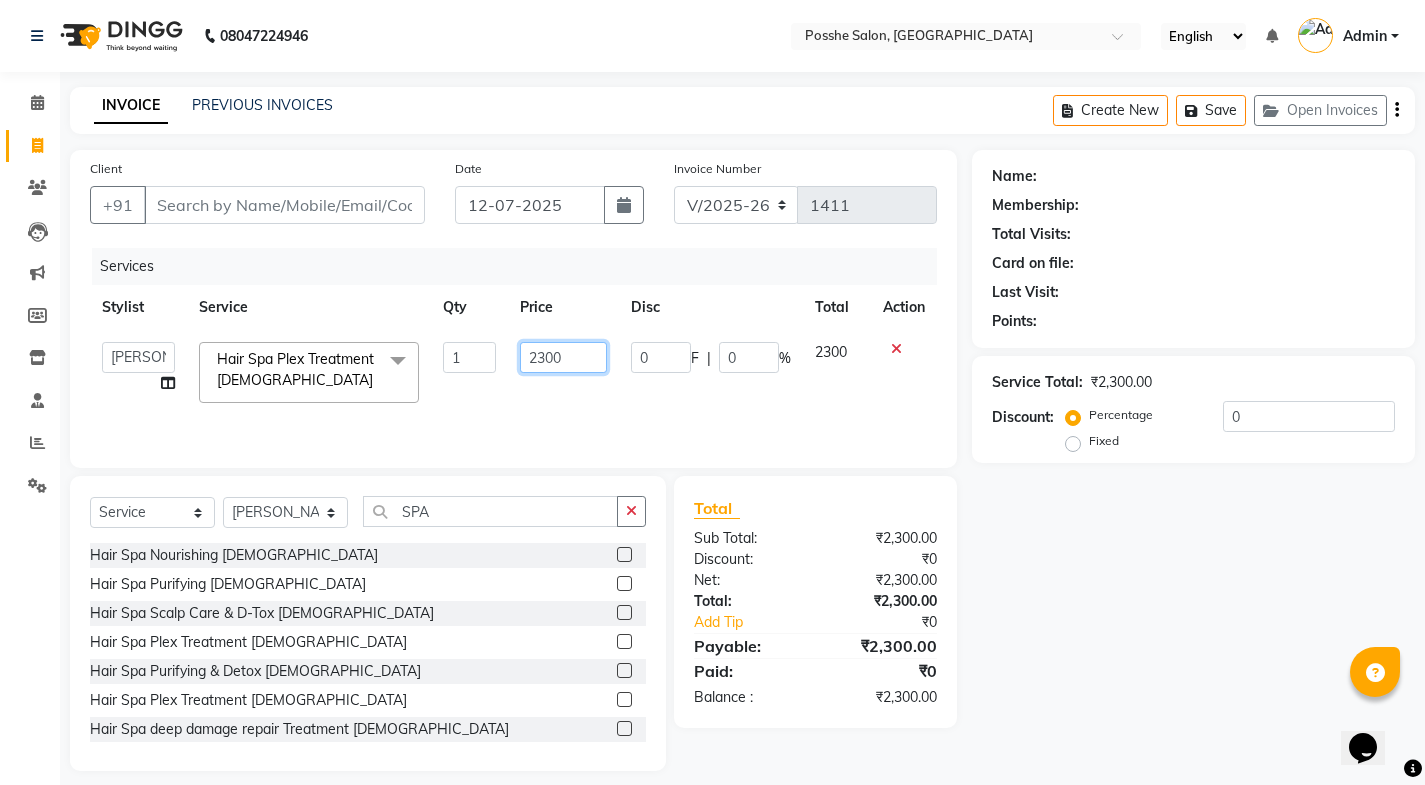 click on "2300" 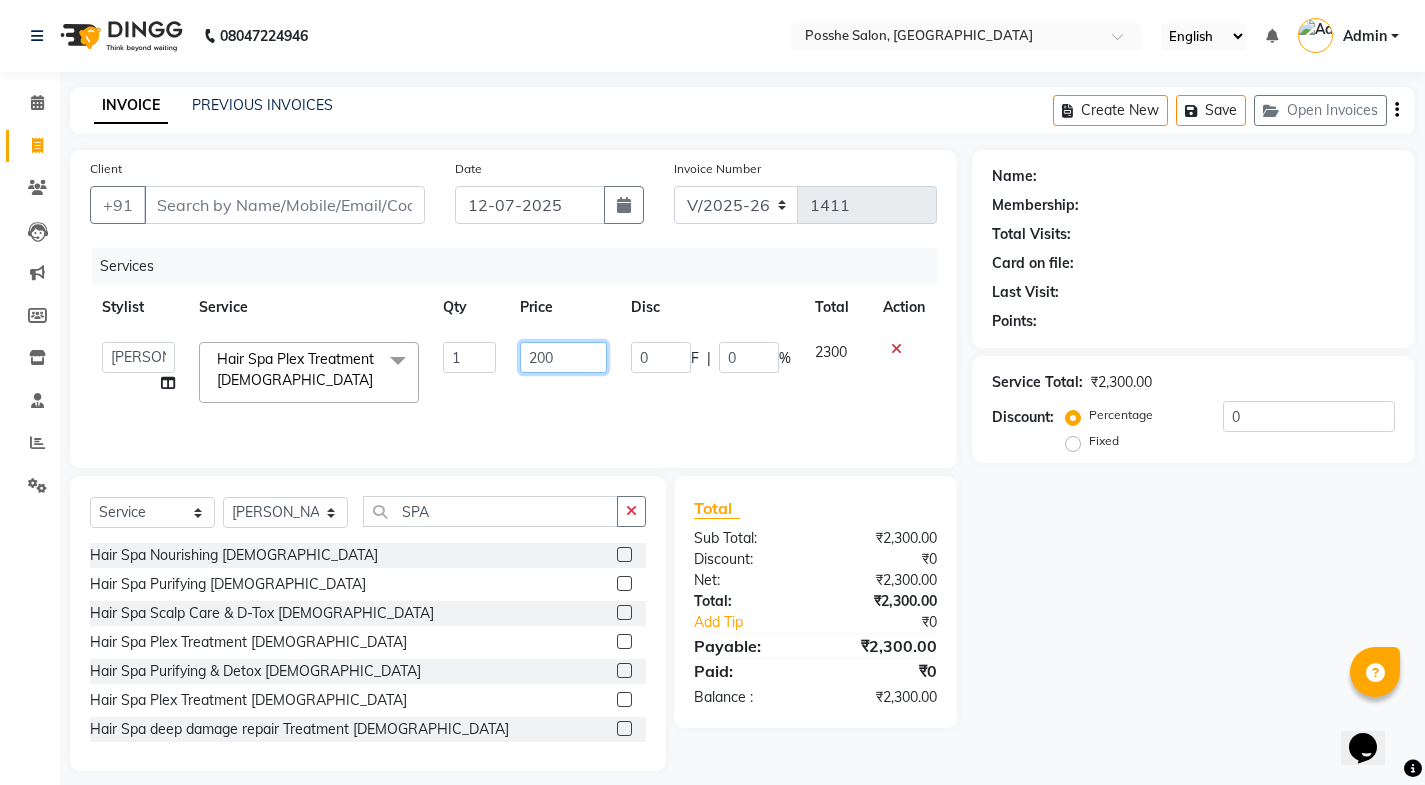 type on "2200" 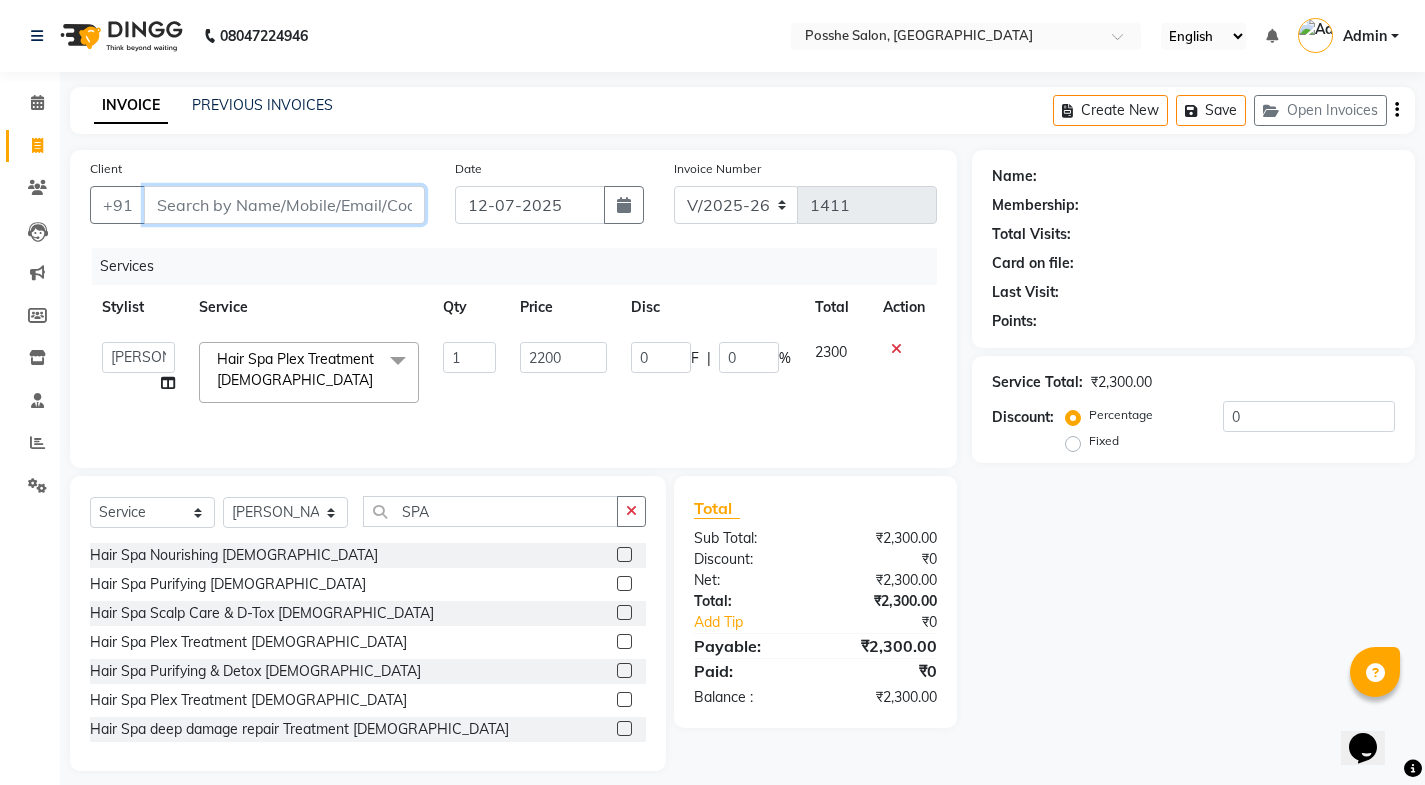 click on "Client" at bounding box center [284, 205] 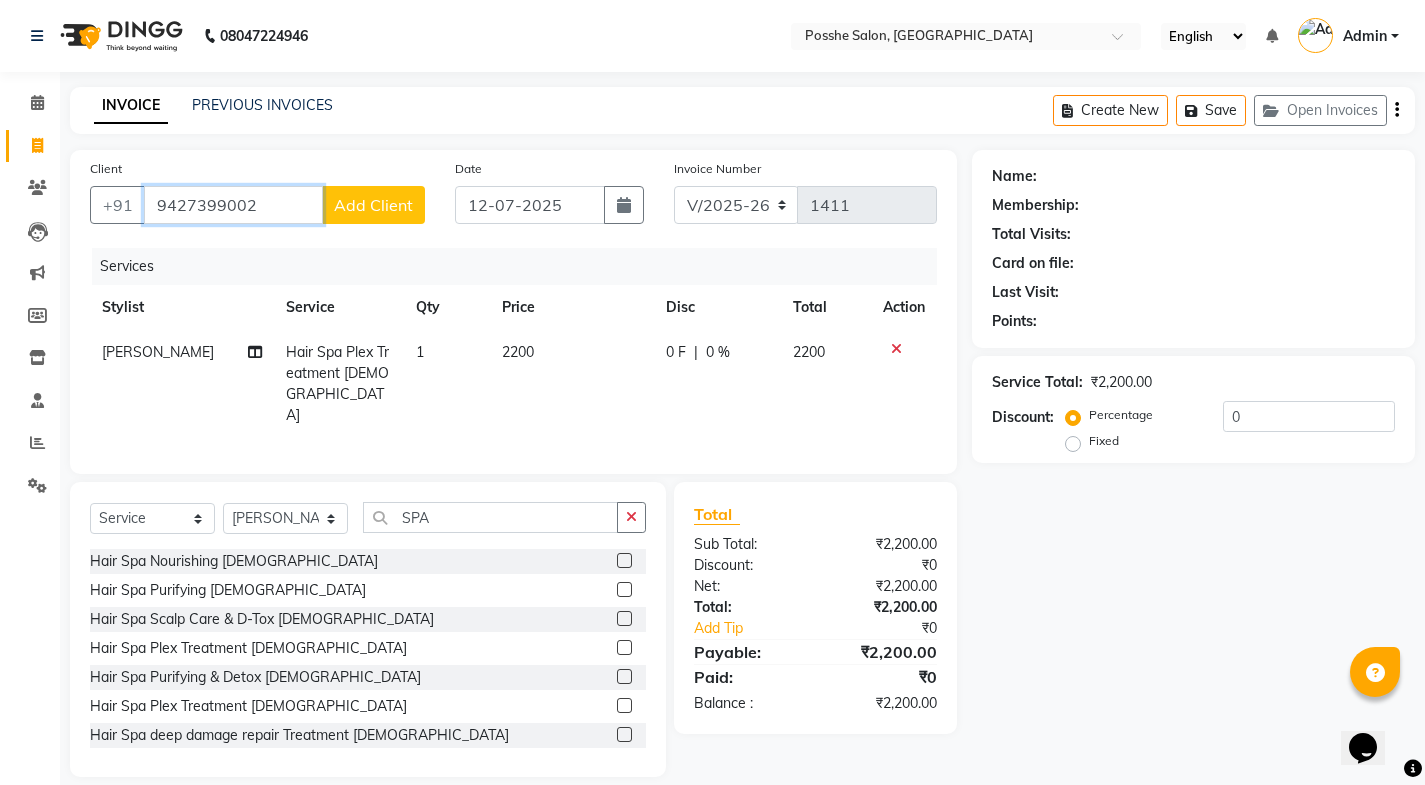 type on "9427399002" 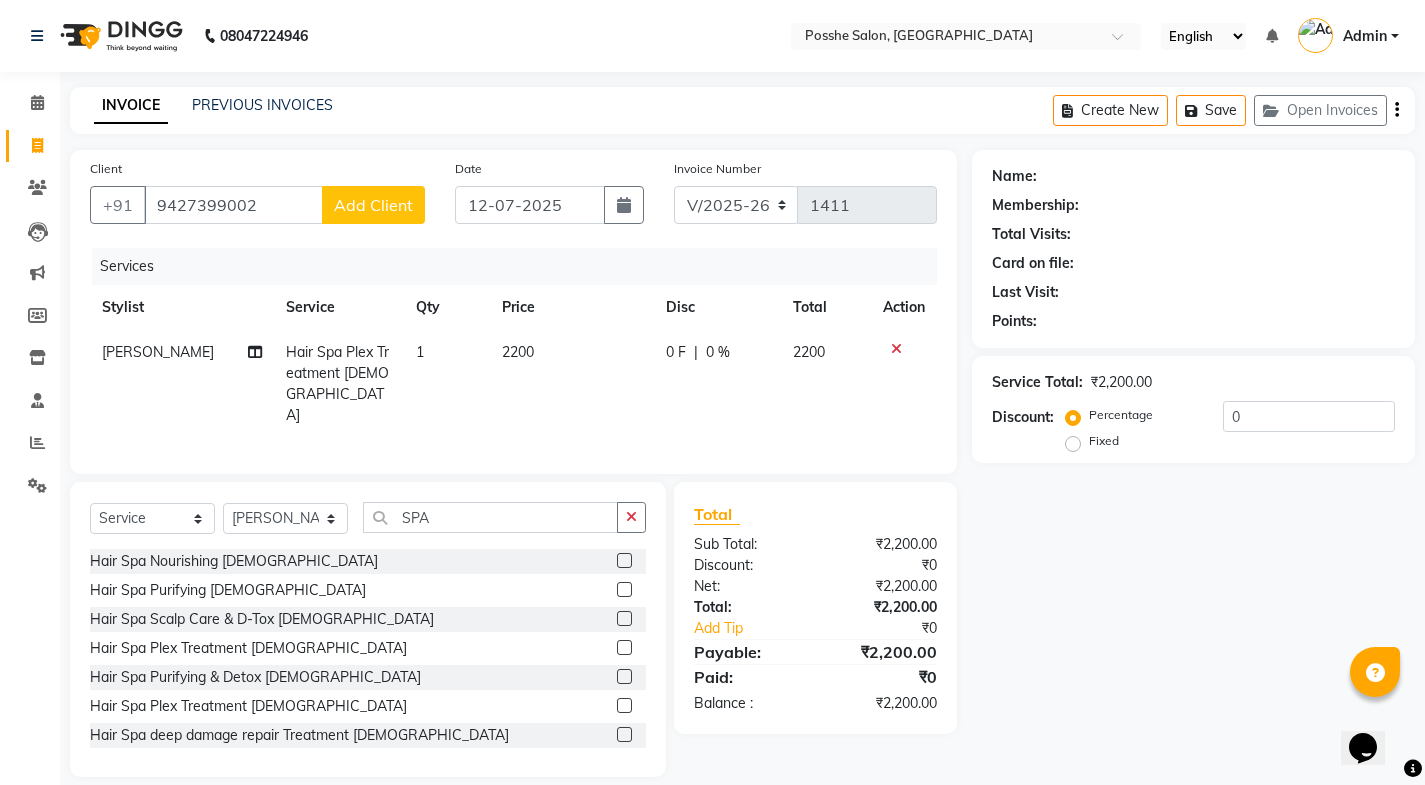 click on "Add Client" 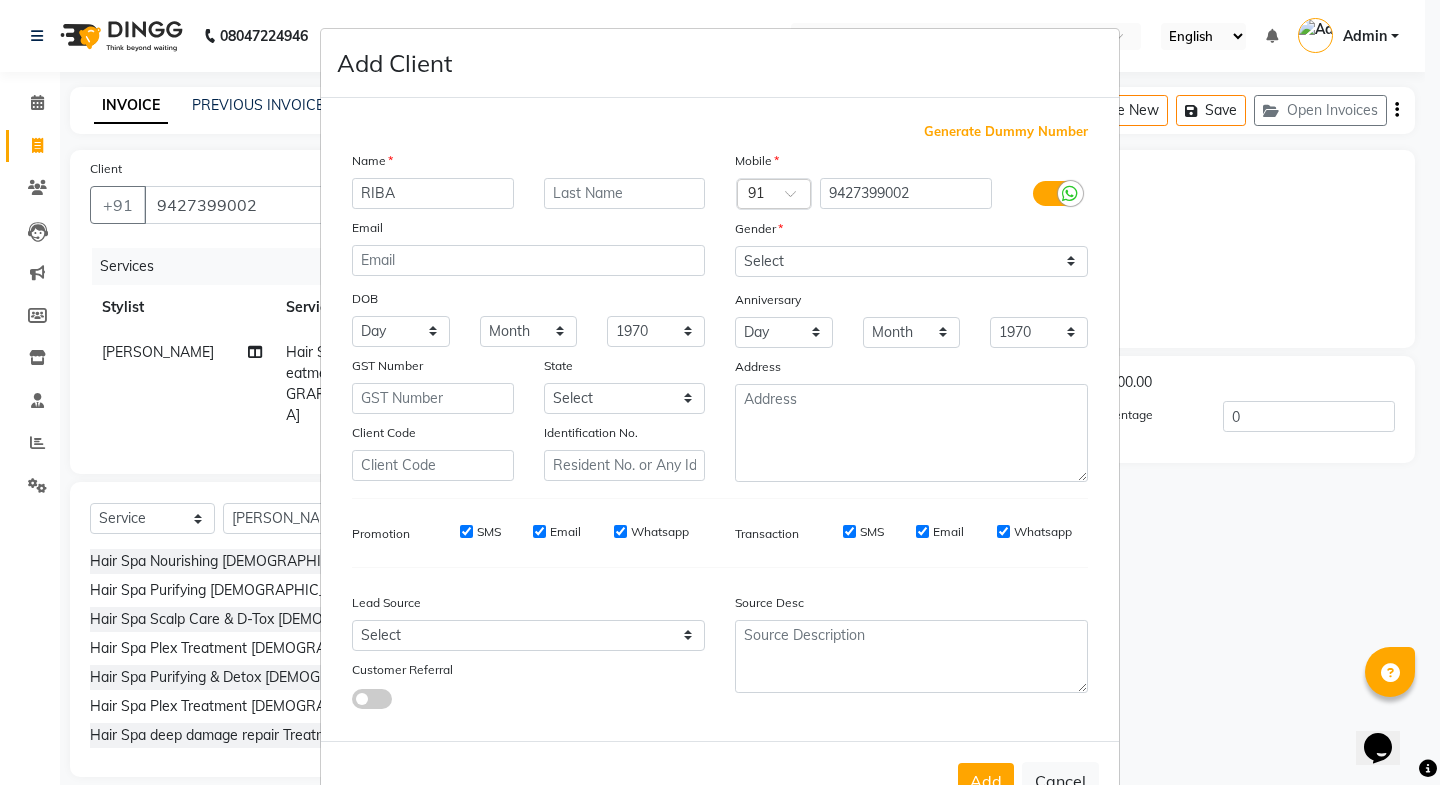type on "RIBA" 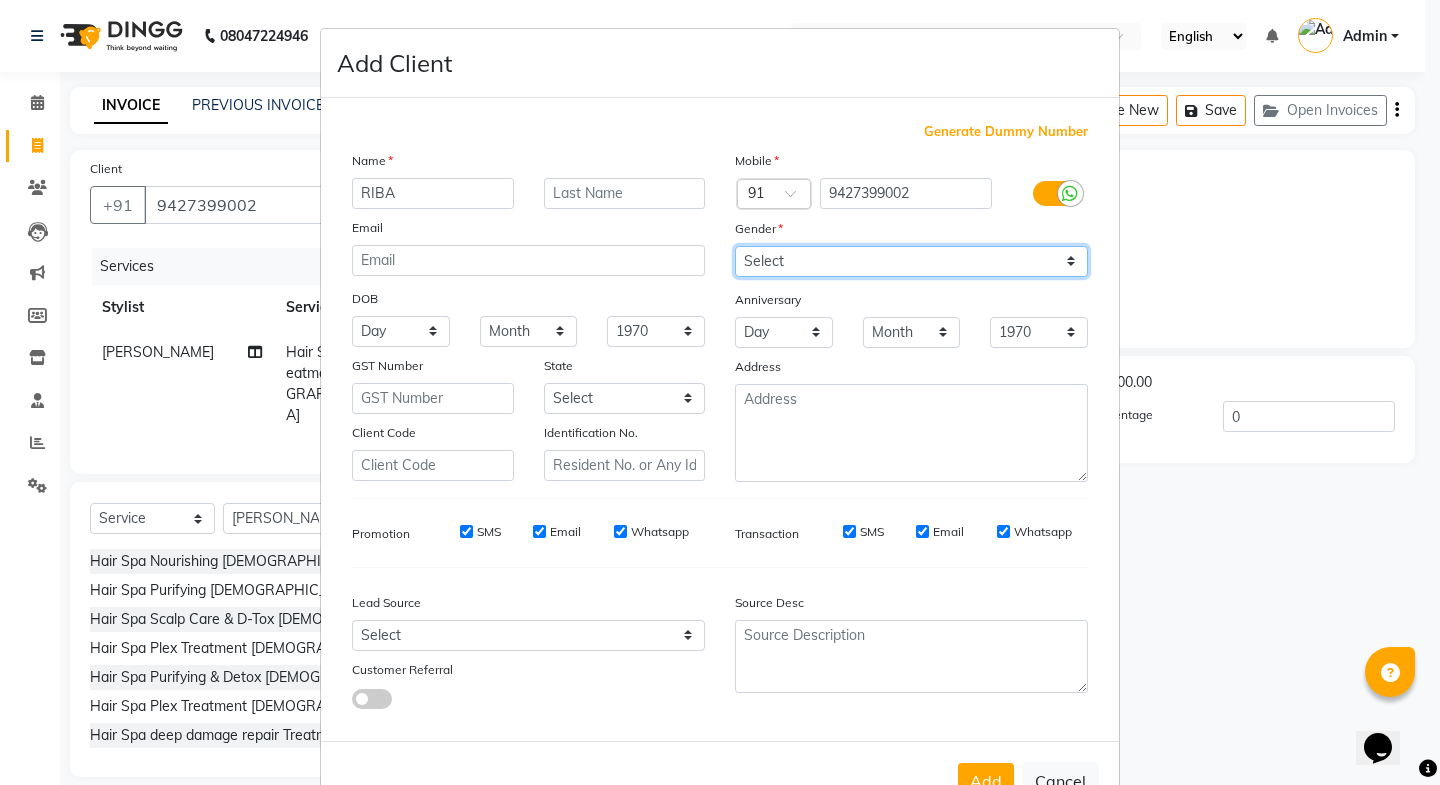 click on "Select Male Female Other Prefer Not To Say" at bounding box center [911, 261] 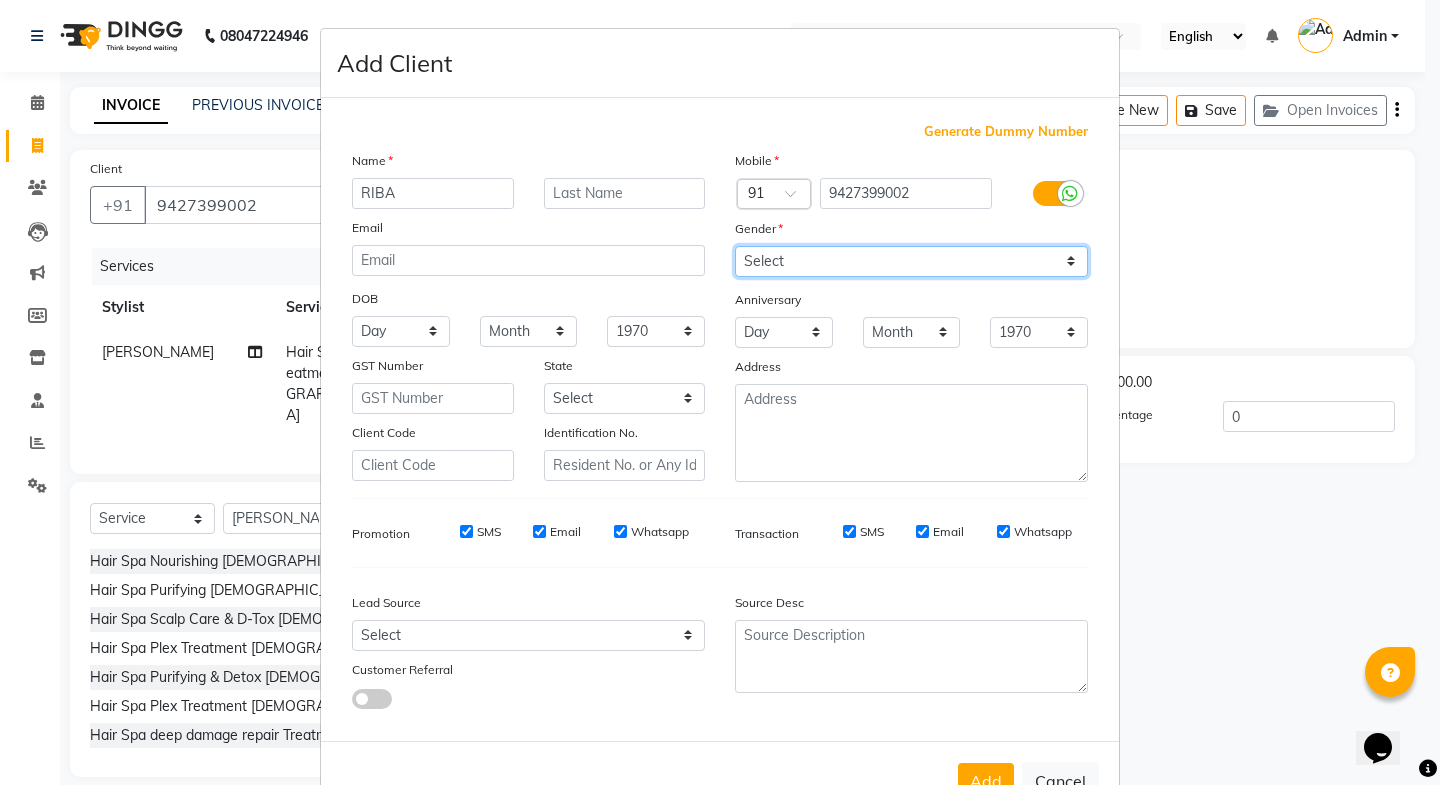 select on "female" 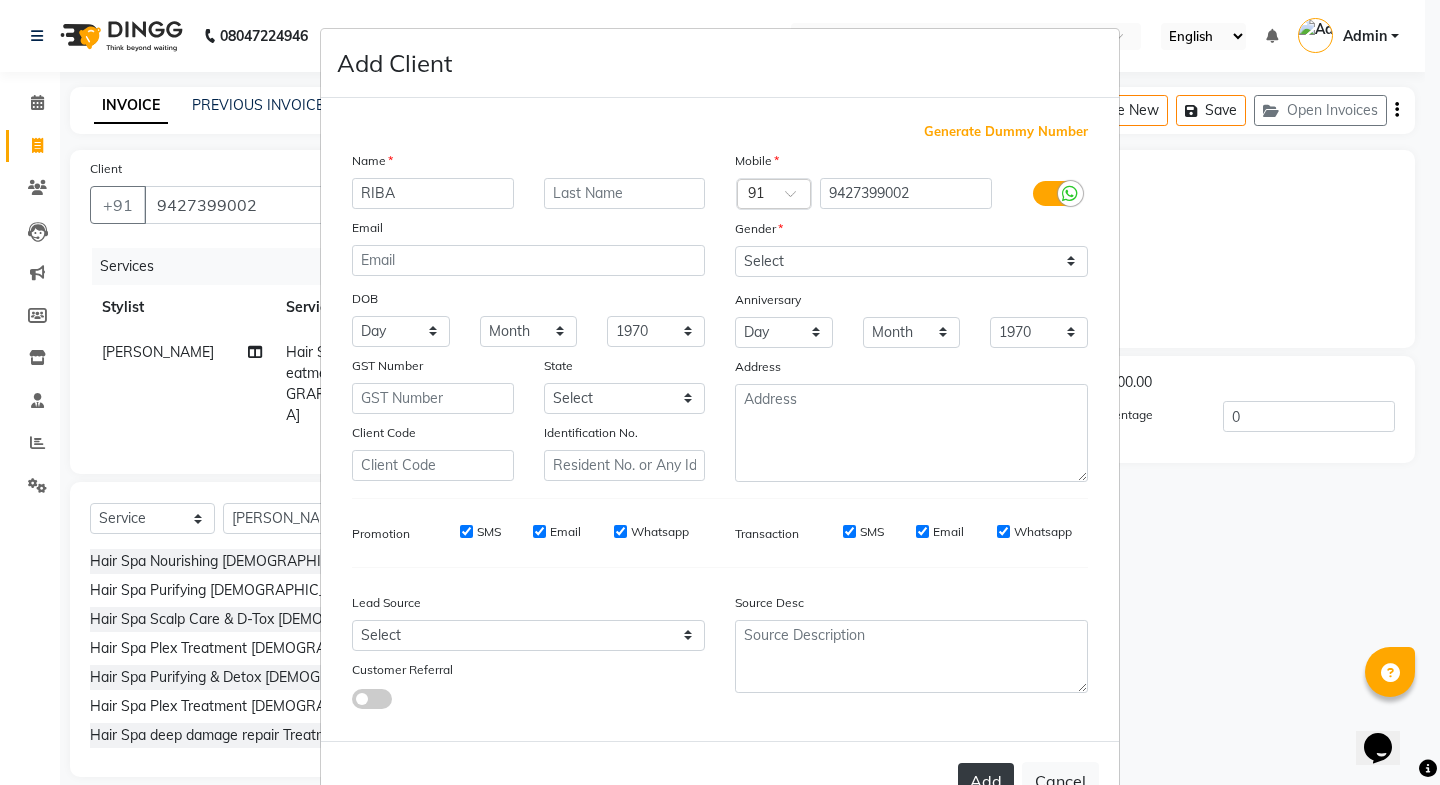 click on "Add" at bounding box center (986, 781) 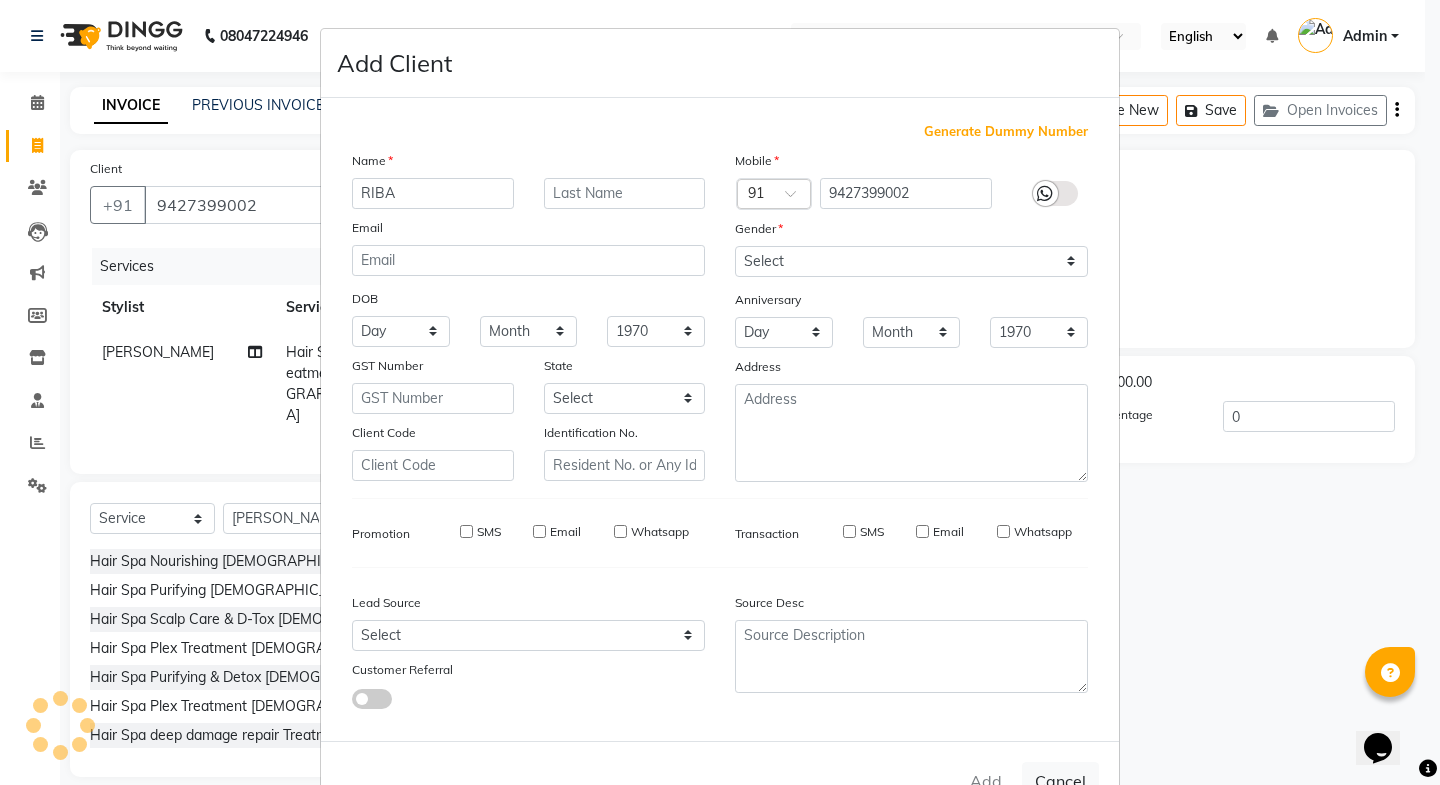 type 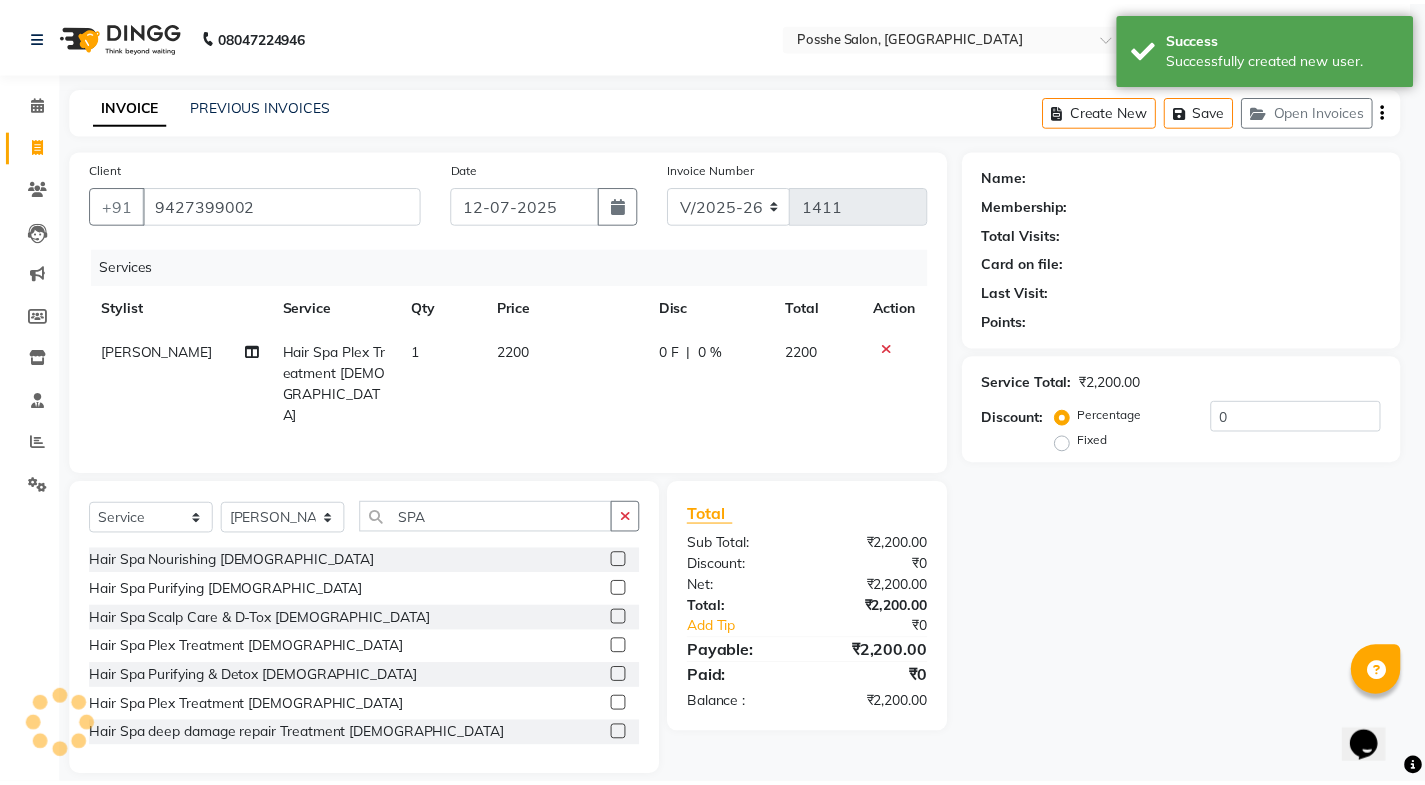 scroll, scrollTop: 0, scrollLeft: 0, axis: both 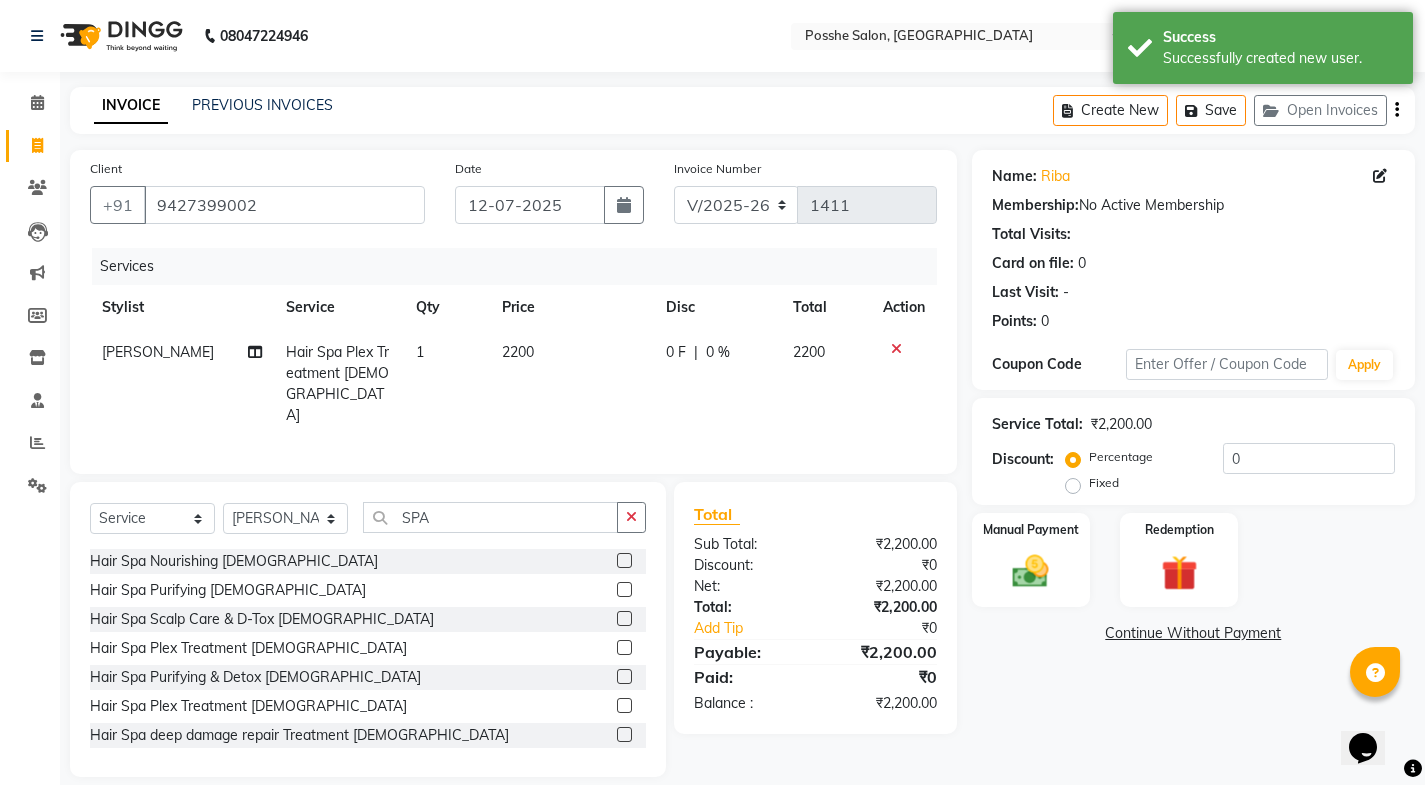 click on "Name: Riba  Membership:  No Active Membership  Total Visits:   Card on file:  0 Last Visit:   - Points:   0  Coupon Code Apply Service Total:  ₹2,200.00  Discount:  Percentage   Fixed  0 Manual Payment Redemption  Continue Without Payment" 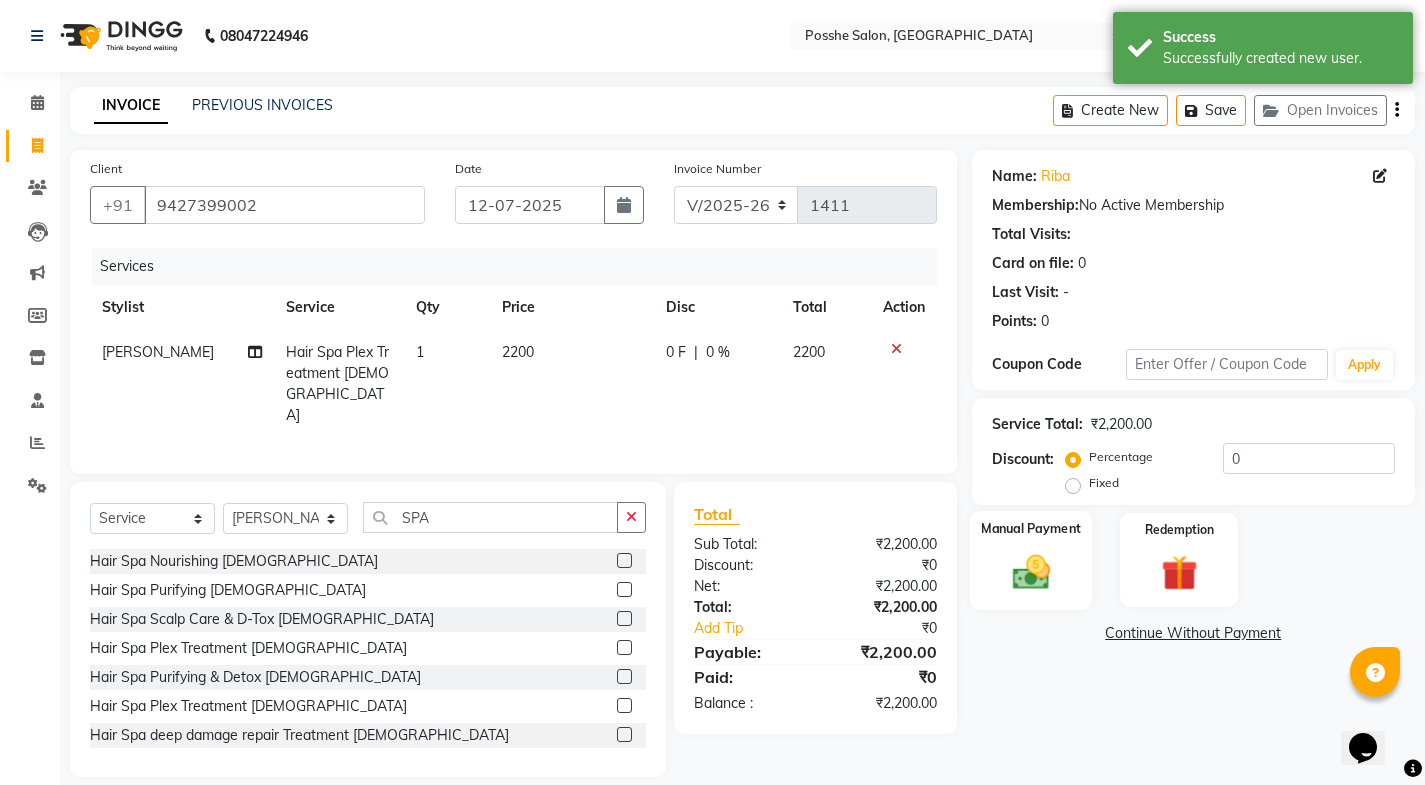click on "Manual Payment" 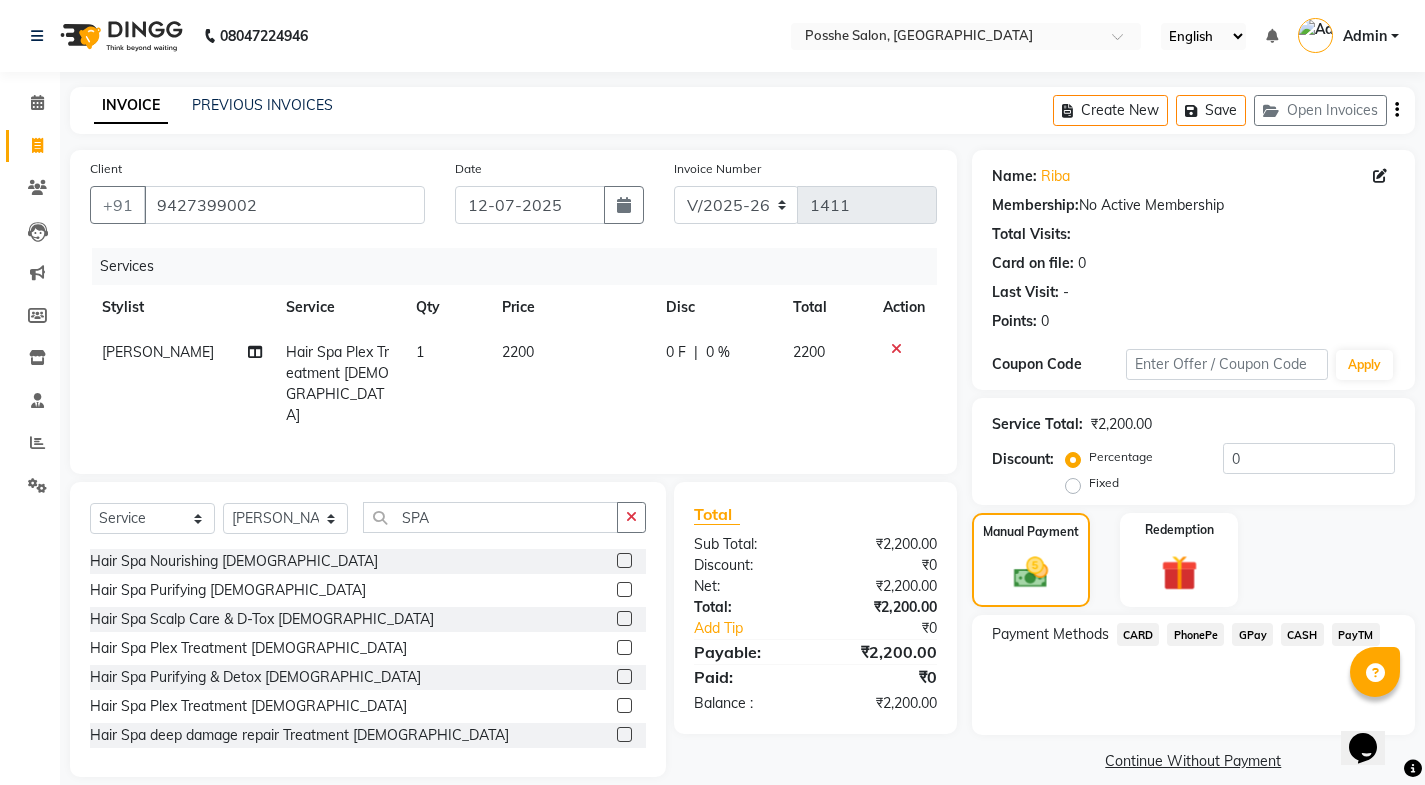 click on "Payment Methods  CARD   PhonePe   GPay   CASH   PayTM" 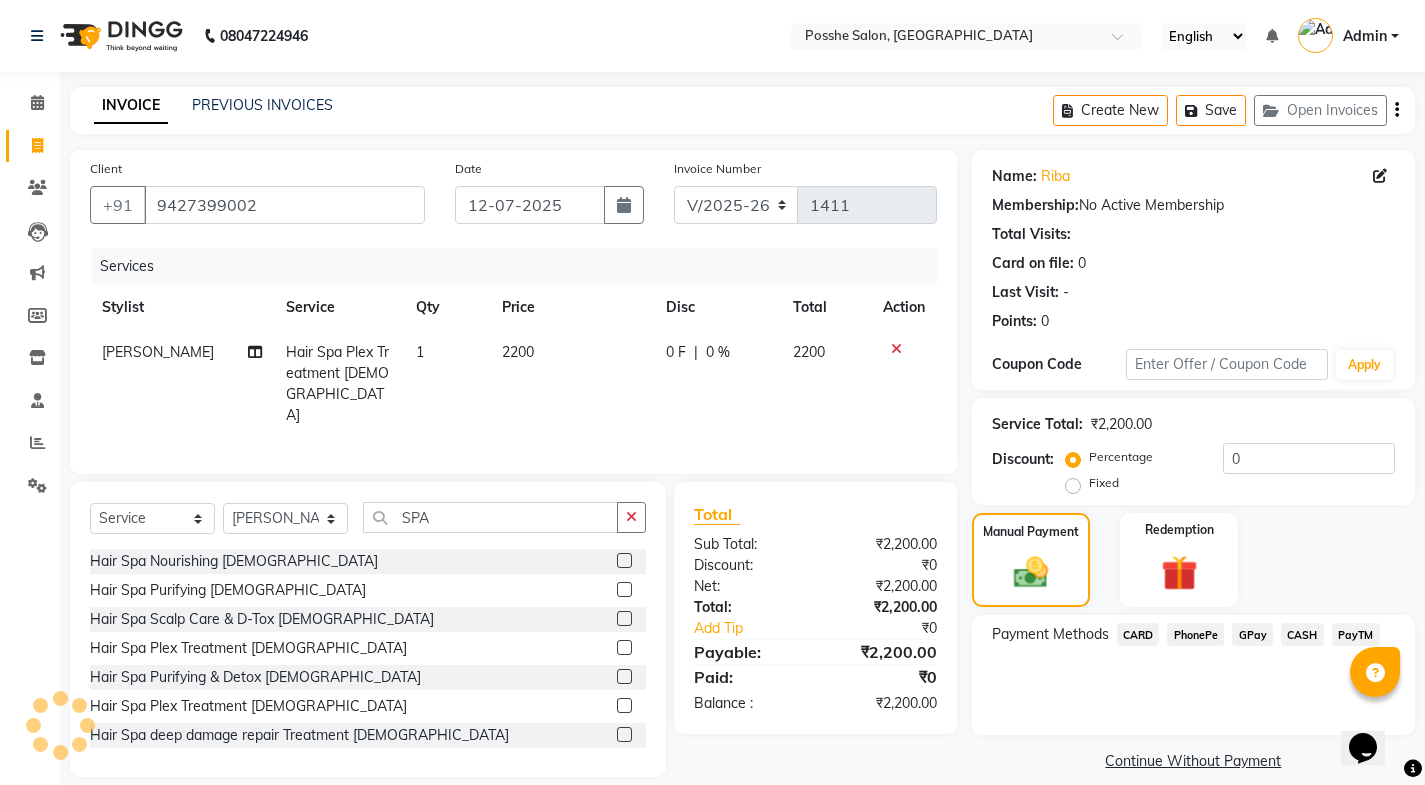 click on "CASH" 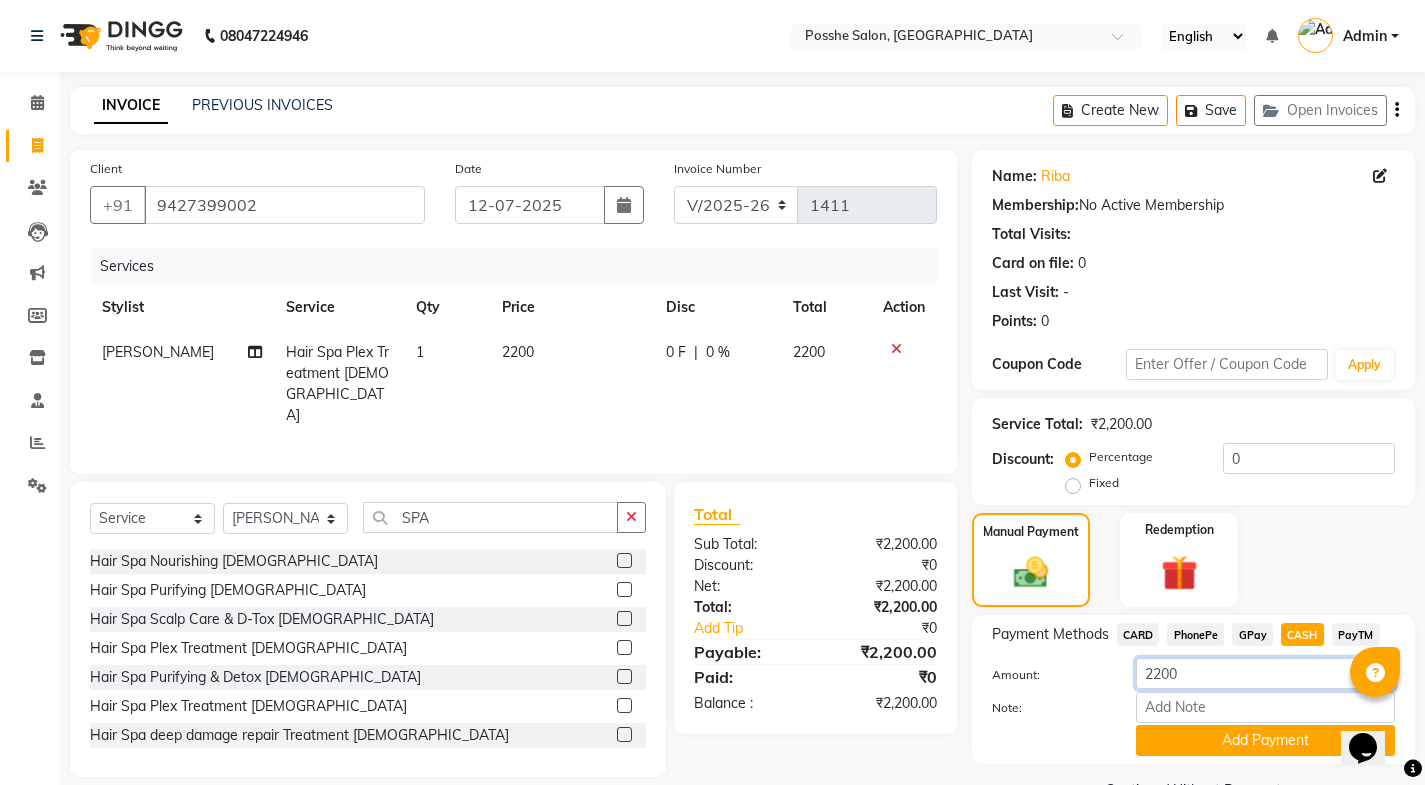 click on "2200" 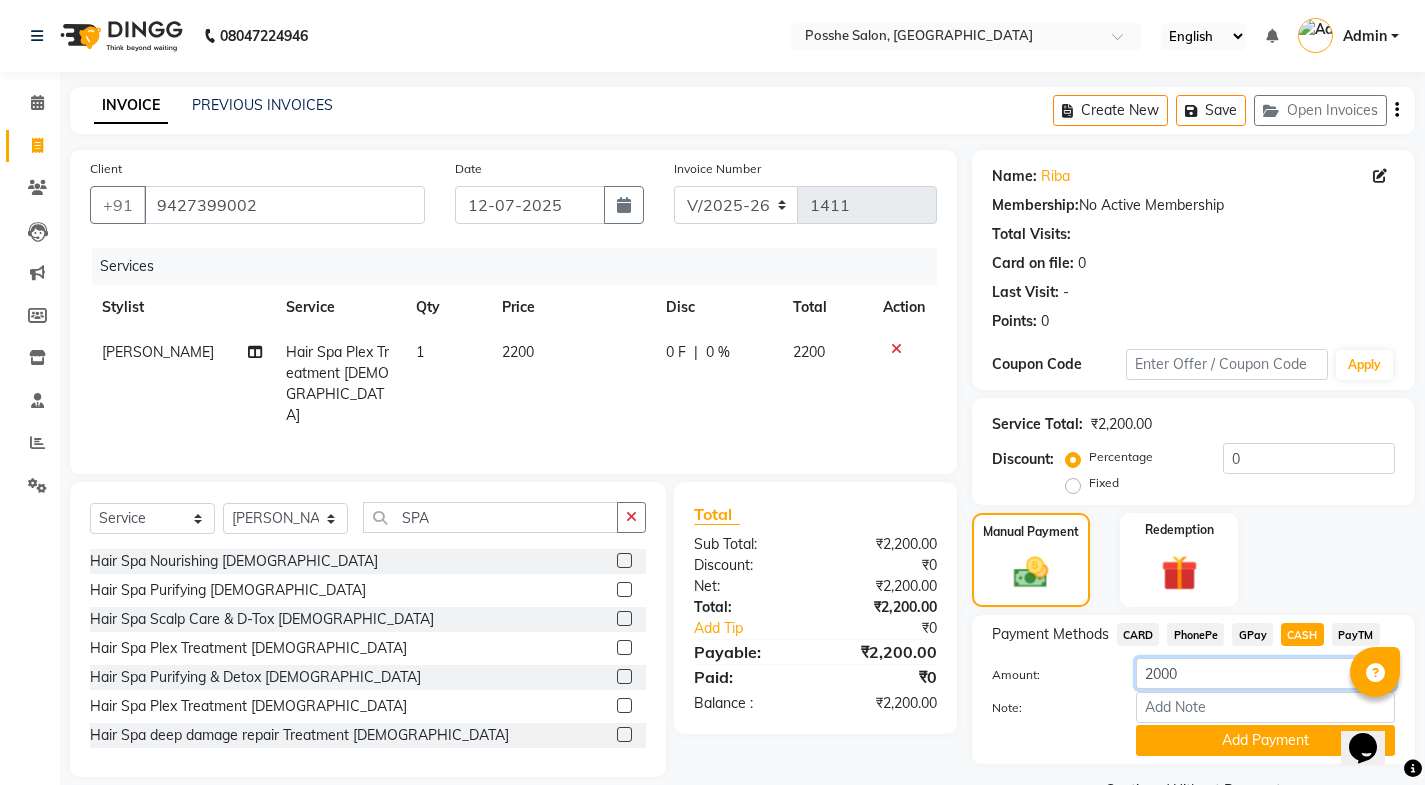 type on "2000" 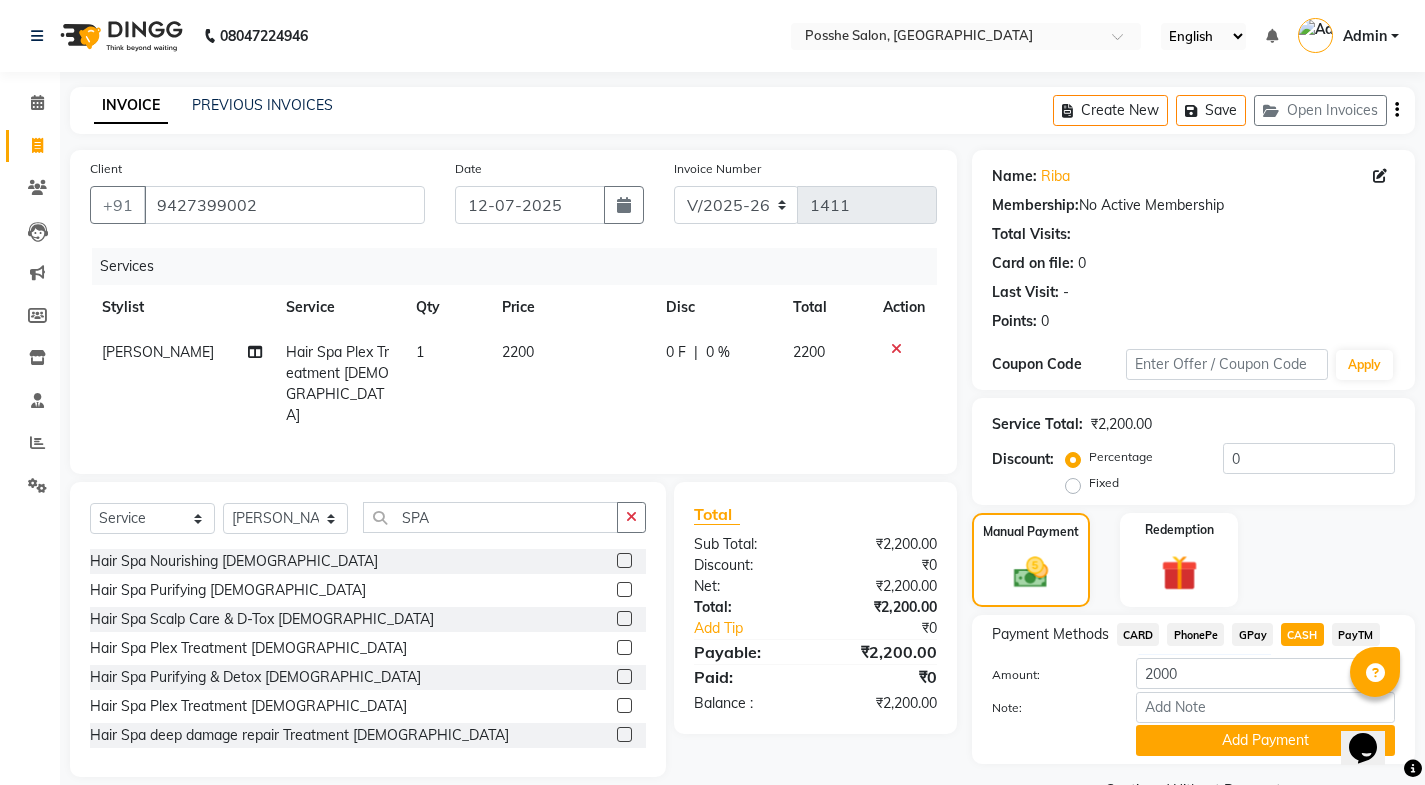 click on "Note:" 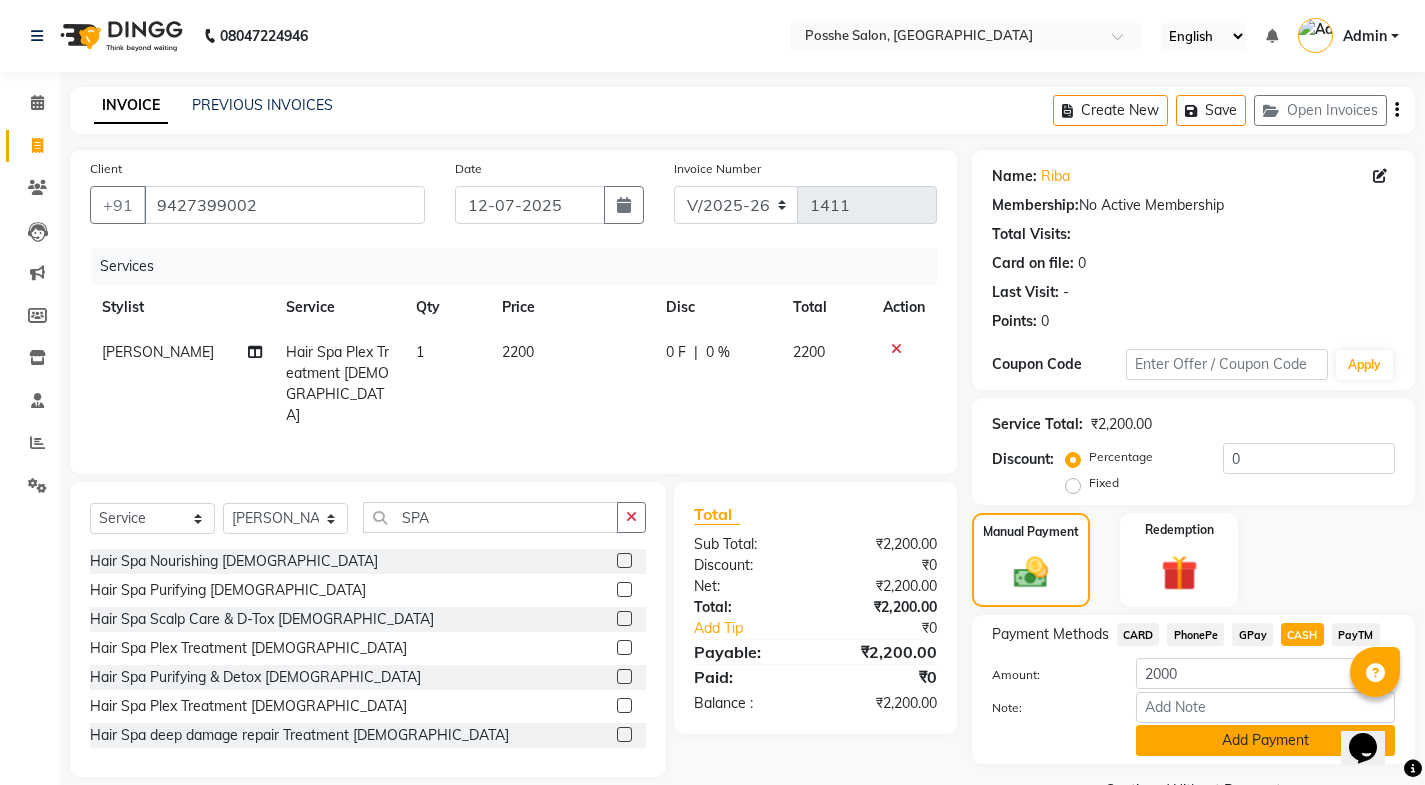 click on "Add Payment" 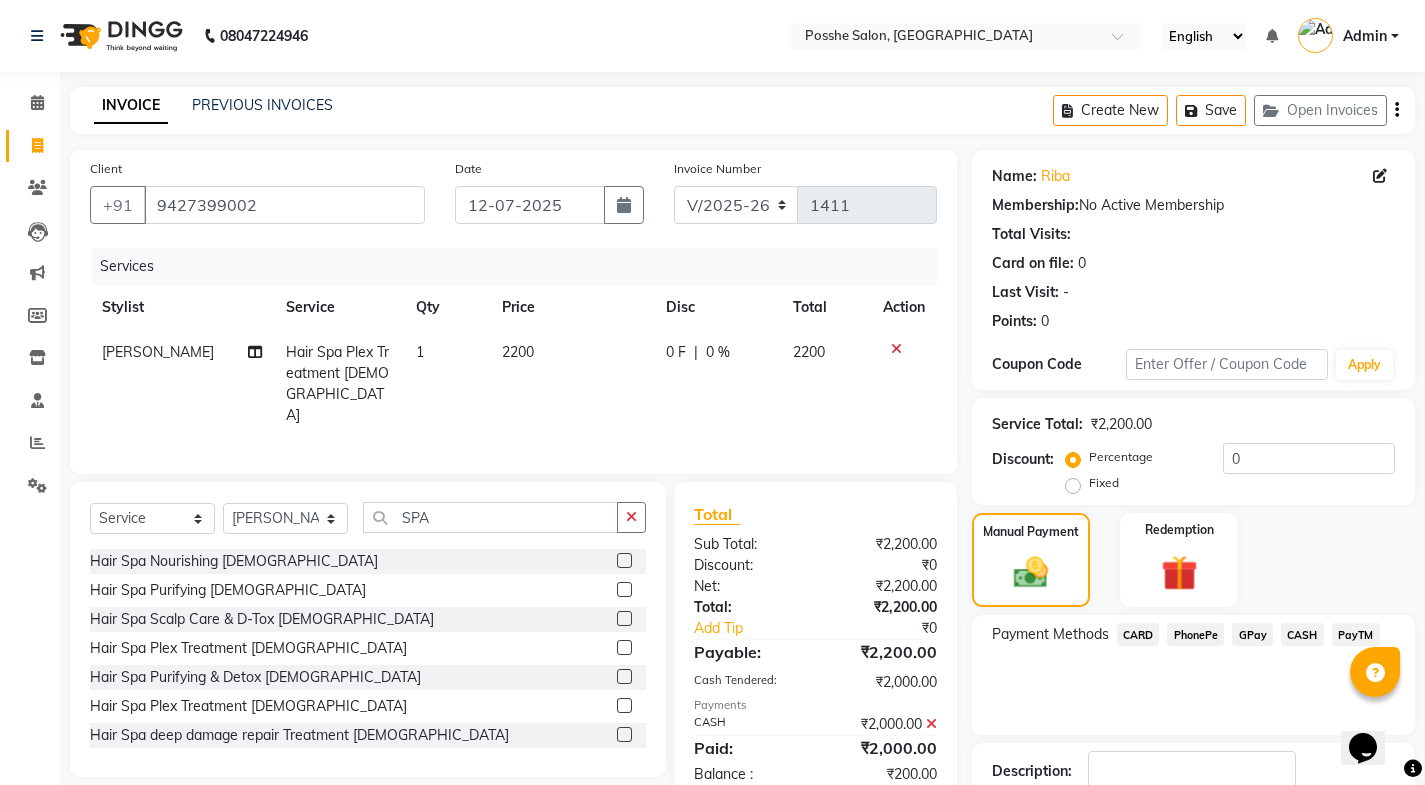 click on "PayTM" 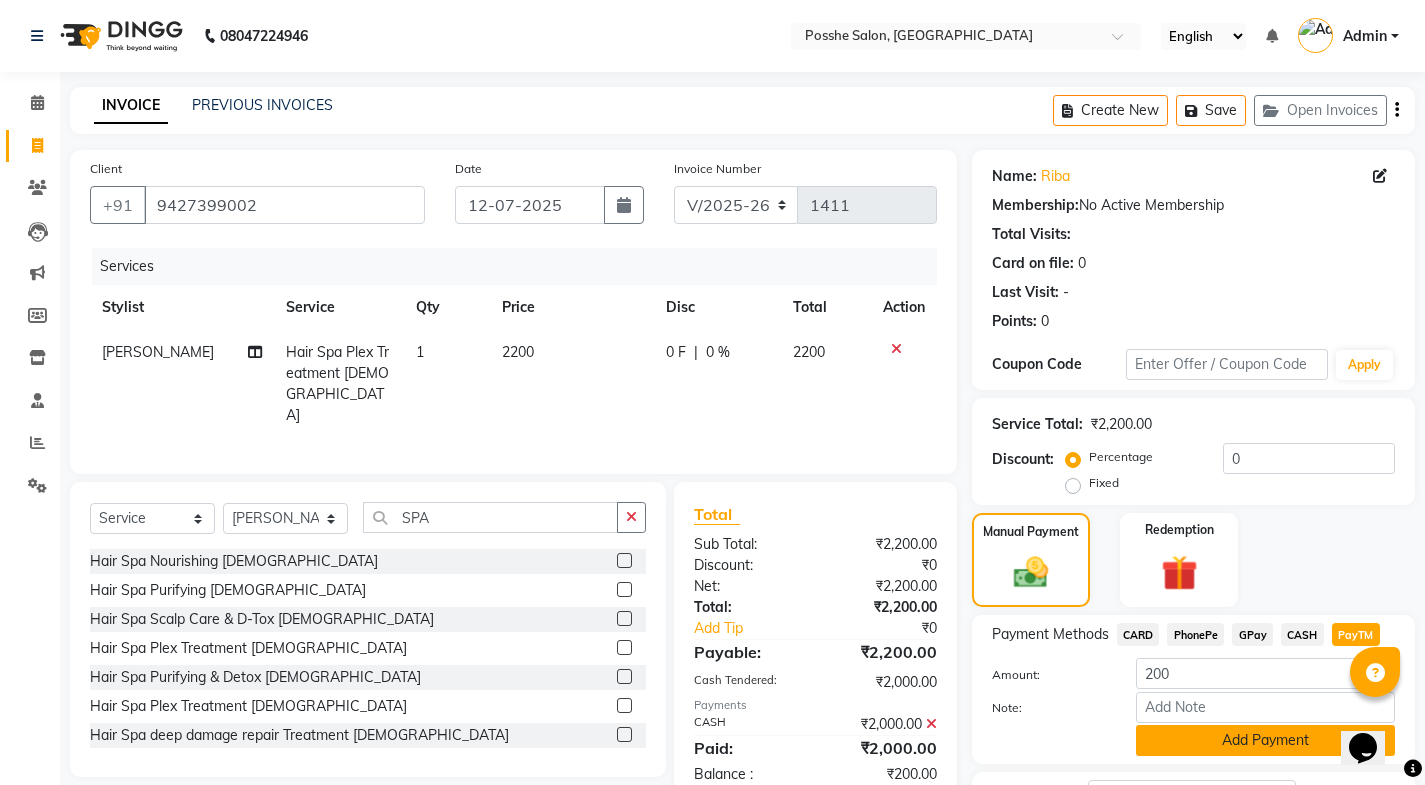 click on "Add Payment" 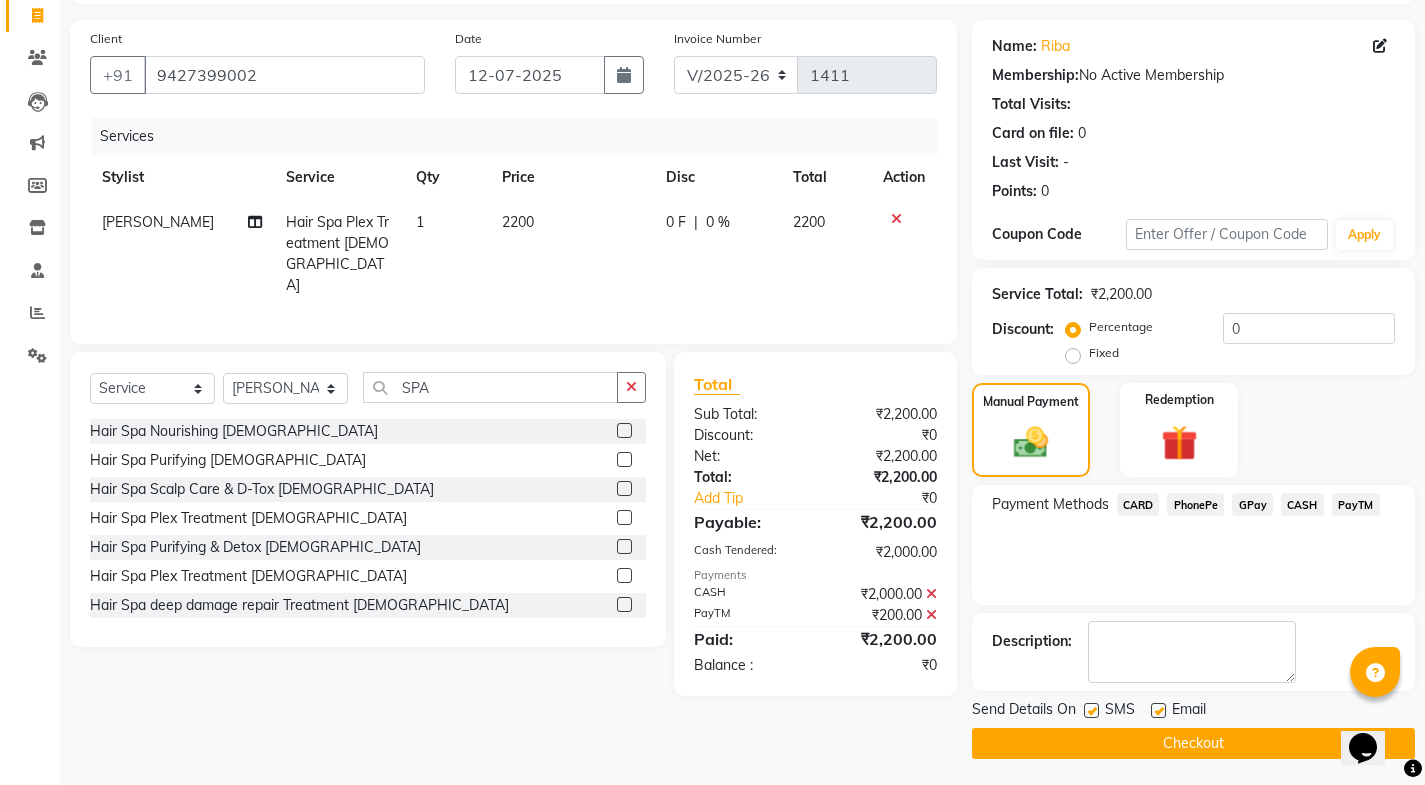 scroll, scrollTop: 134, scrollLeft: 0, axis: vertical 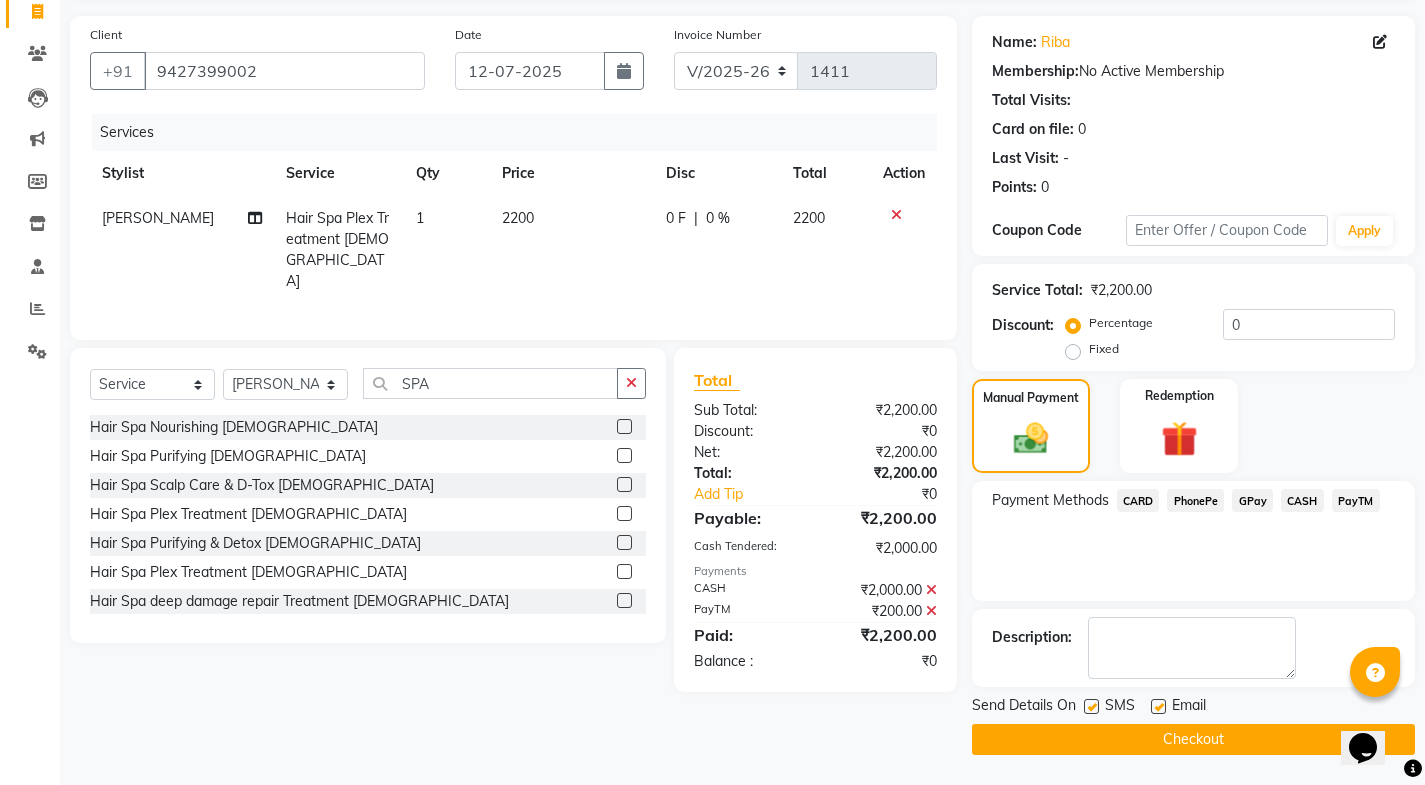 click 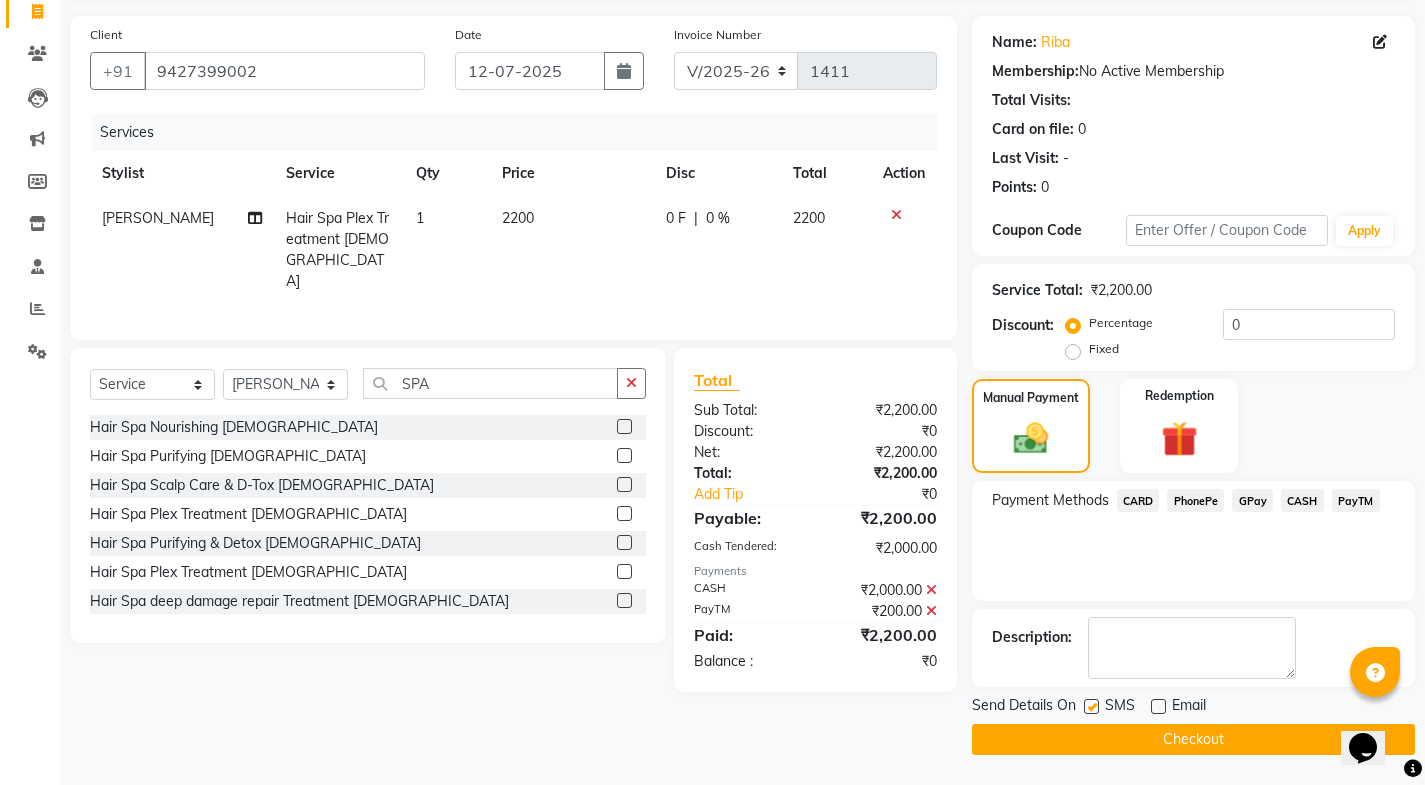 click on "Send Details On SMS Email" 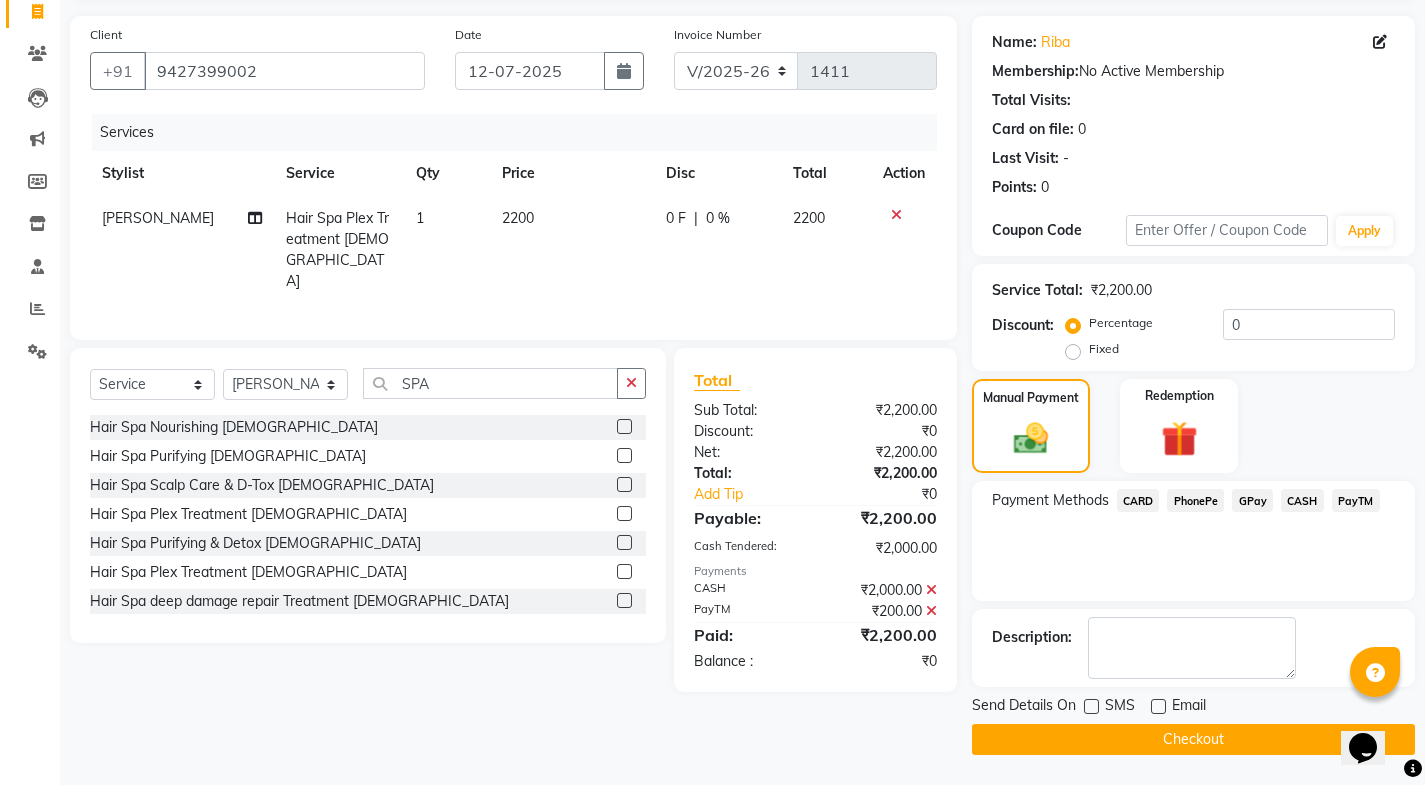 click 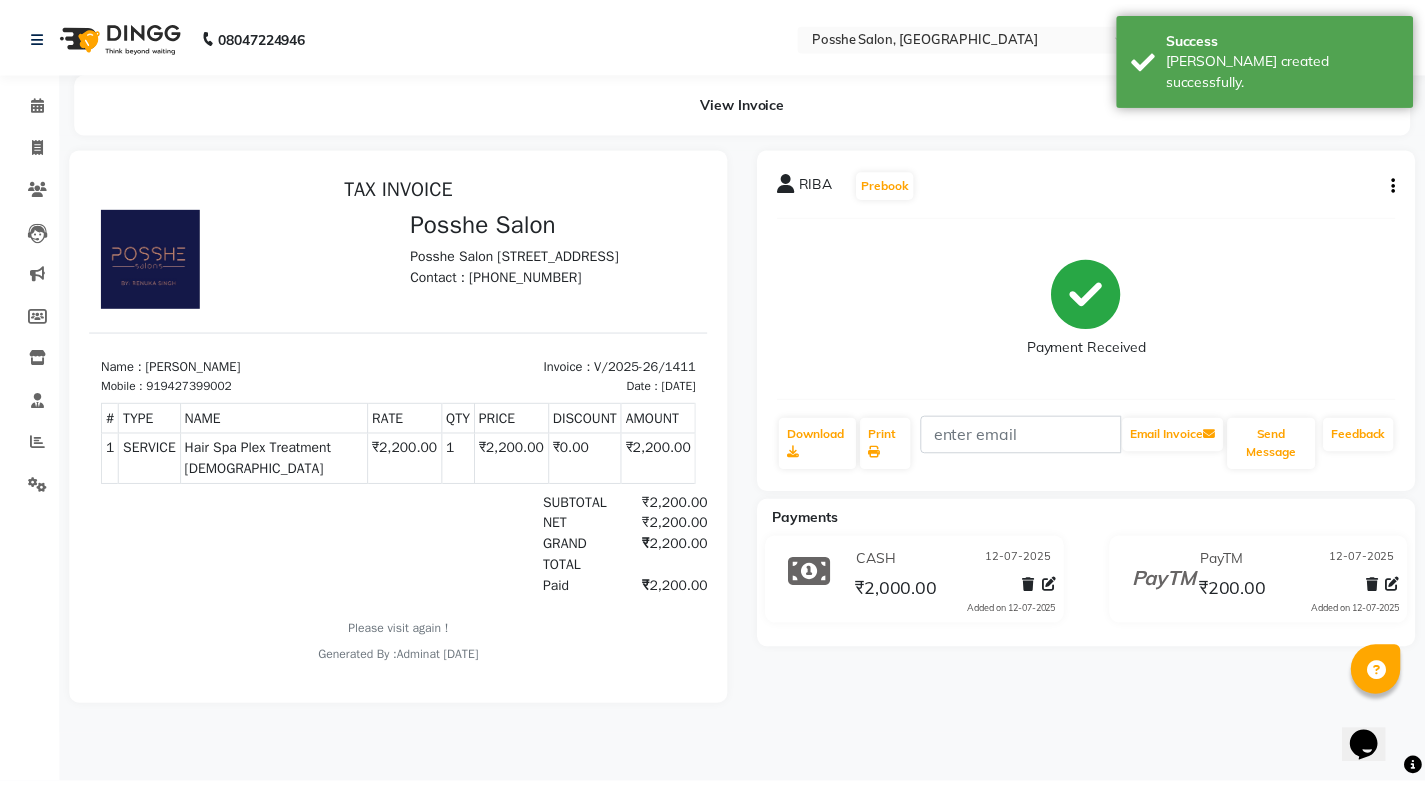 scroll, scrollTop: 0, scrollLeft: 0, axis: both 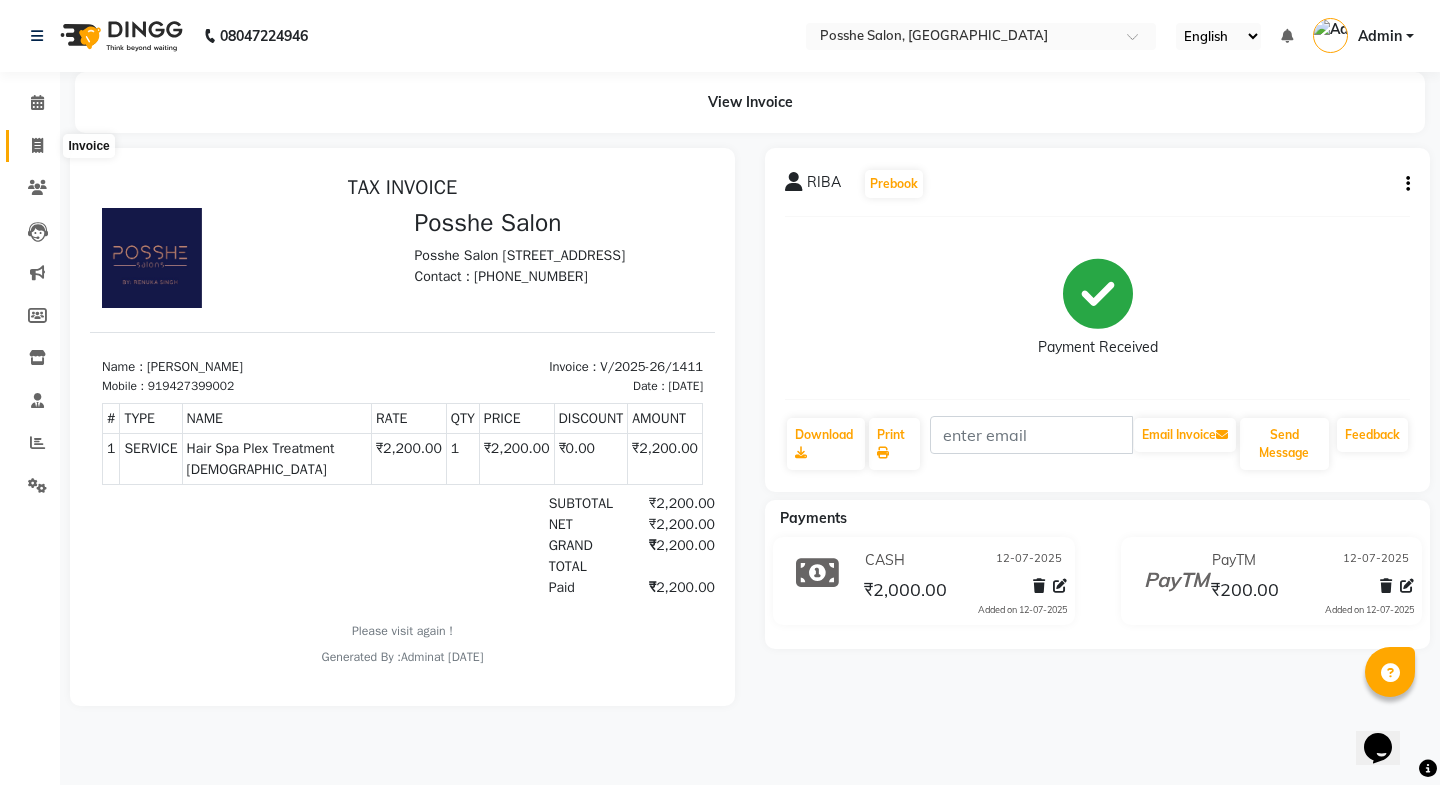 click 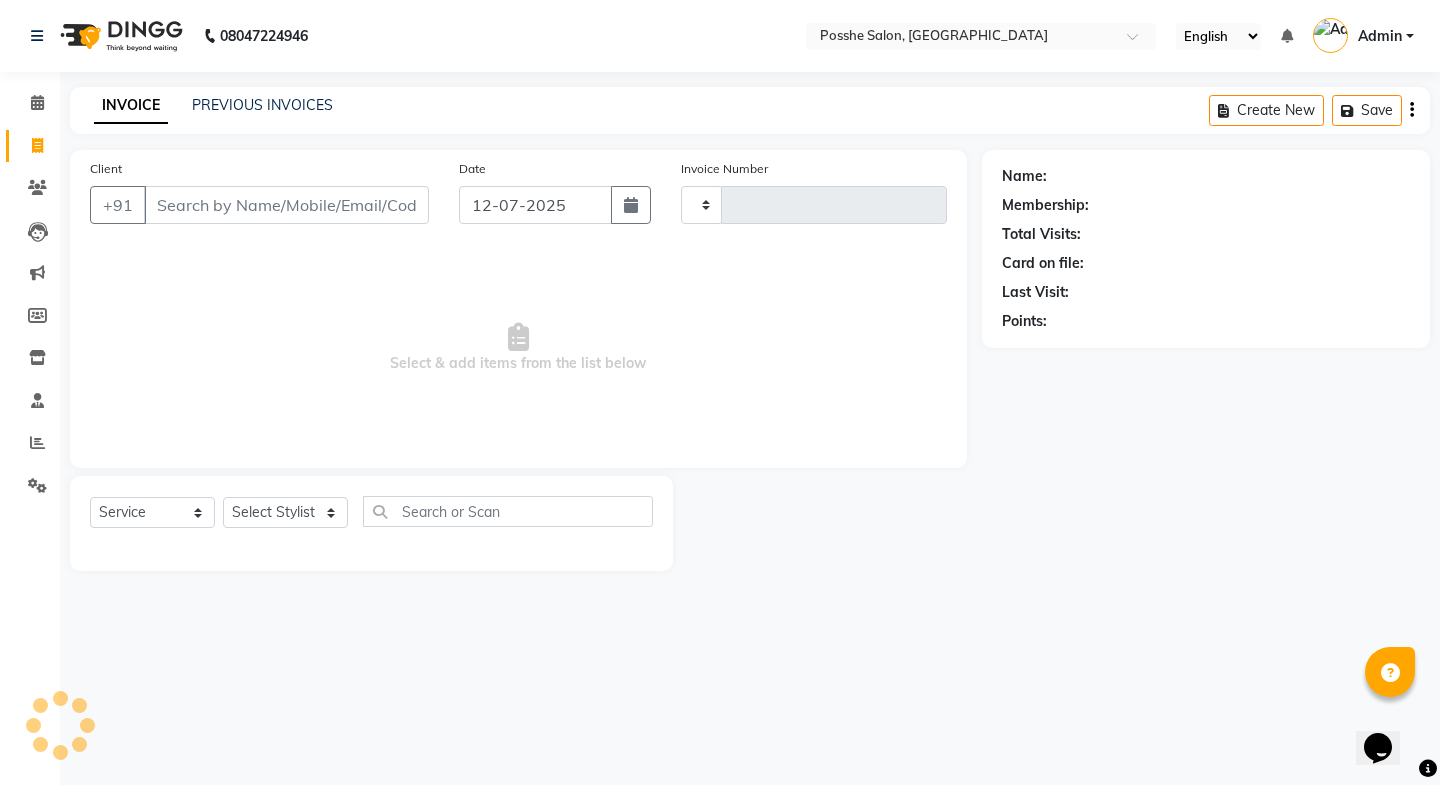 type on "1412" 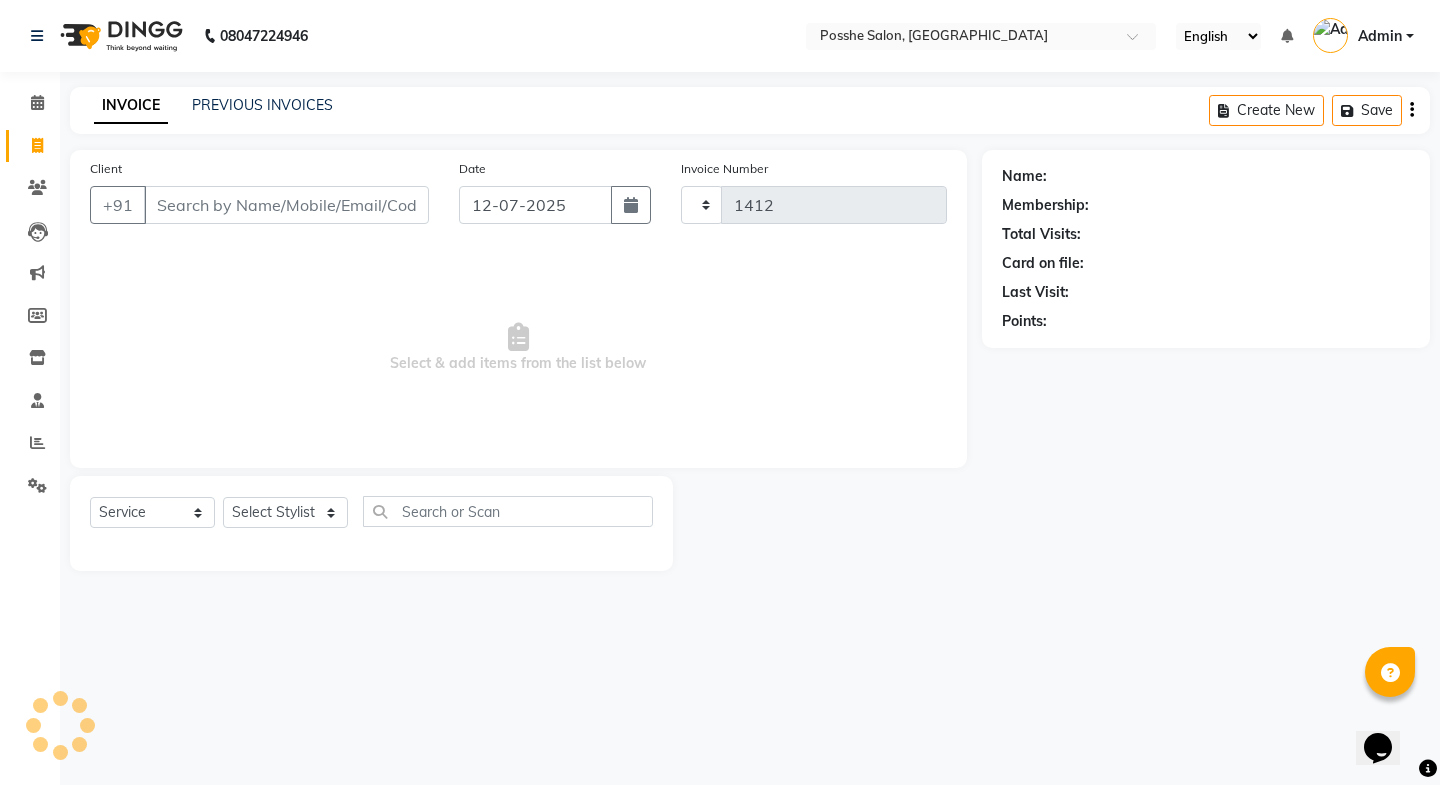select on "6052" 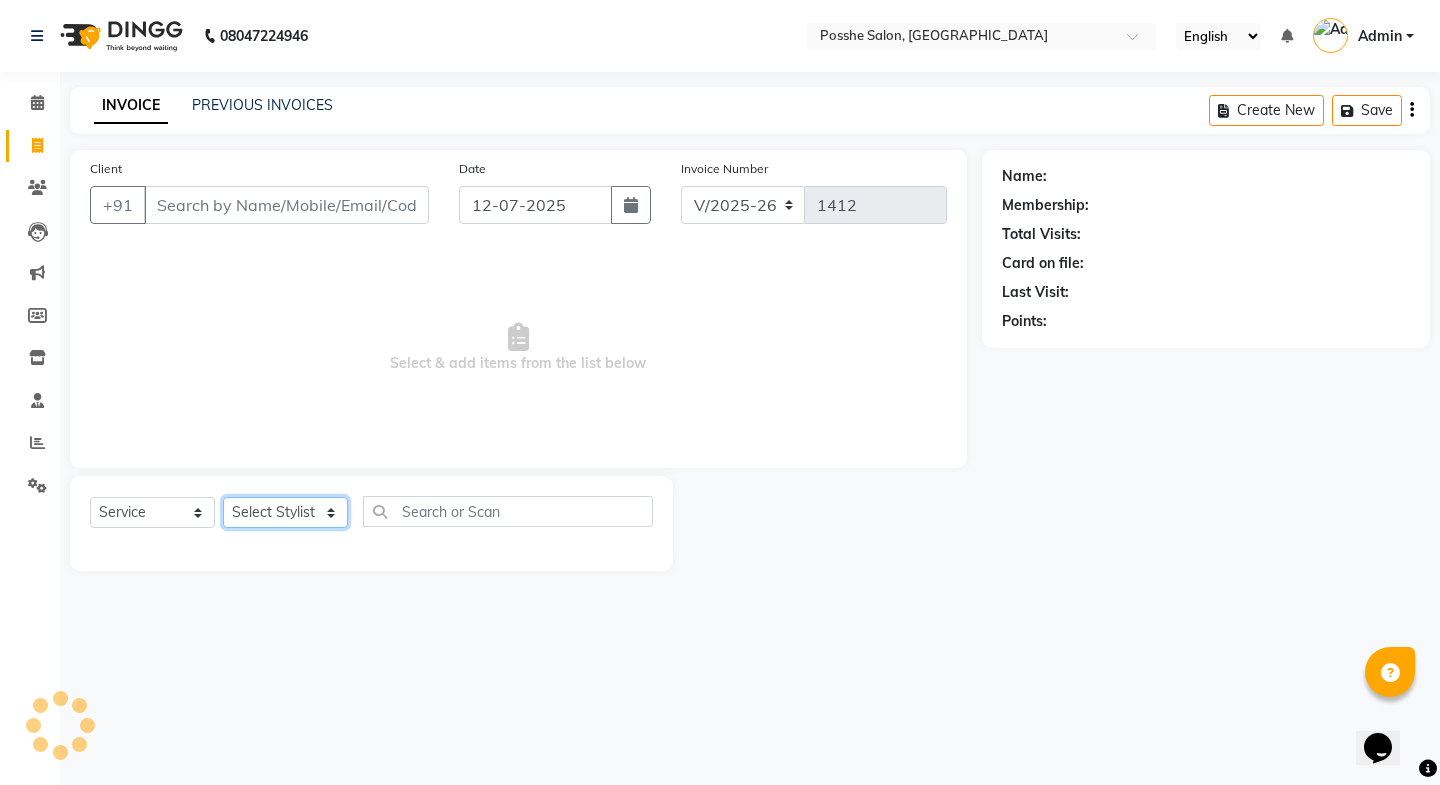 click on "Select Stylist [PERSON_NAME] Mali [PERSON_NAME] Posshe for products [PERSON_NAME] [PERSON_NAME] [PERSON_NAME]" 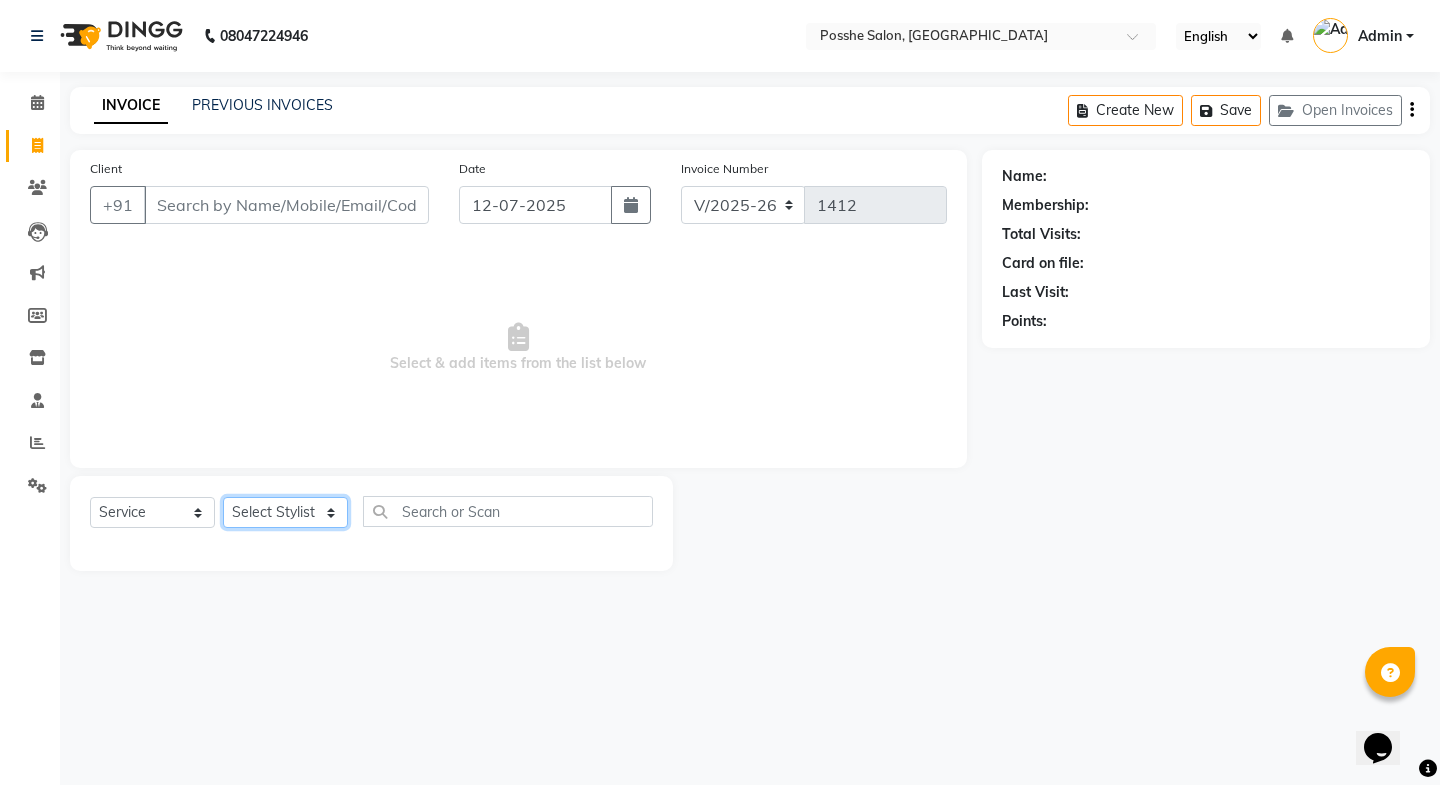 select on "84524" 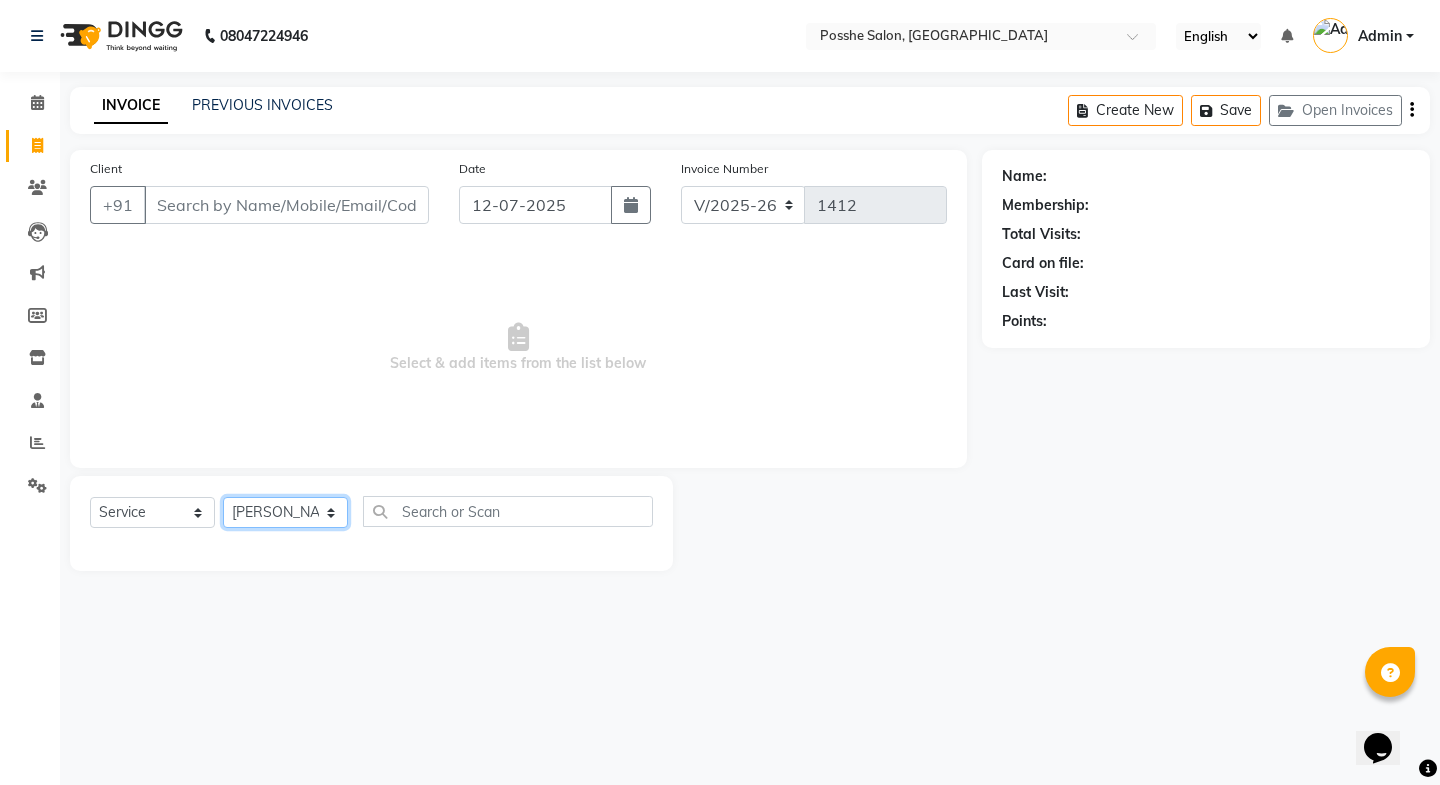click on "Select Stylist [PERSON_NAME] Mali [PERSON_NAME] Posshe for products [PERSON_NAME] [PERSON_NAME] [PERSON_NAME]" 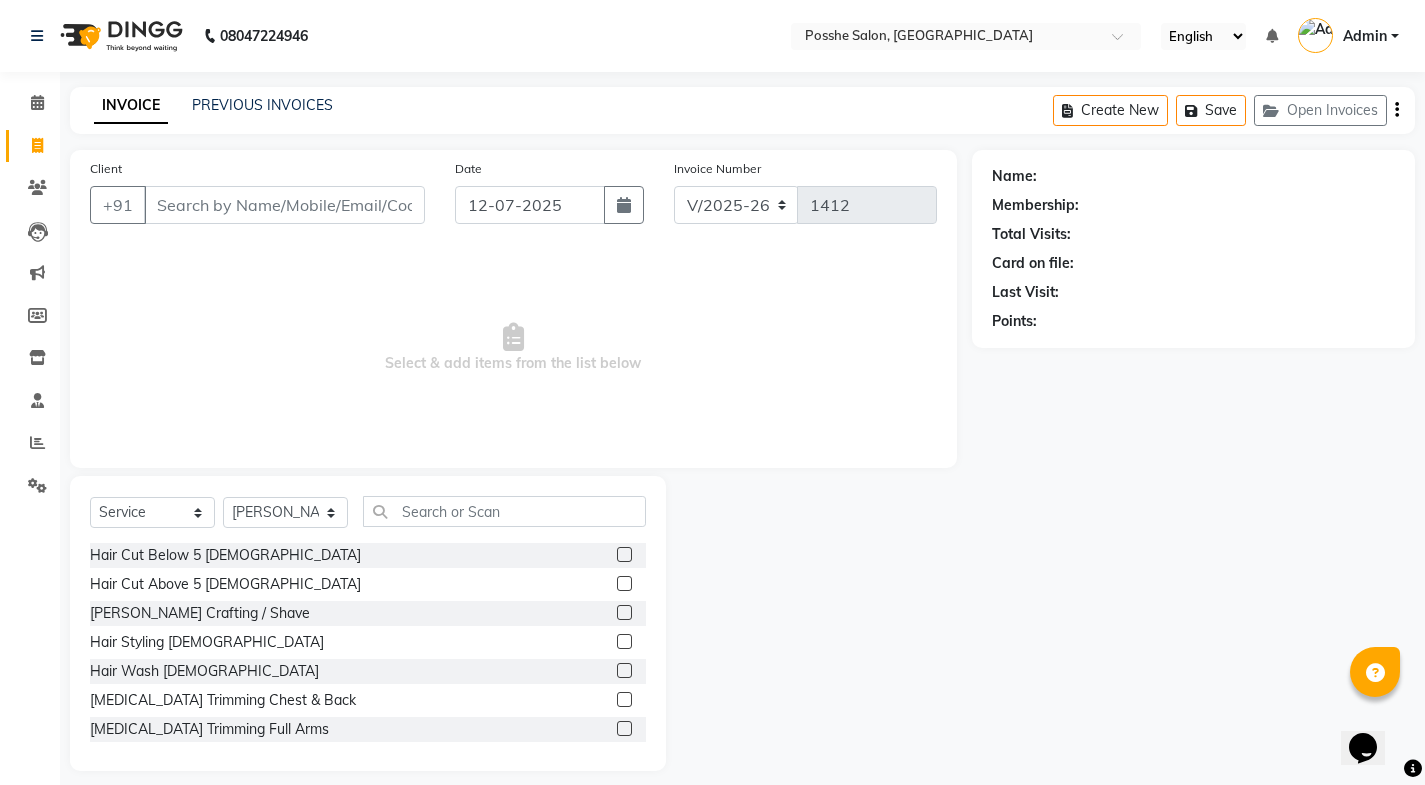click on "Select  Service  Product  Membership  Package Voucher Prepaid Gift Card  Select Stylist Faheem Salmani Kajal Mali Kamal Chand Posshe for products Rajesh simran bhatiya Sonu Verma" 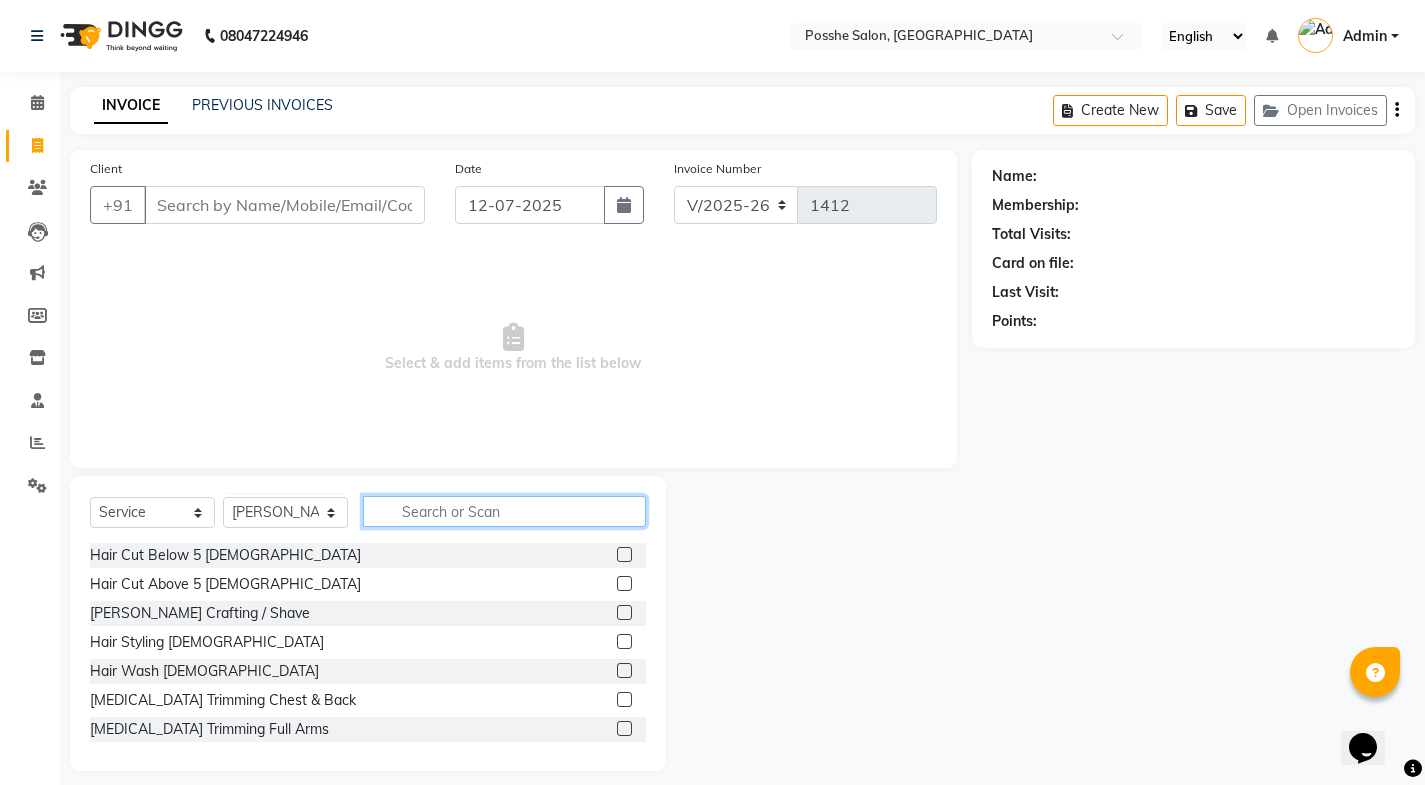 click 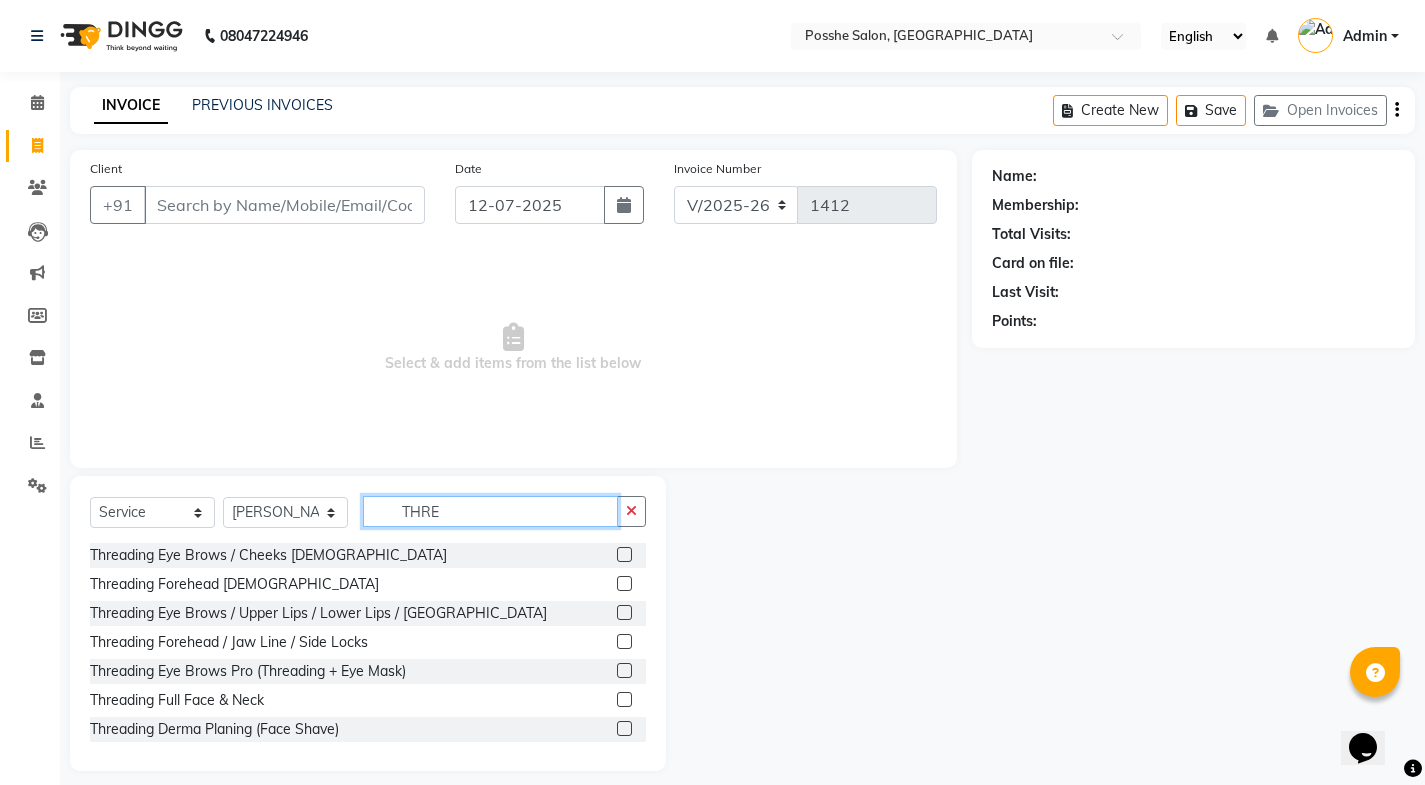 type on "THRE" 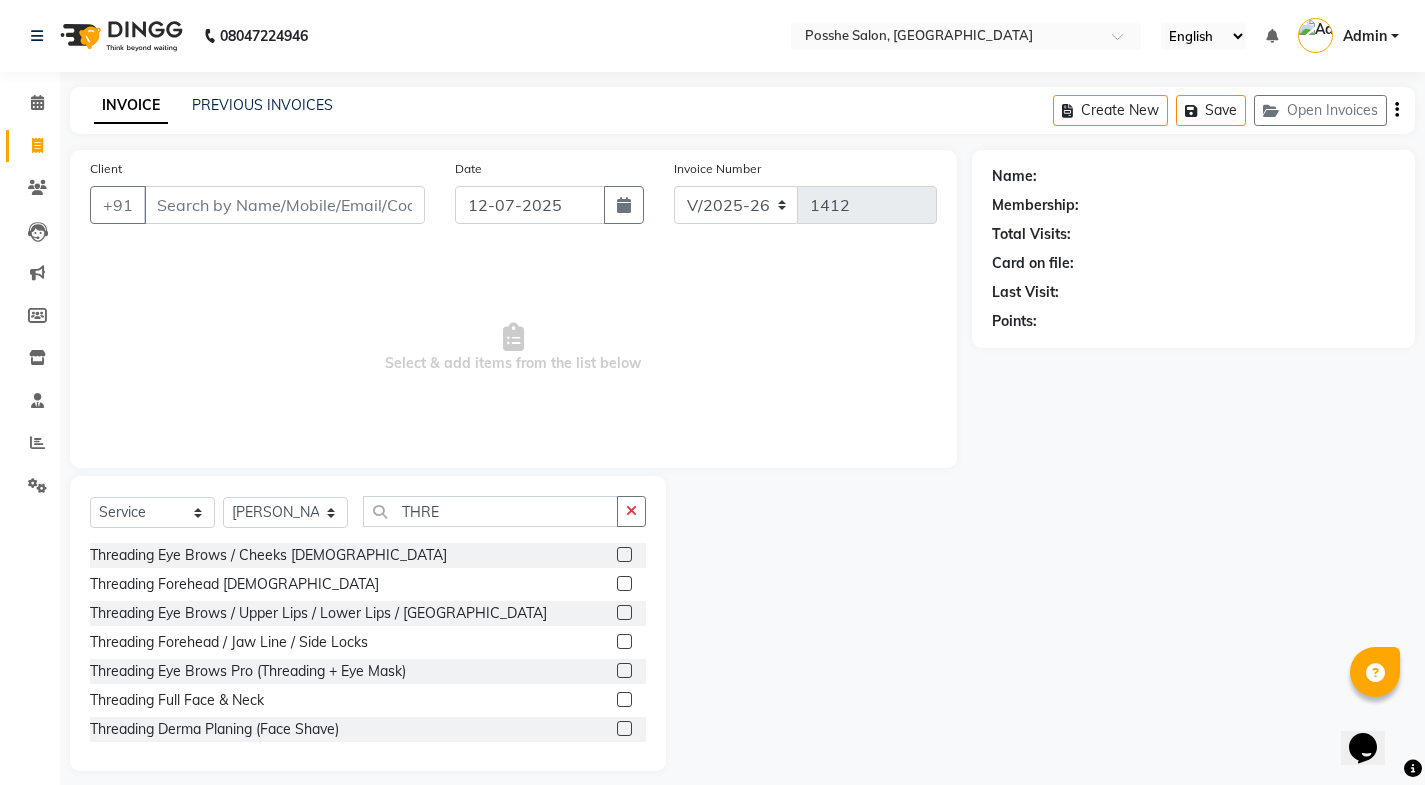 click 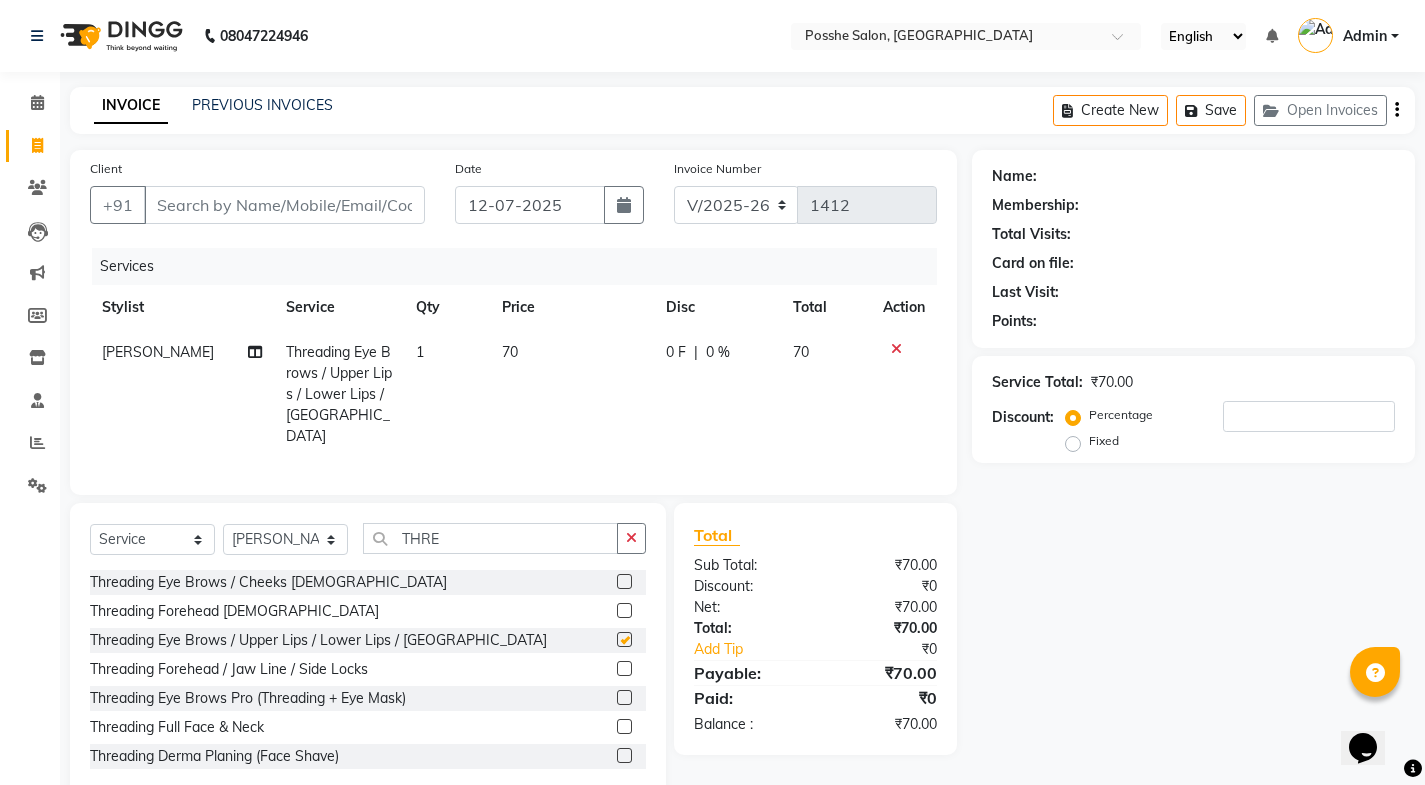 checkbox on "false" 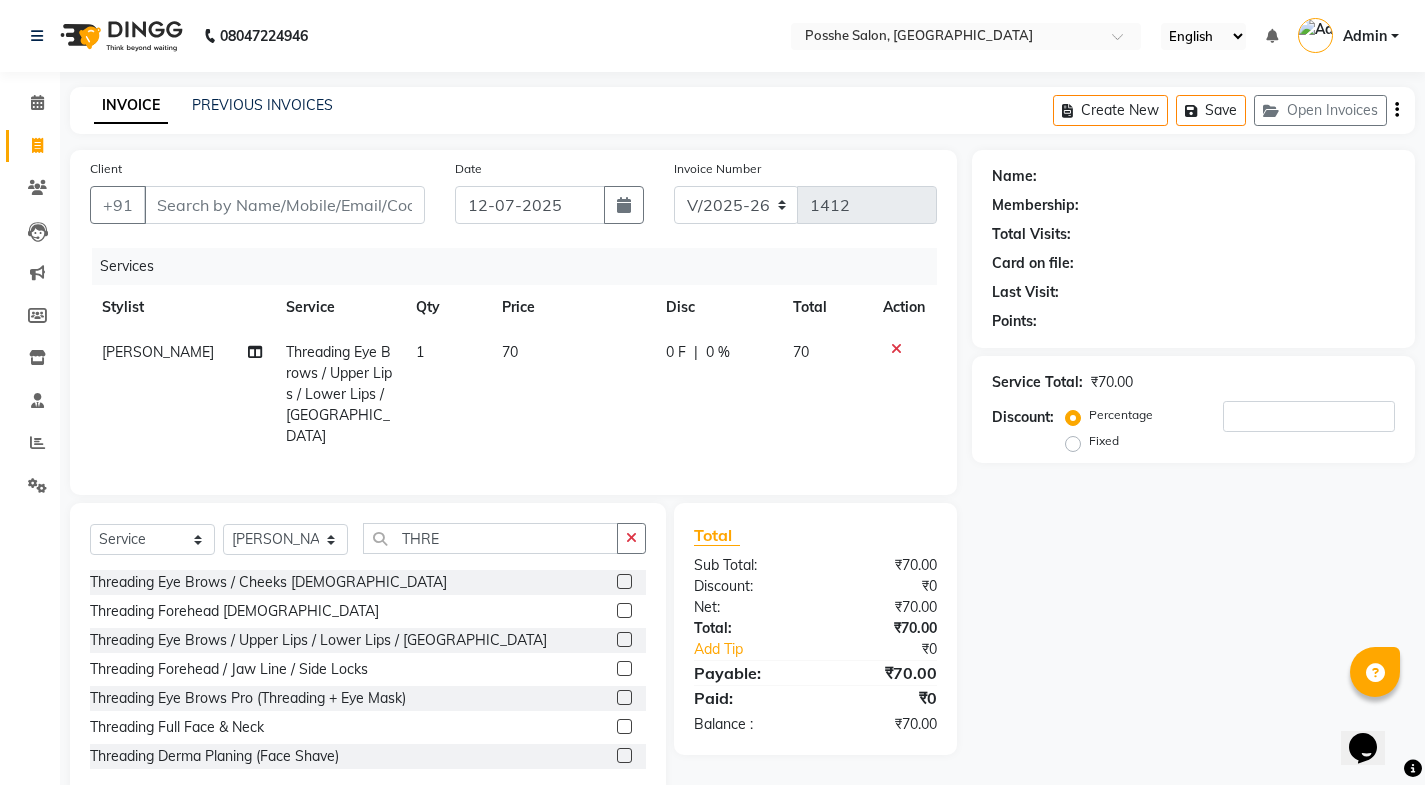 click on "70" 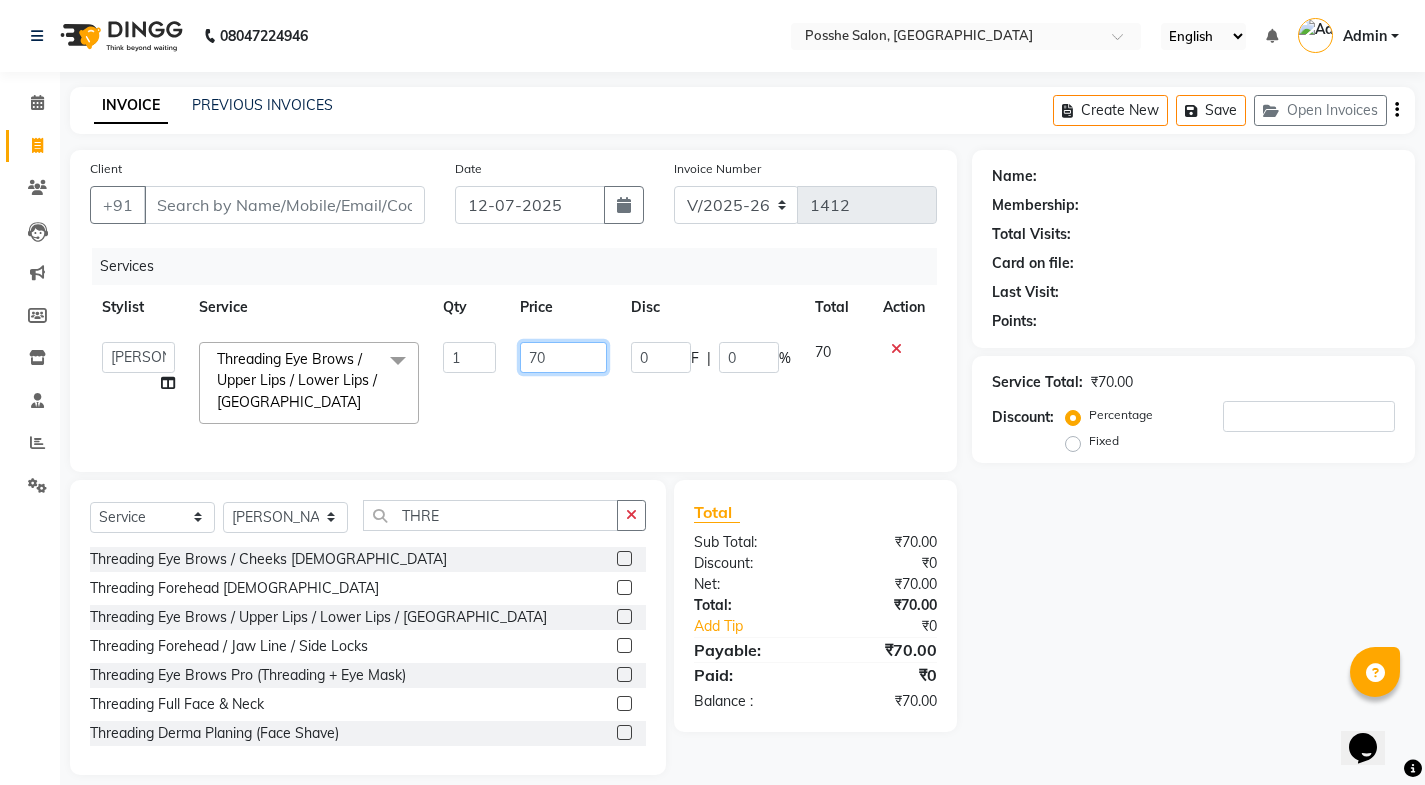 click on "70" 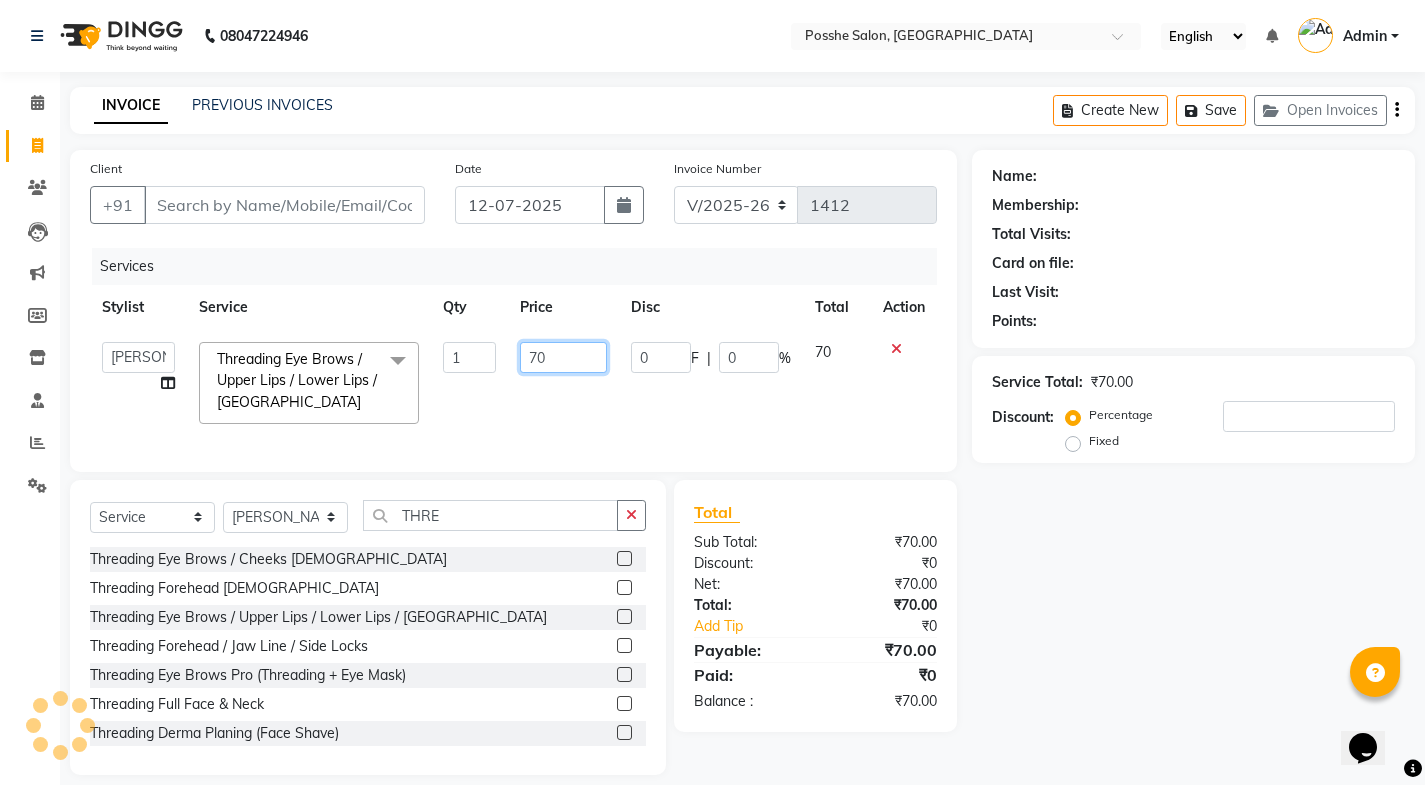 type on "7" 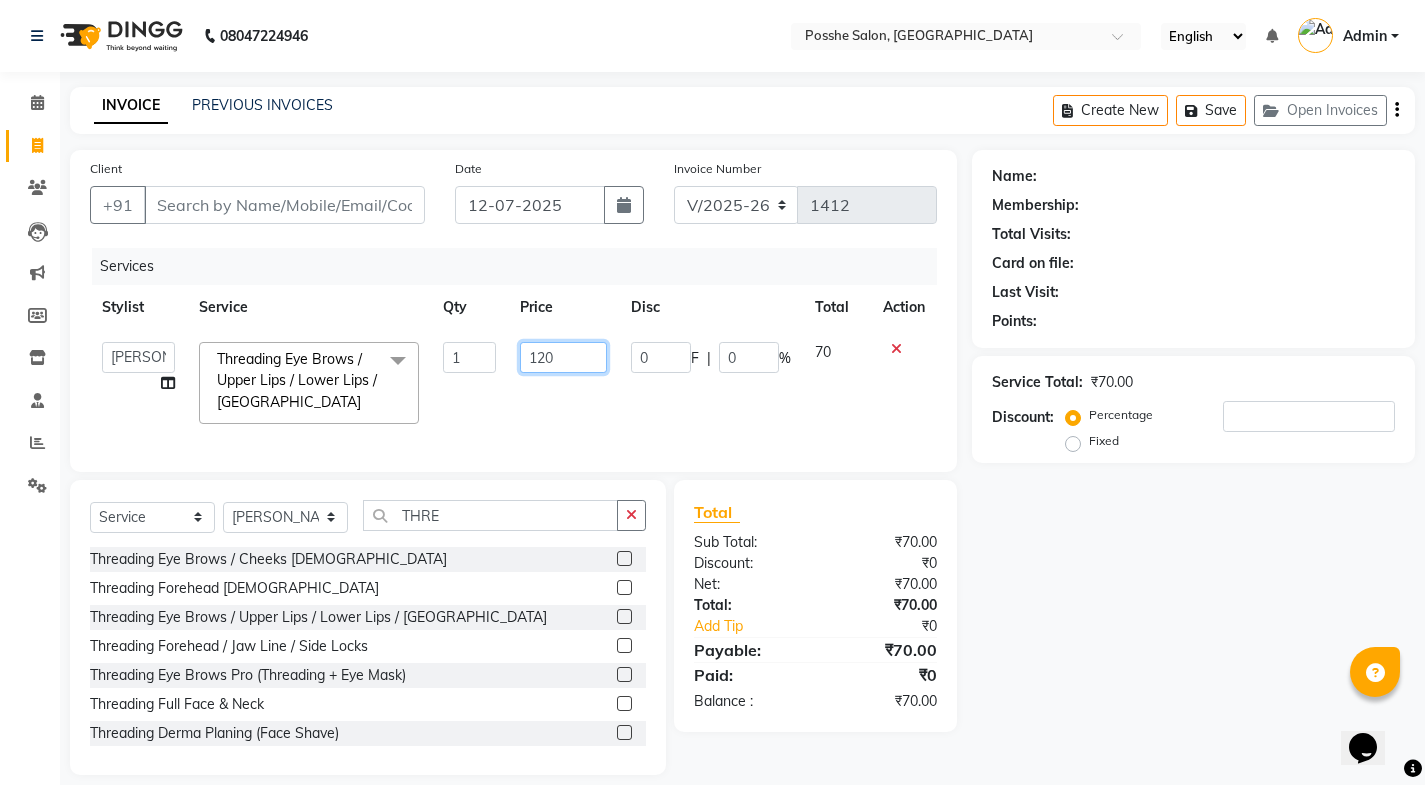 type on "1200" 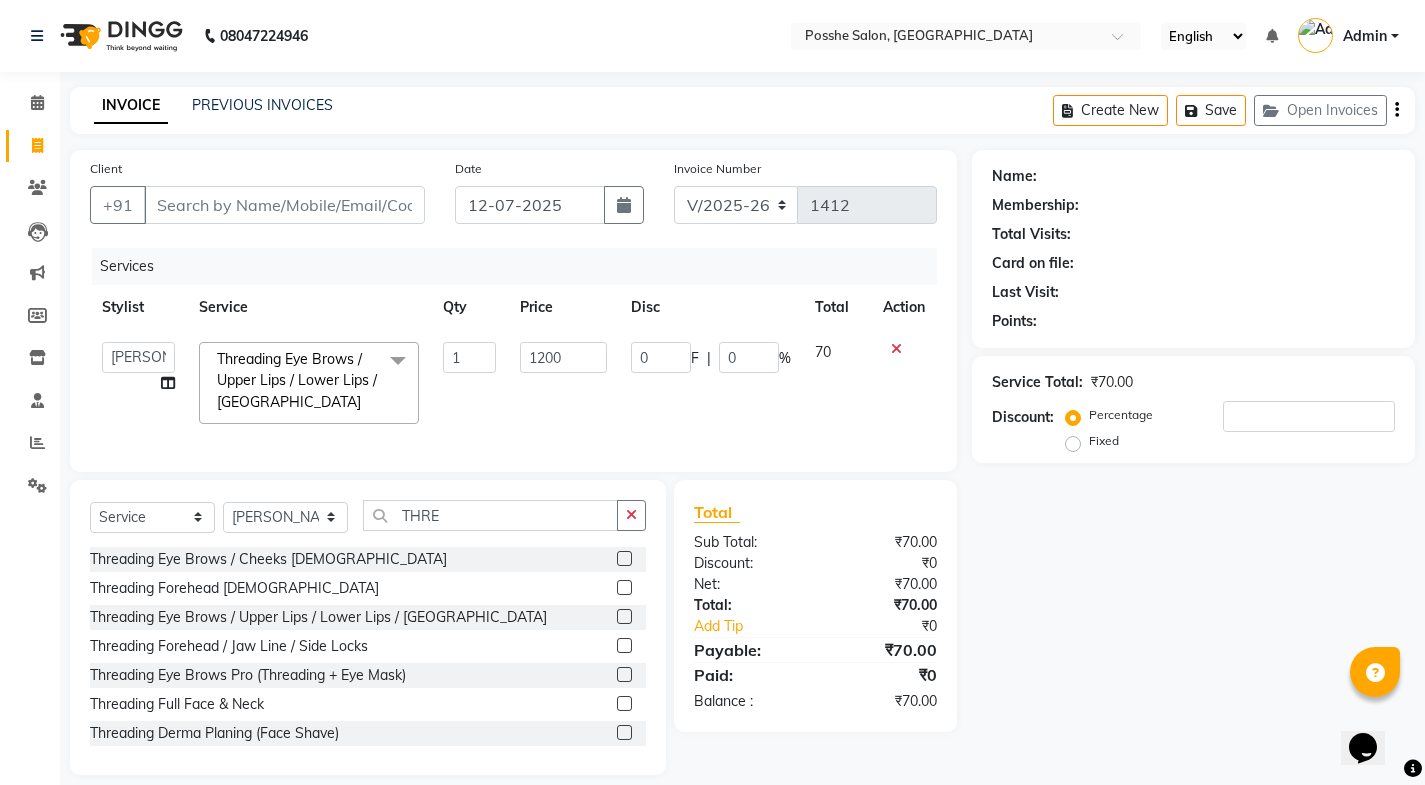 drag, startPoint x: 992, startPoint y: 601, endPoint x: 910, endPoint y: 508, distance: 123.9879 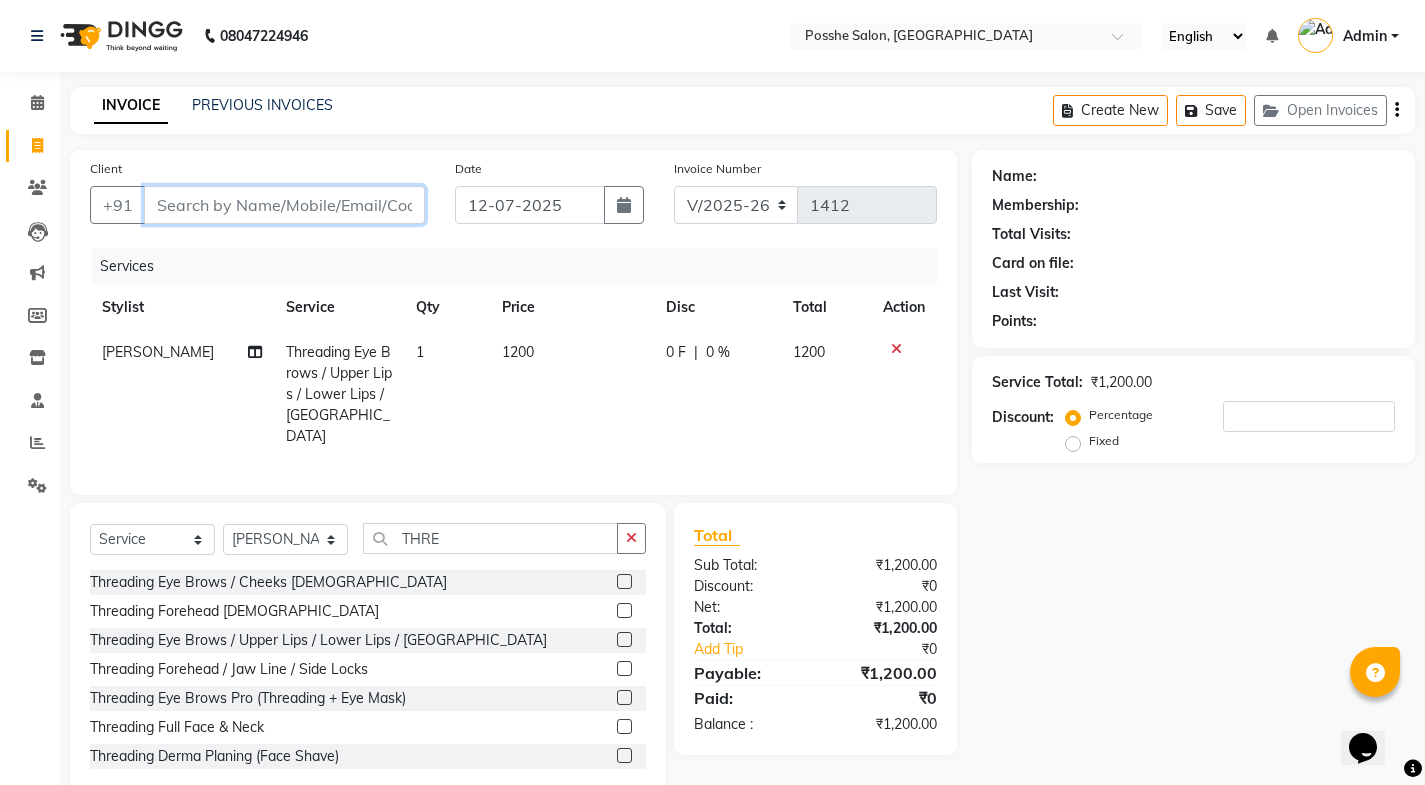 click on "Client" at bounding box center [284, 205] 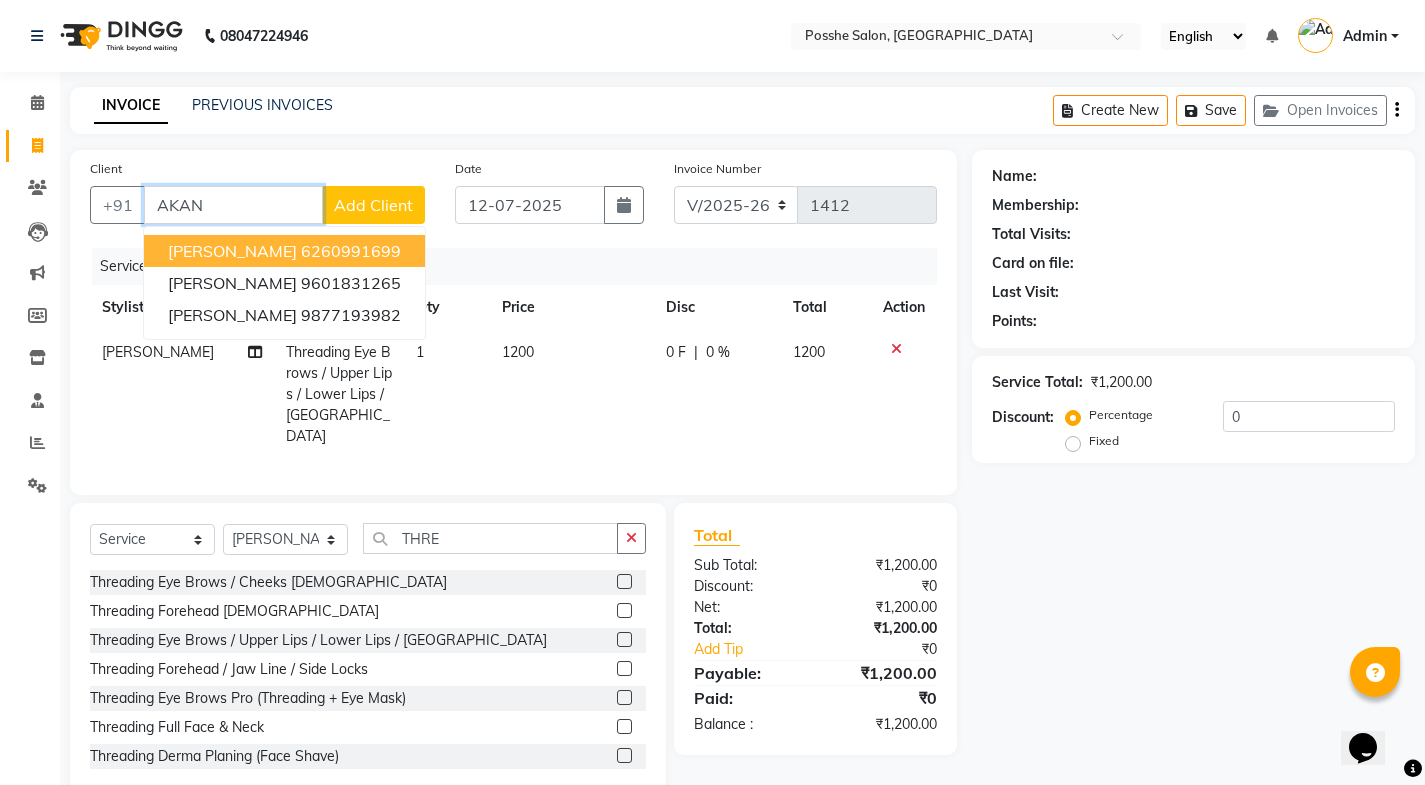 click on "aakansha  6260991699" at bounding box center [284, 251] 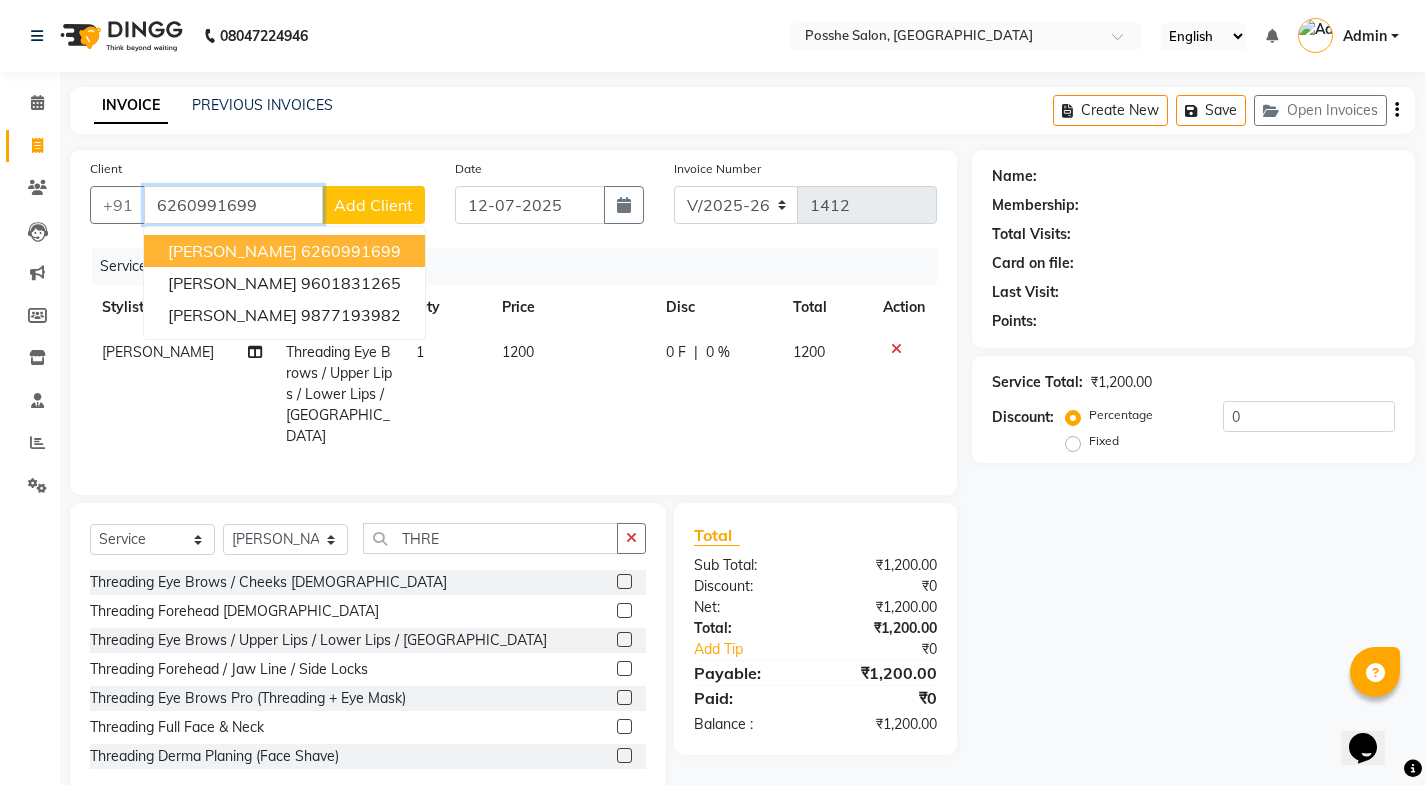 type on "6260991699" 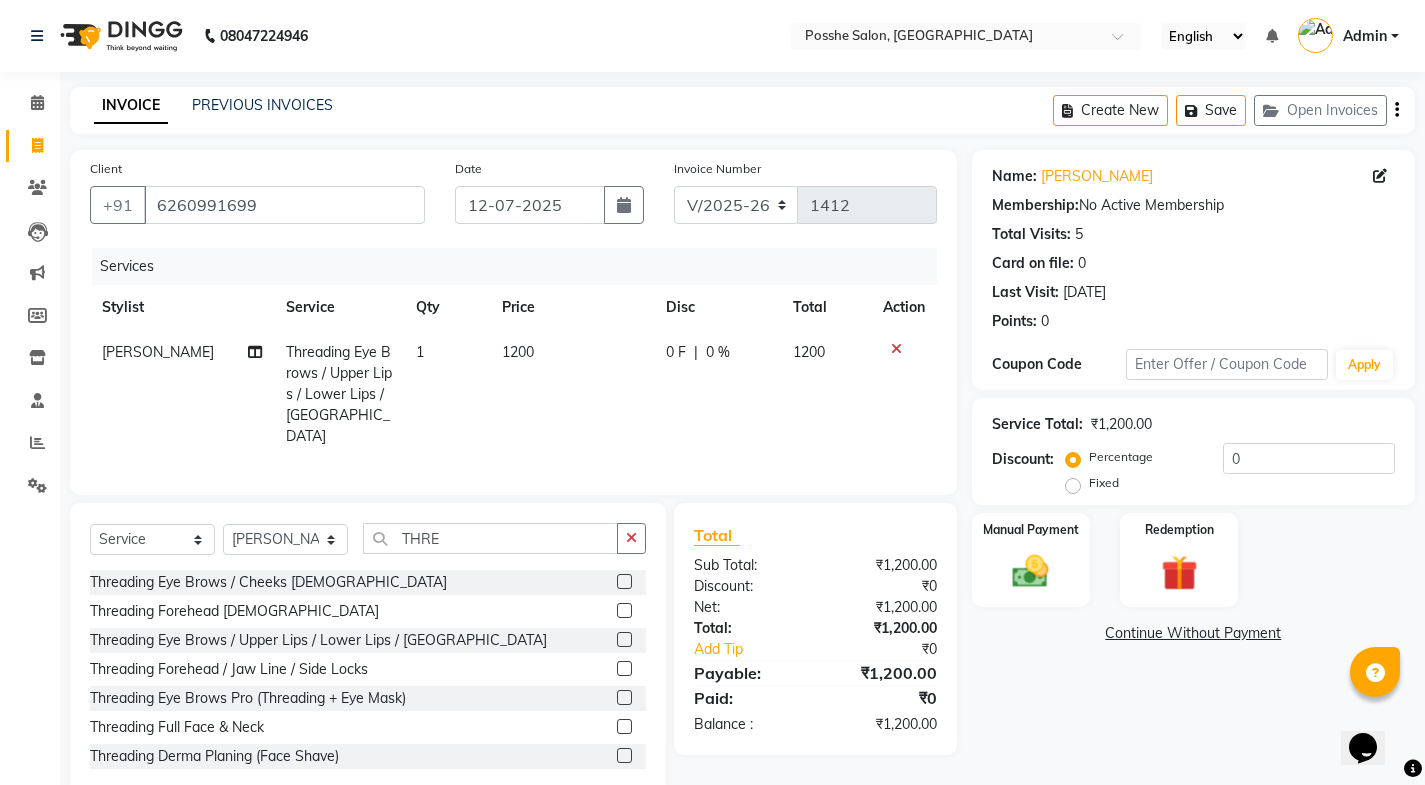 scroll, scrollTop: 37, scrollLeft: 0, axis: vertical 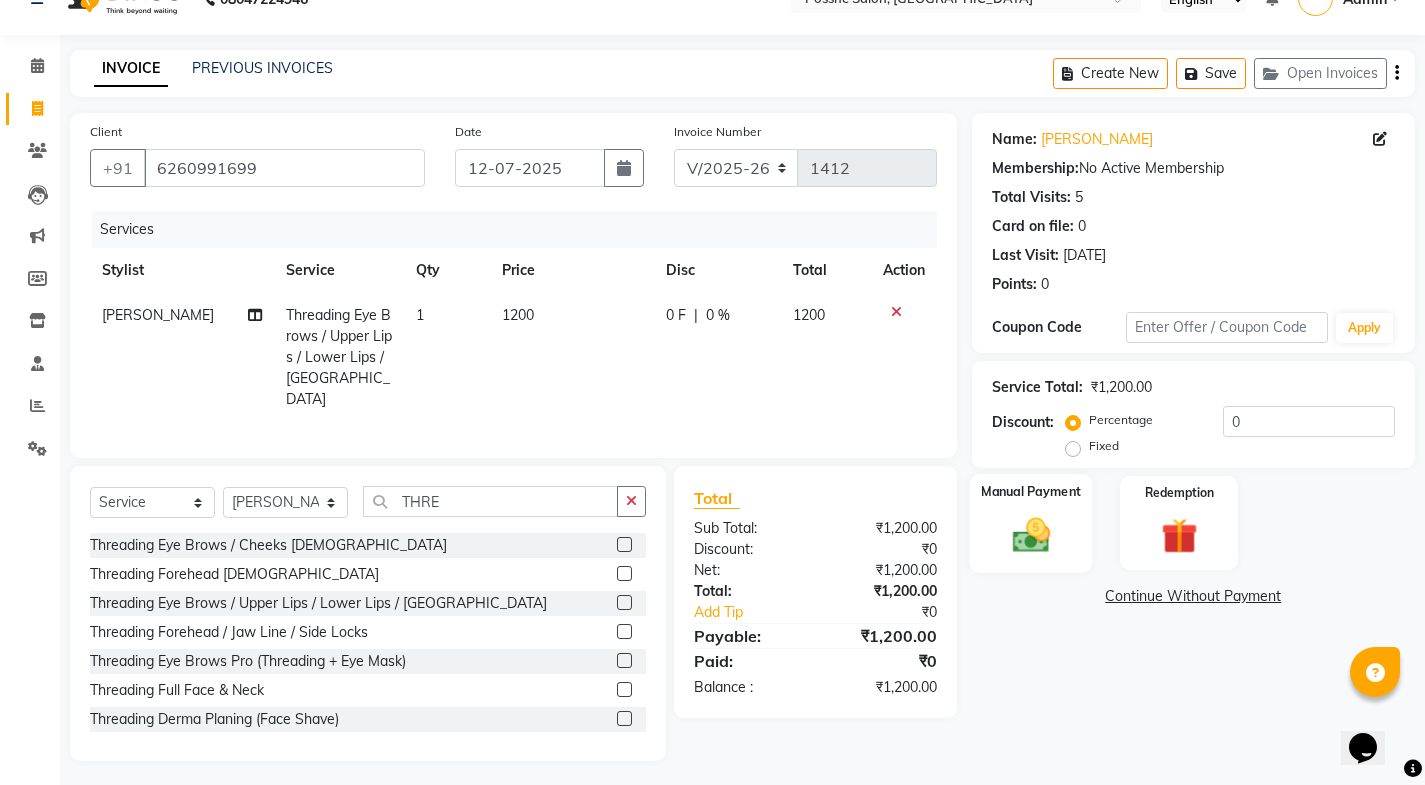 click 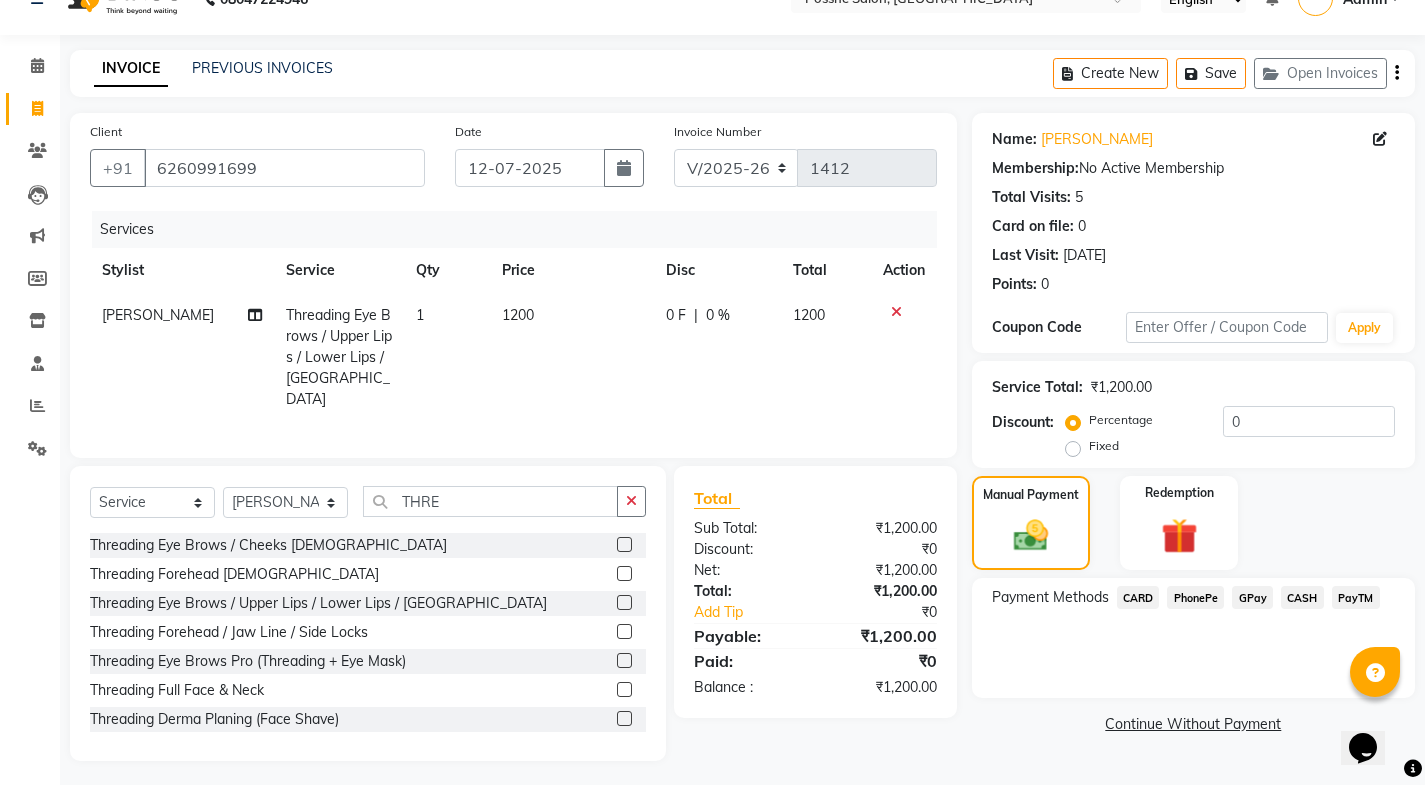 click on "PayTM" 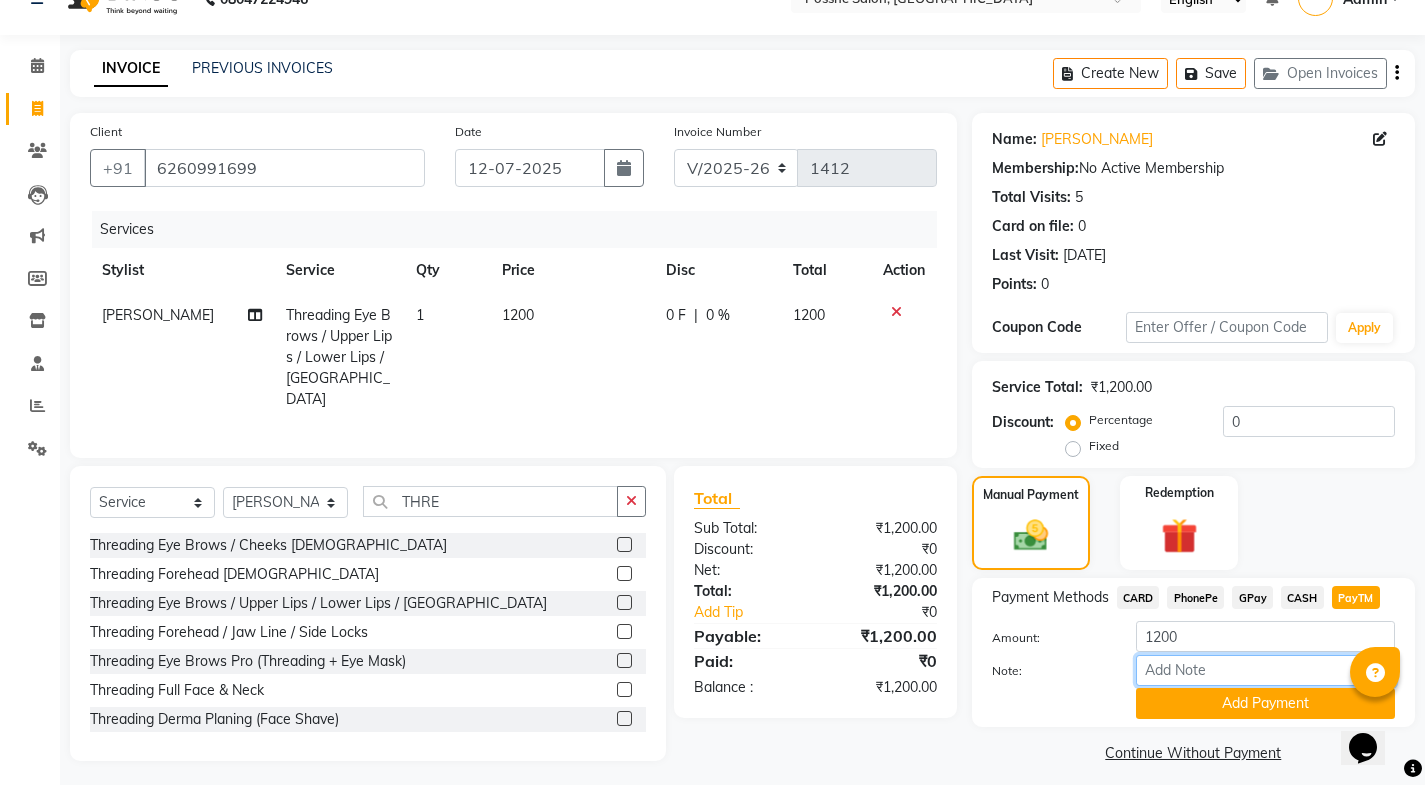 click on "Note:" at bounding box center (1265, 670) 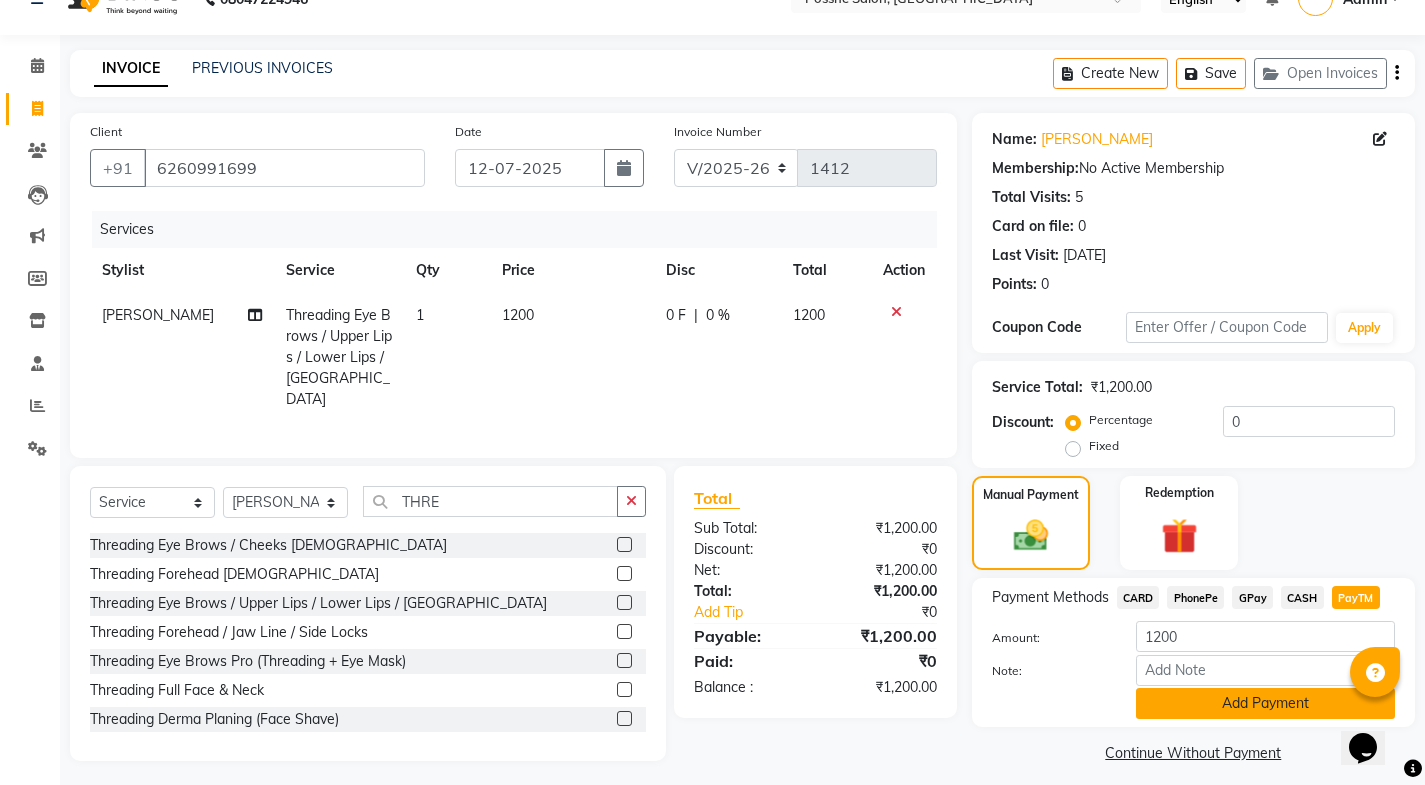 click on "Add Payment" 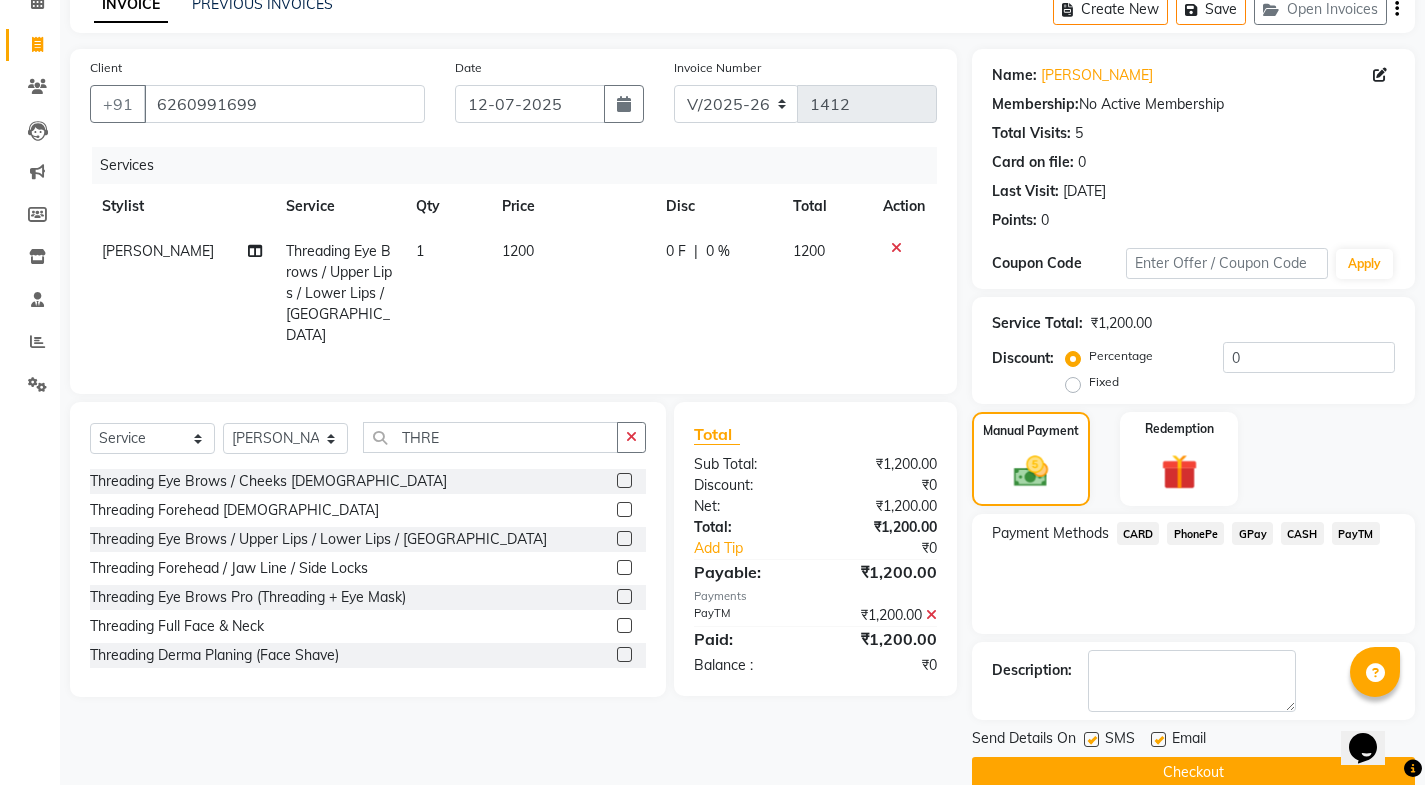 scroll, scrollTop: 134, scrollLeft: 0, axis: vertical 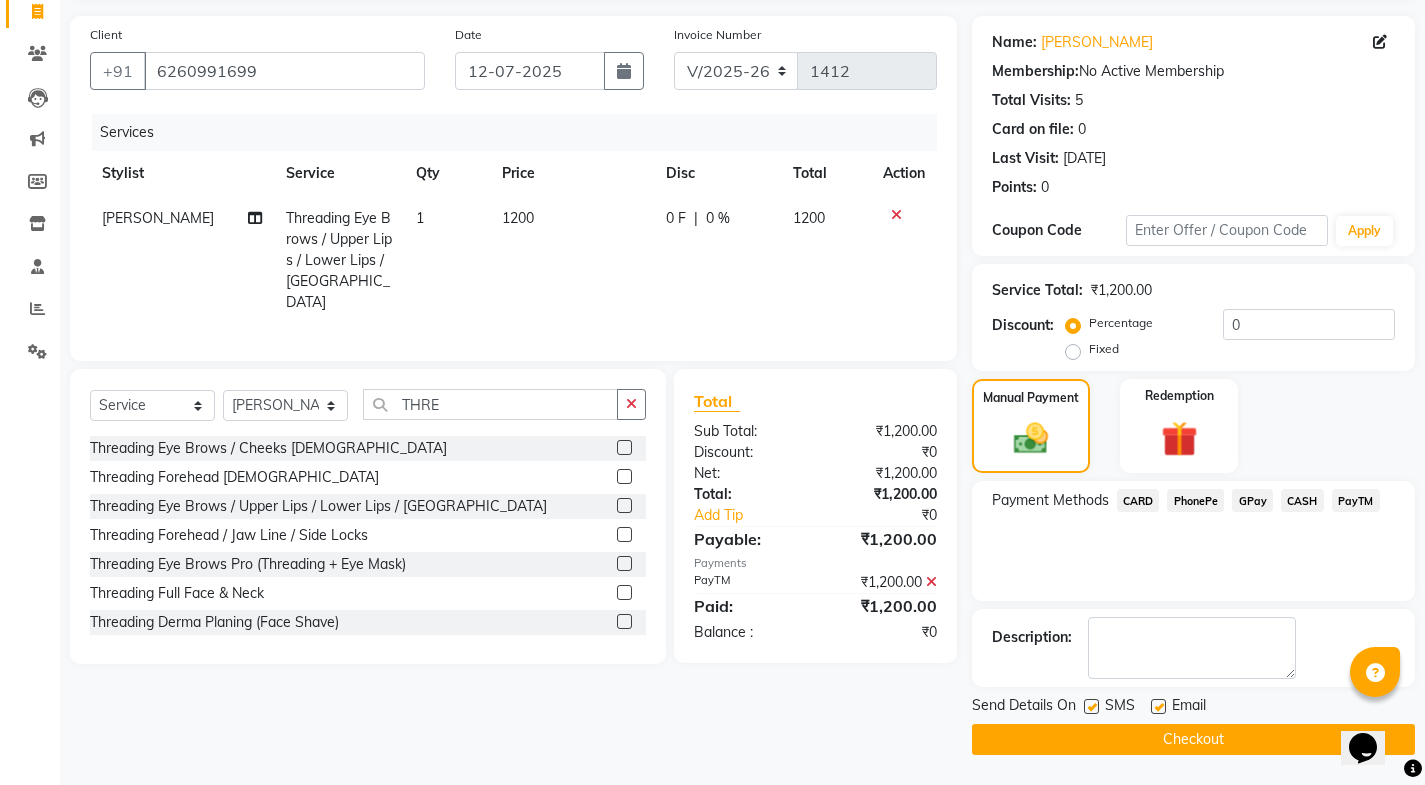 drag, startPoint x: 1144, startPoint y: 692, endPoint x: 1154, endPoint y: 703, distance: 14.866069 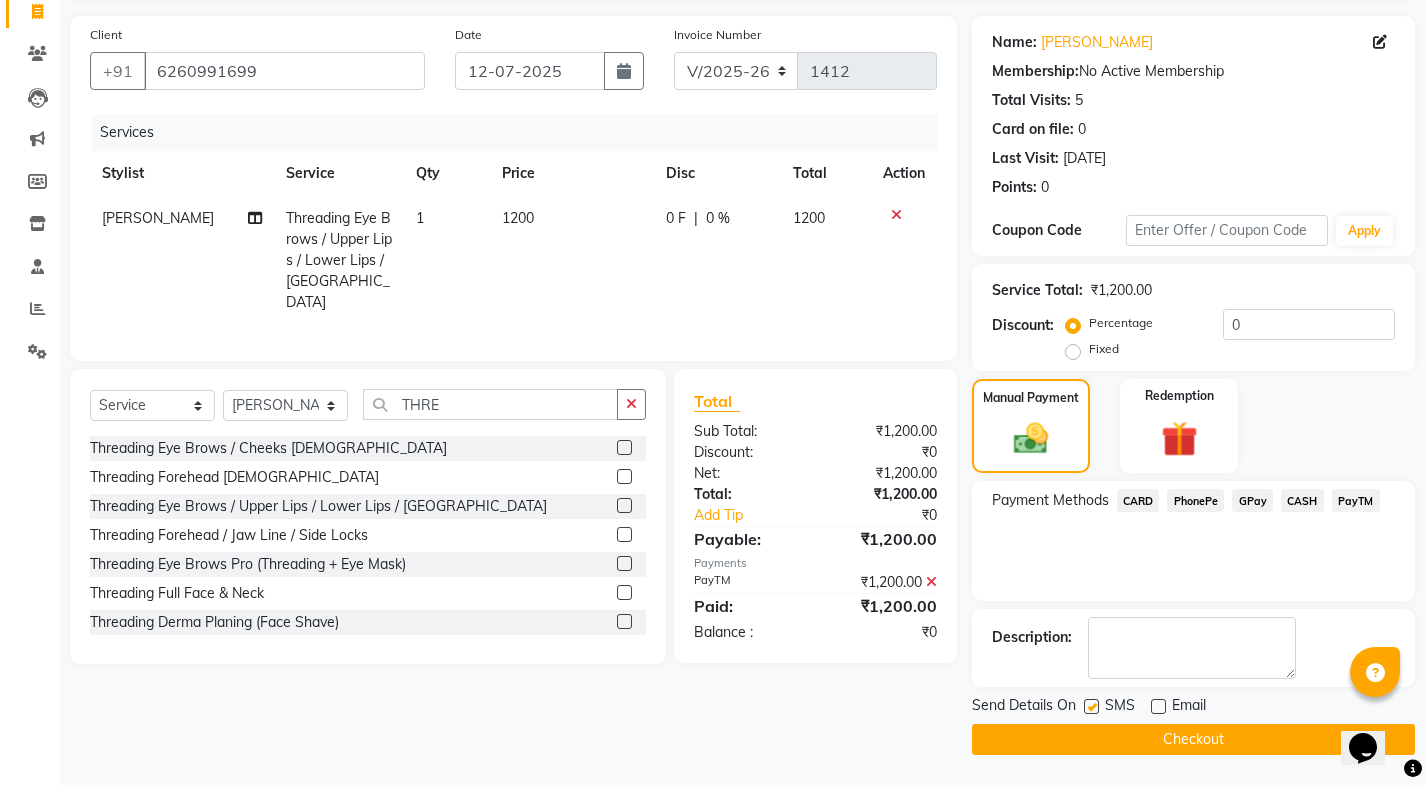 click 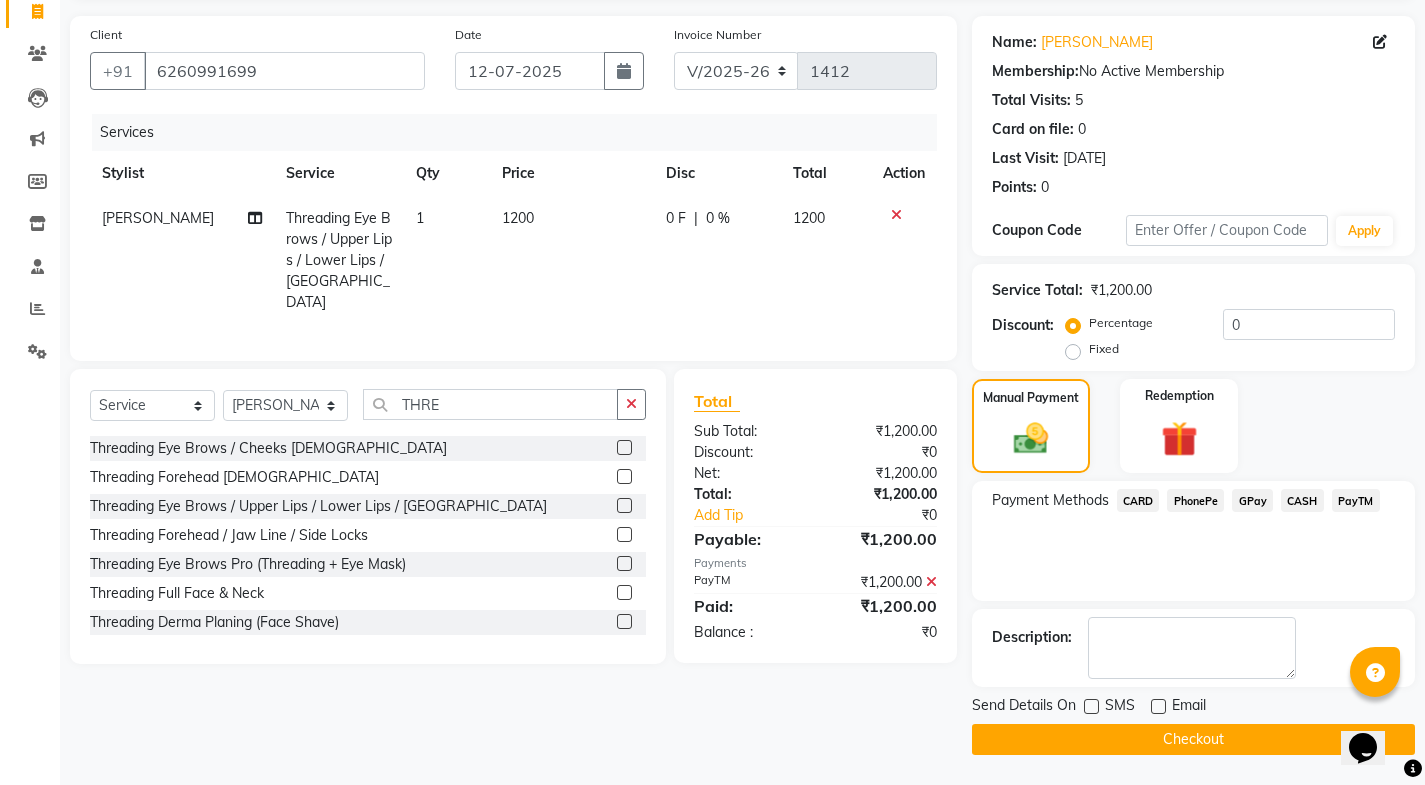 click on "Checkout" 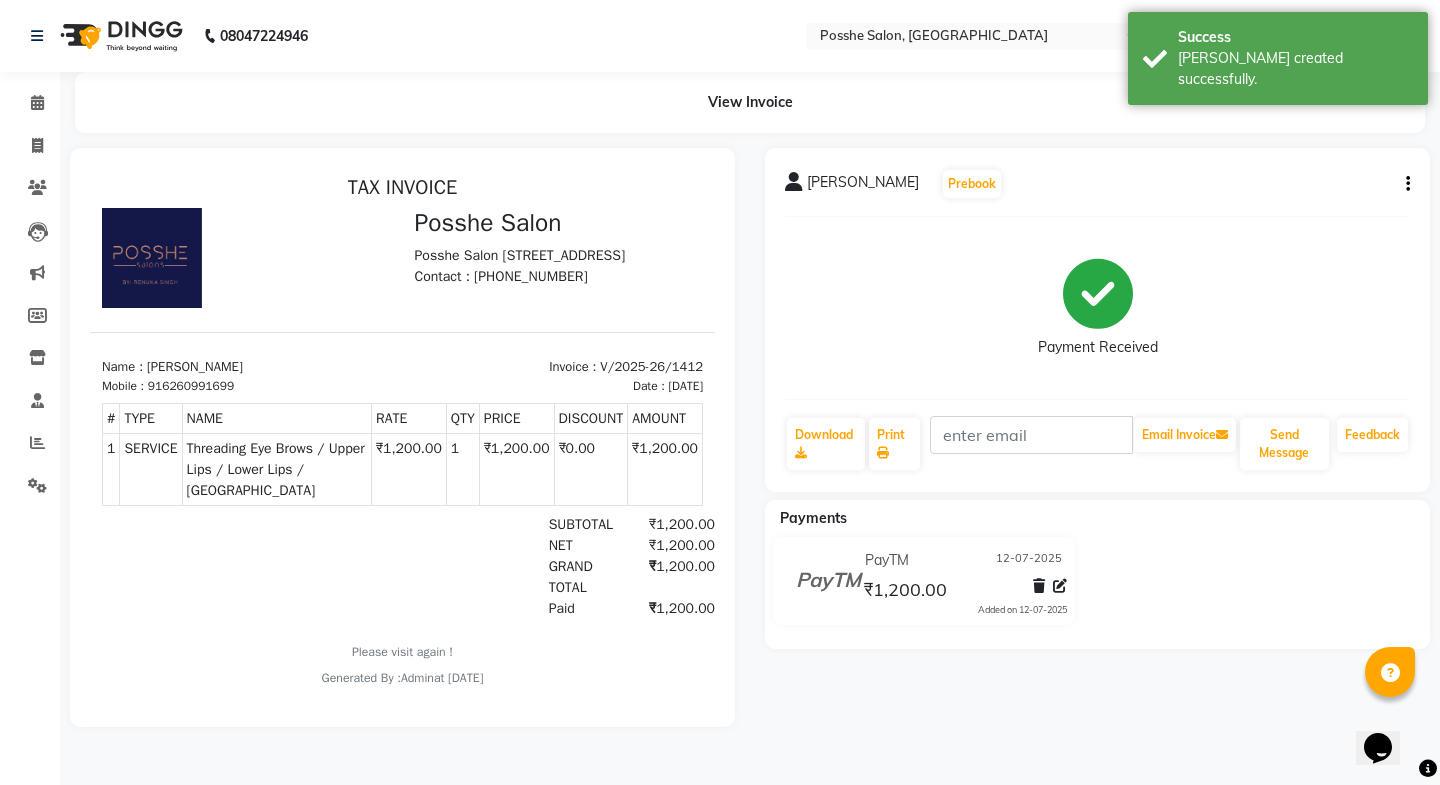 scroll, scrollTop: 0, scrollLeft: 0, axis: both 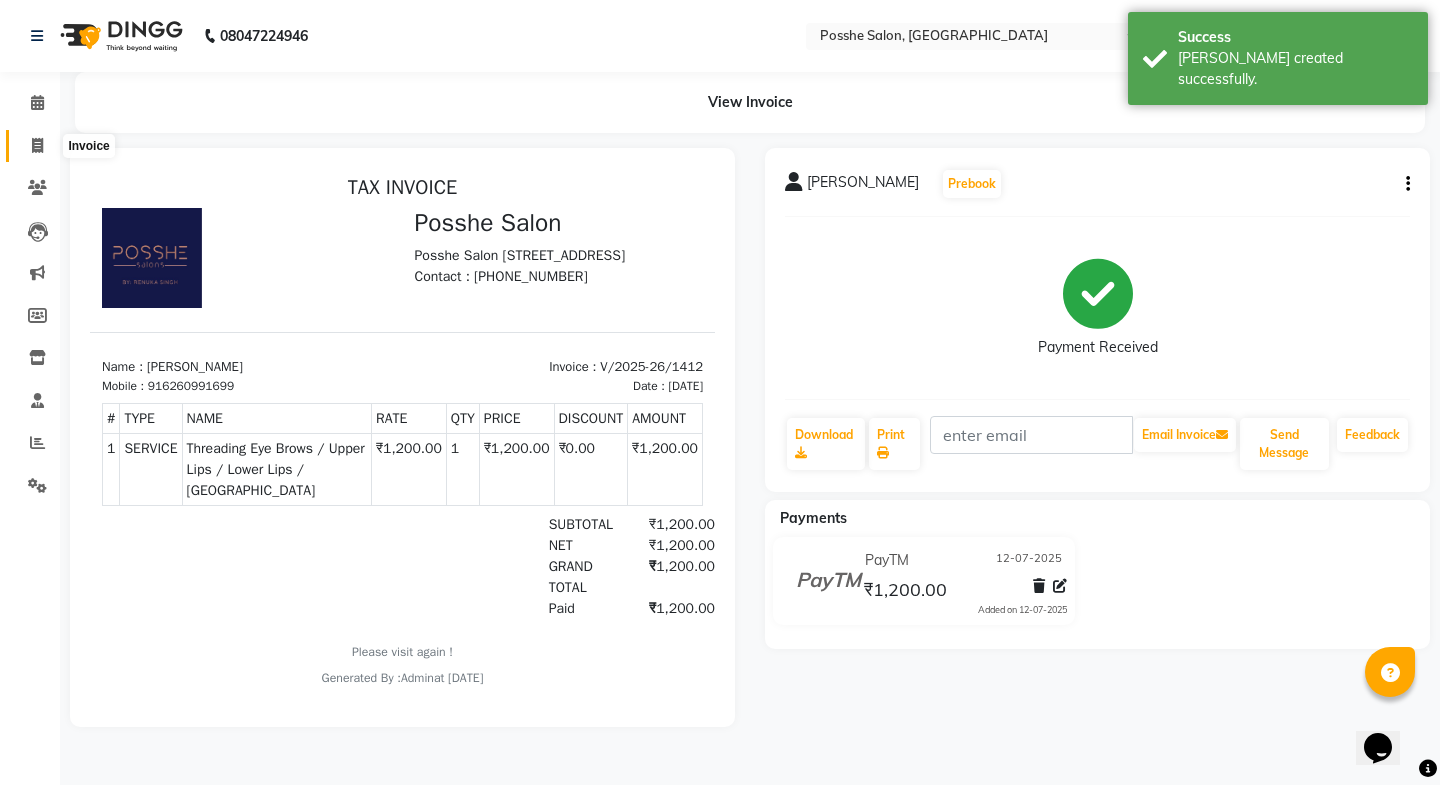 click 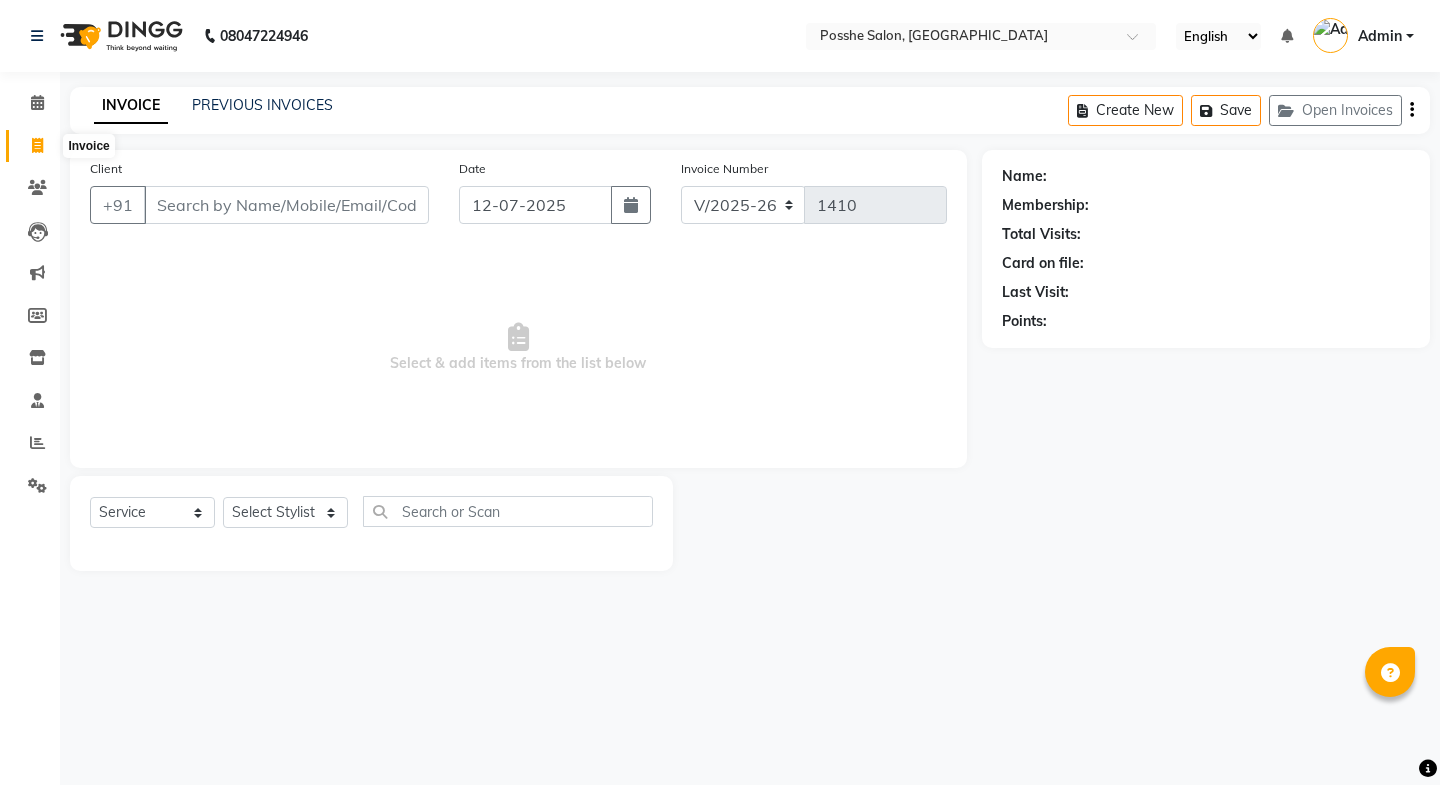 select on "6052" 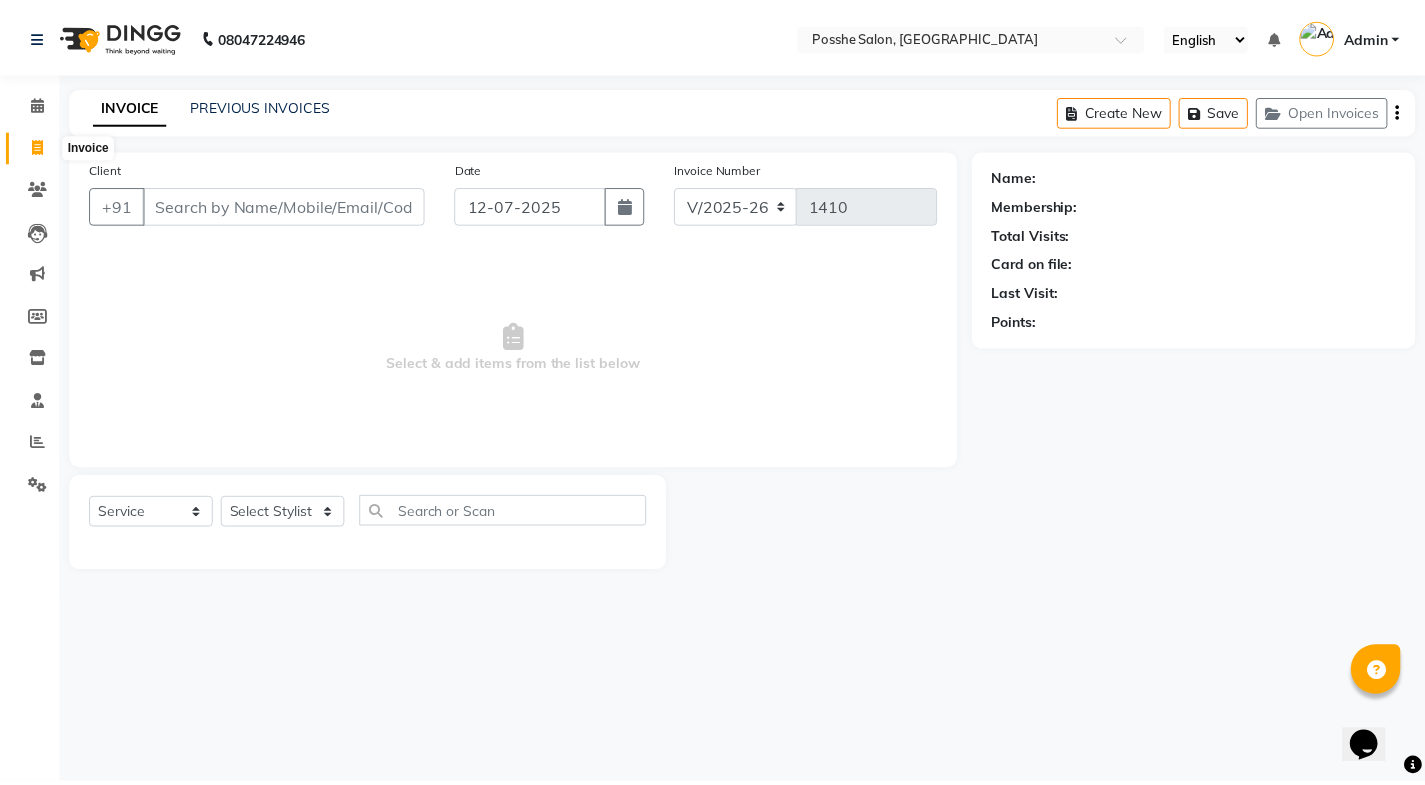 scroll, scrollTop: 0, scrollLeft: 0, axis: both 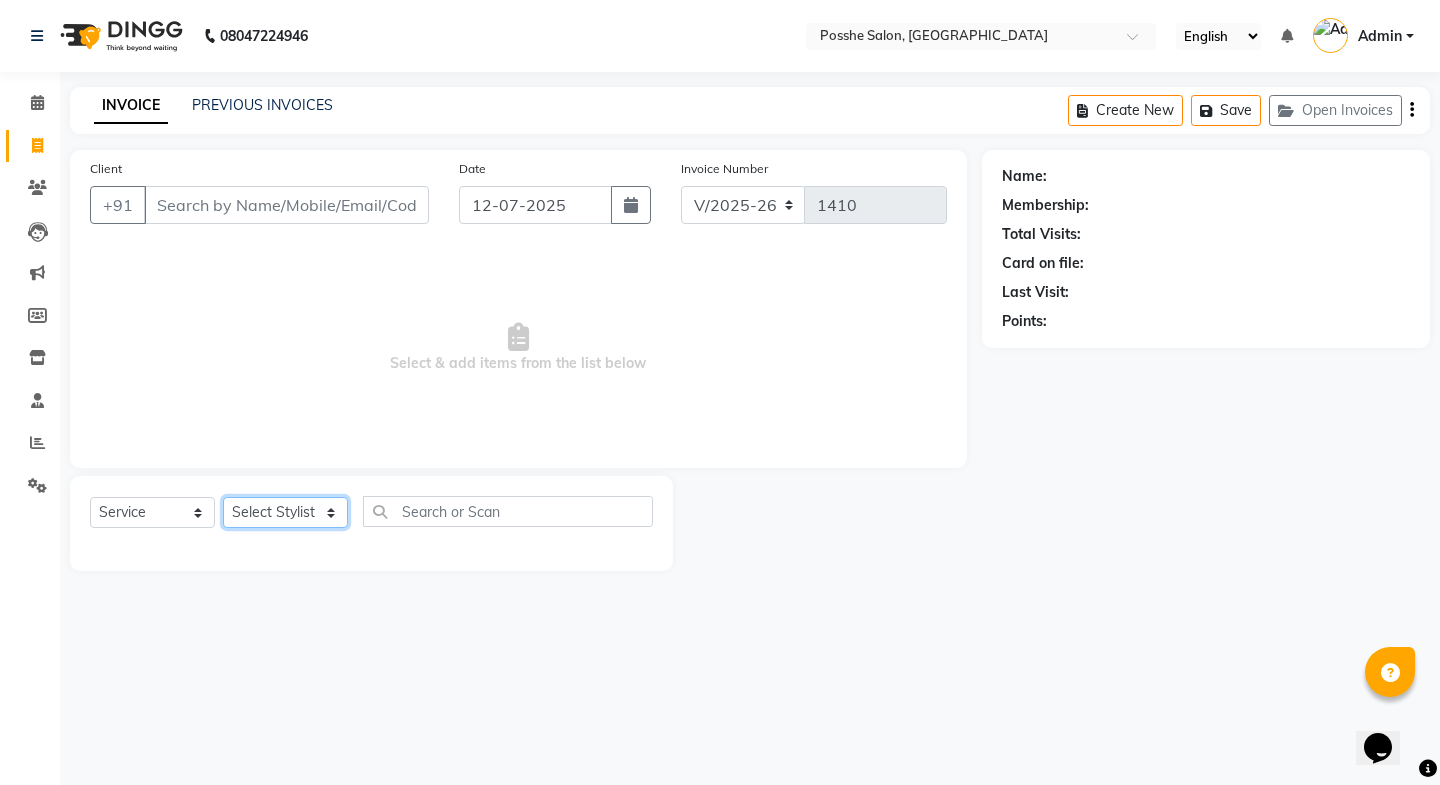 click on "Select Stylist [PERSON_NAME] Mali [PERSON_NAME] Posshe for products [PERSON_NAME] [PERSON_NAME] [PERSON_NAME]" 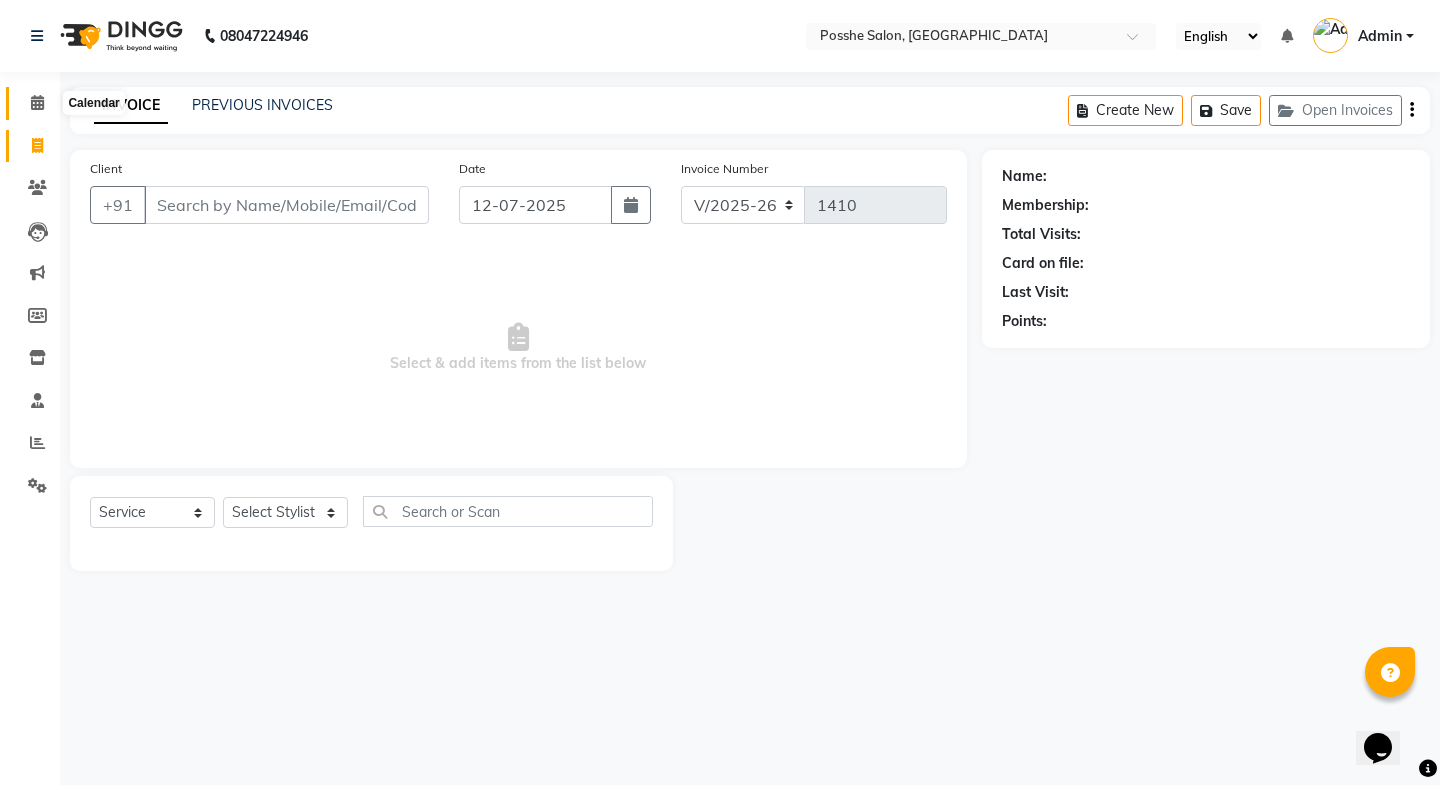 click 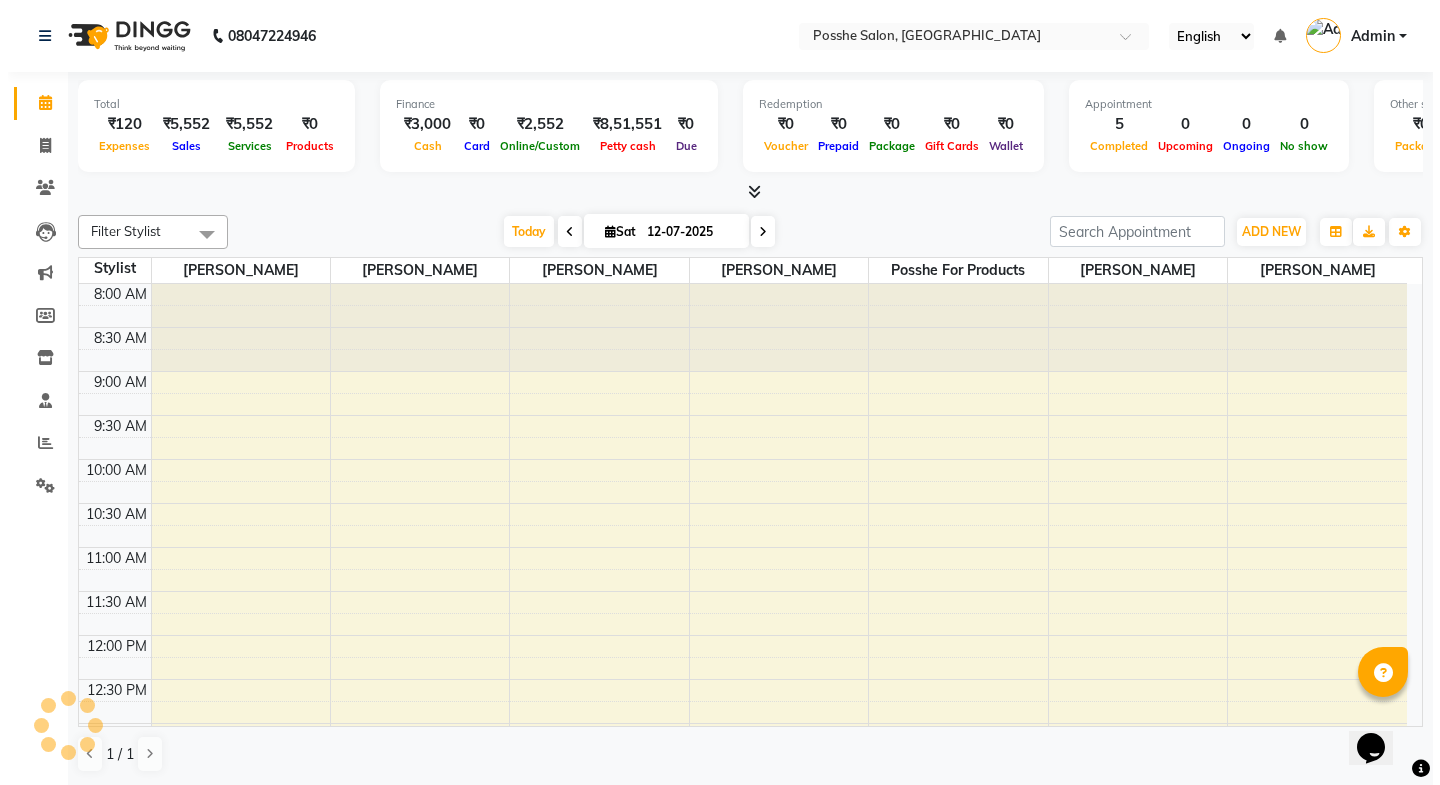 scroll, scrollTop: 0, scrollLeft: 0, axis: both 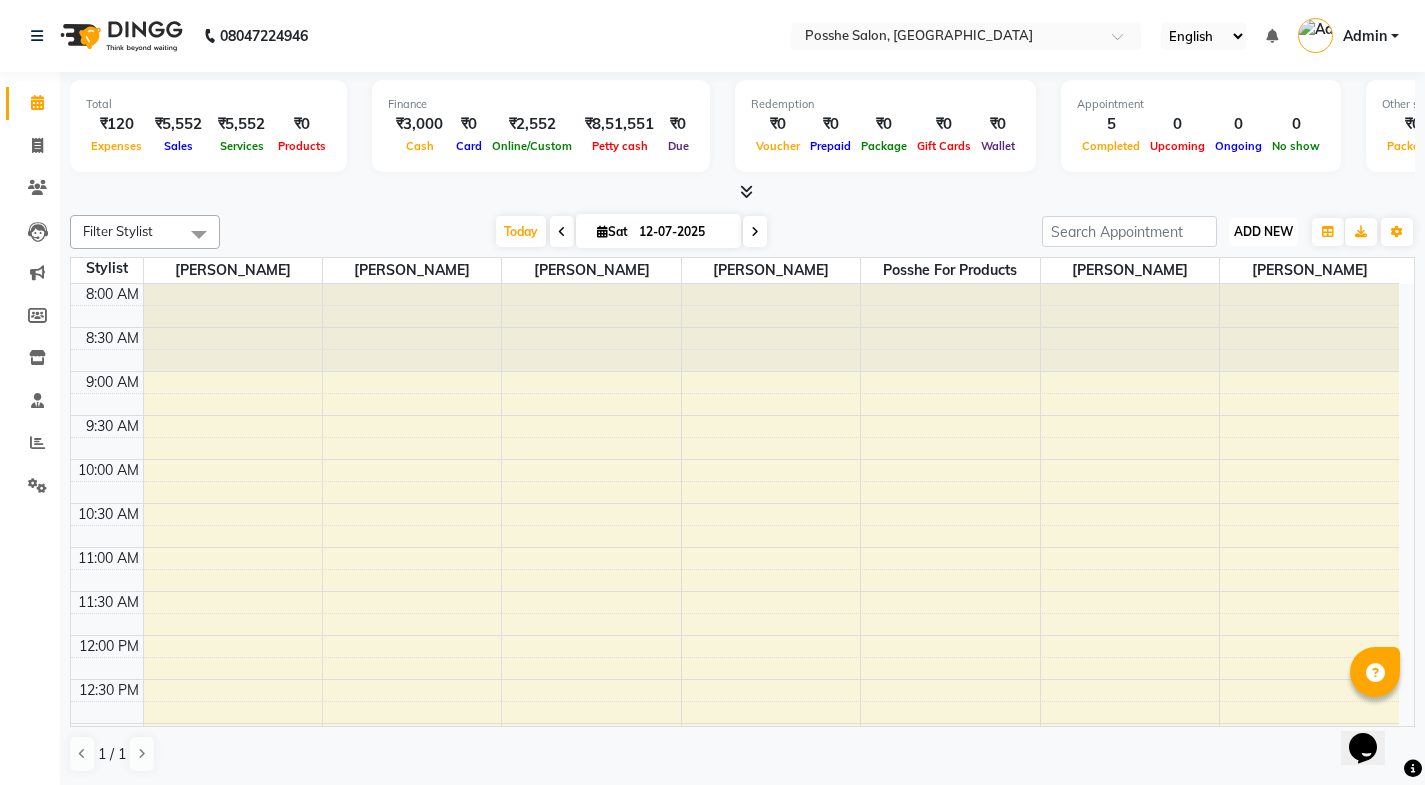 click on "ADD NEW" at bounding box center (1263, 231) 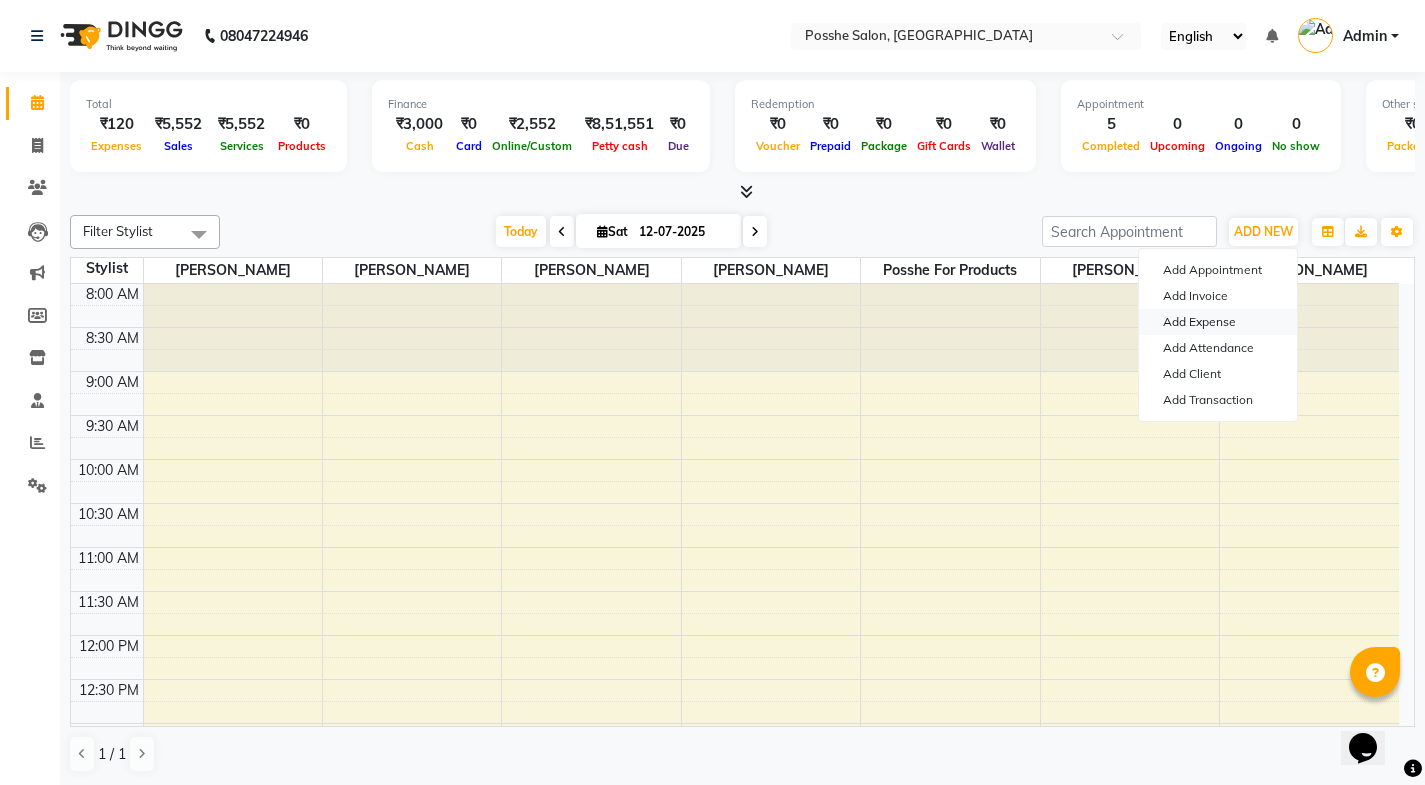 click on "Add Expense" at bounding box center [1218, 322] 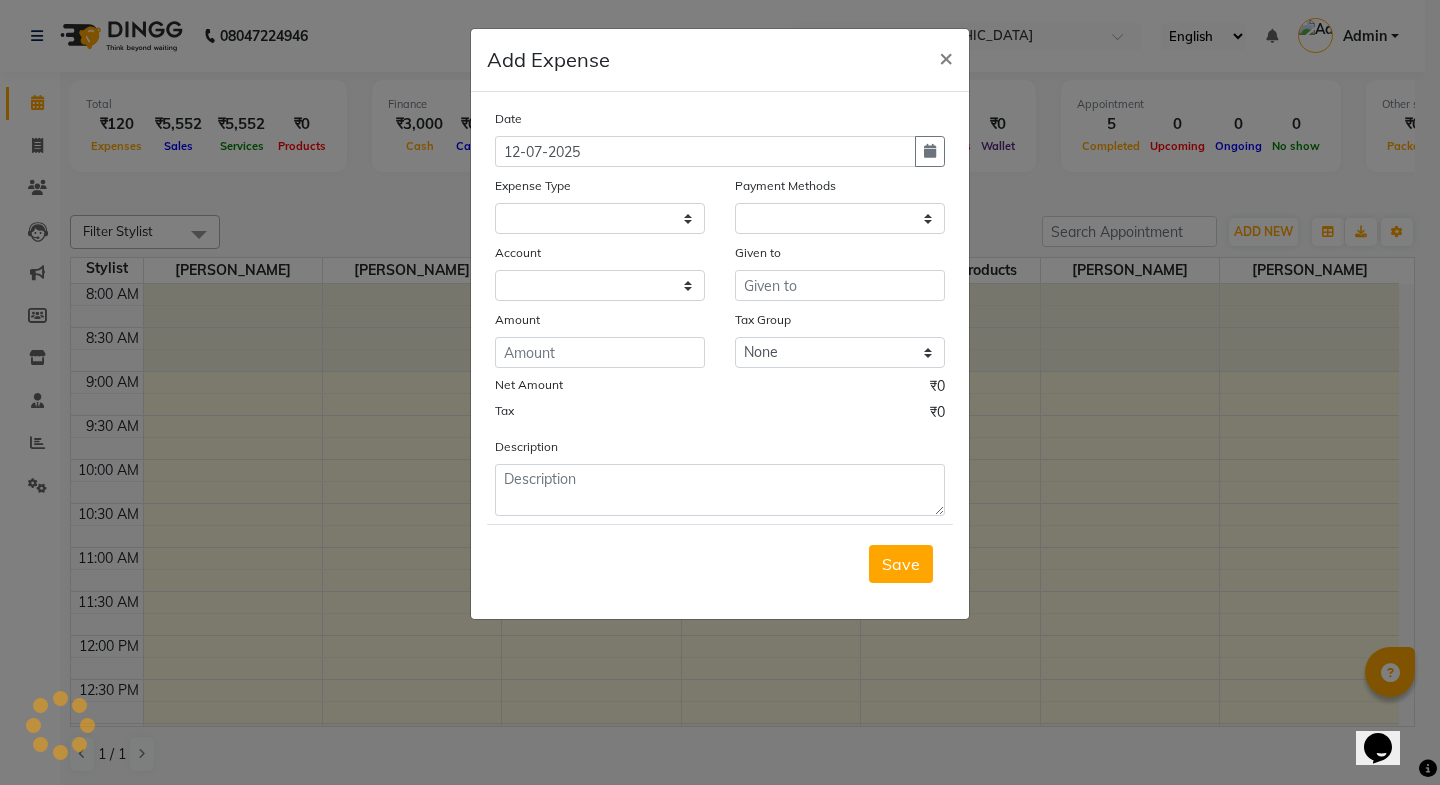 select on "1" 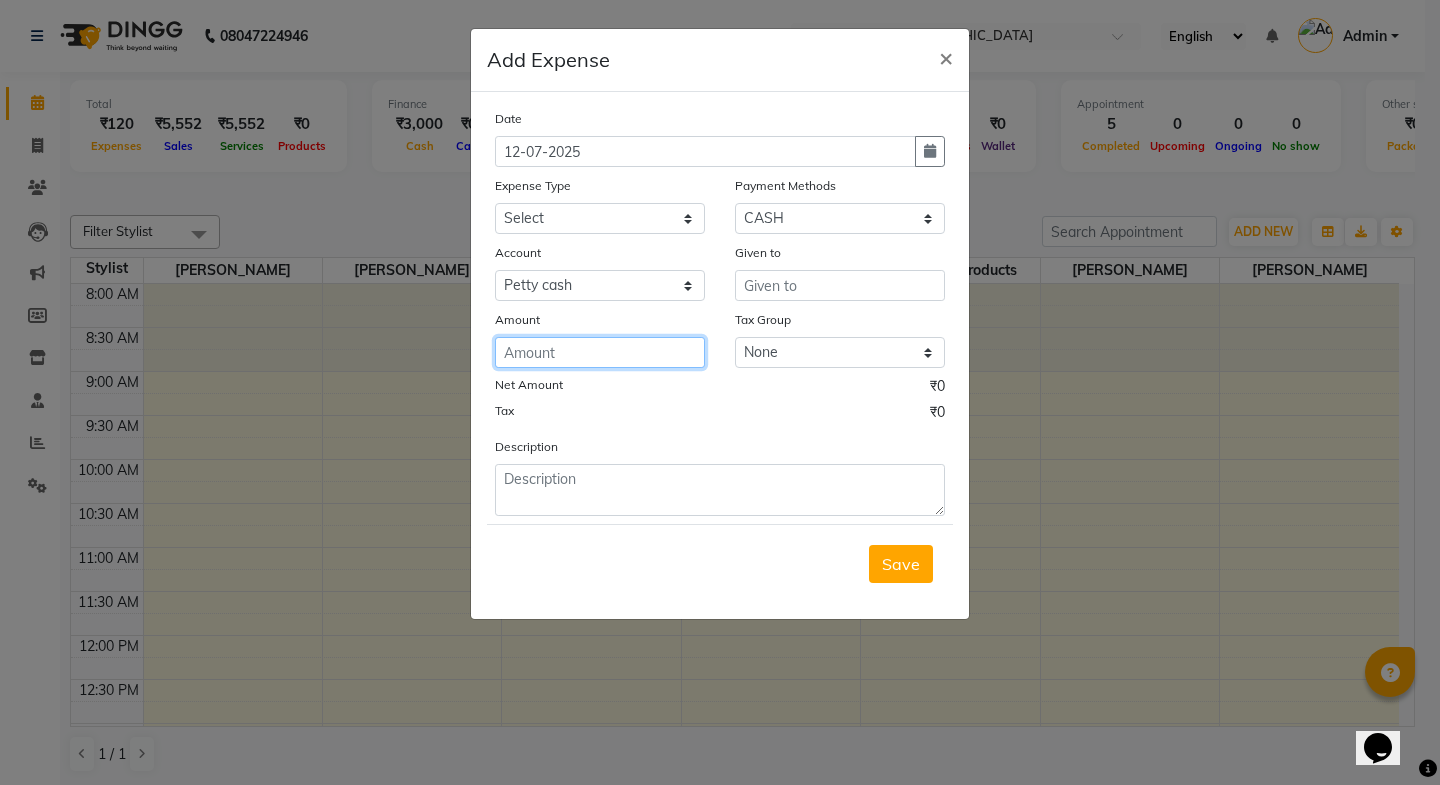 click 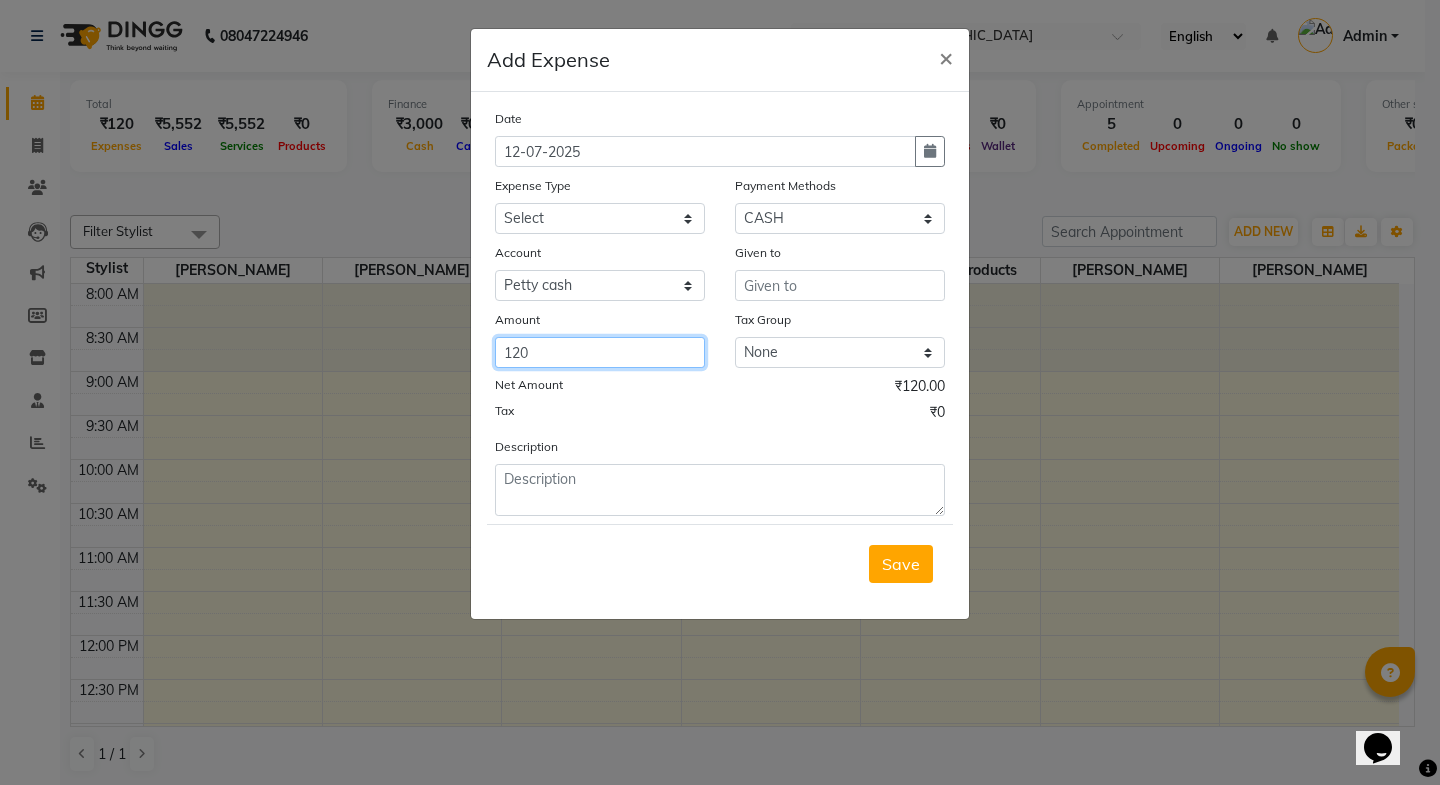 type on "120" 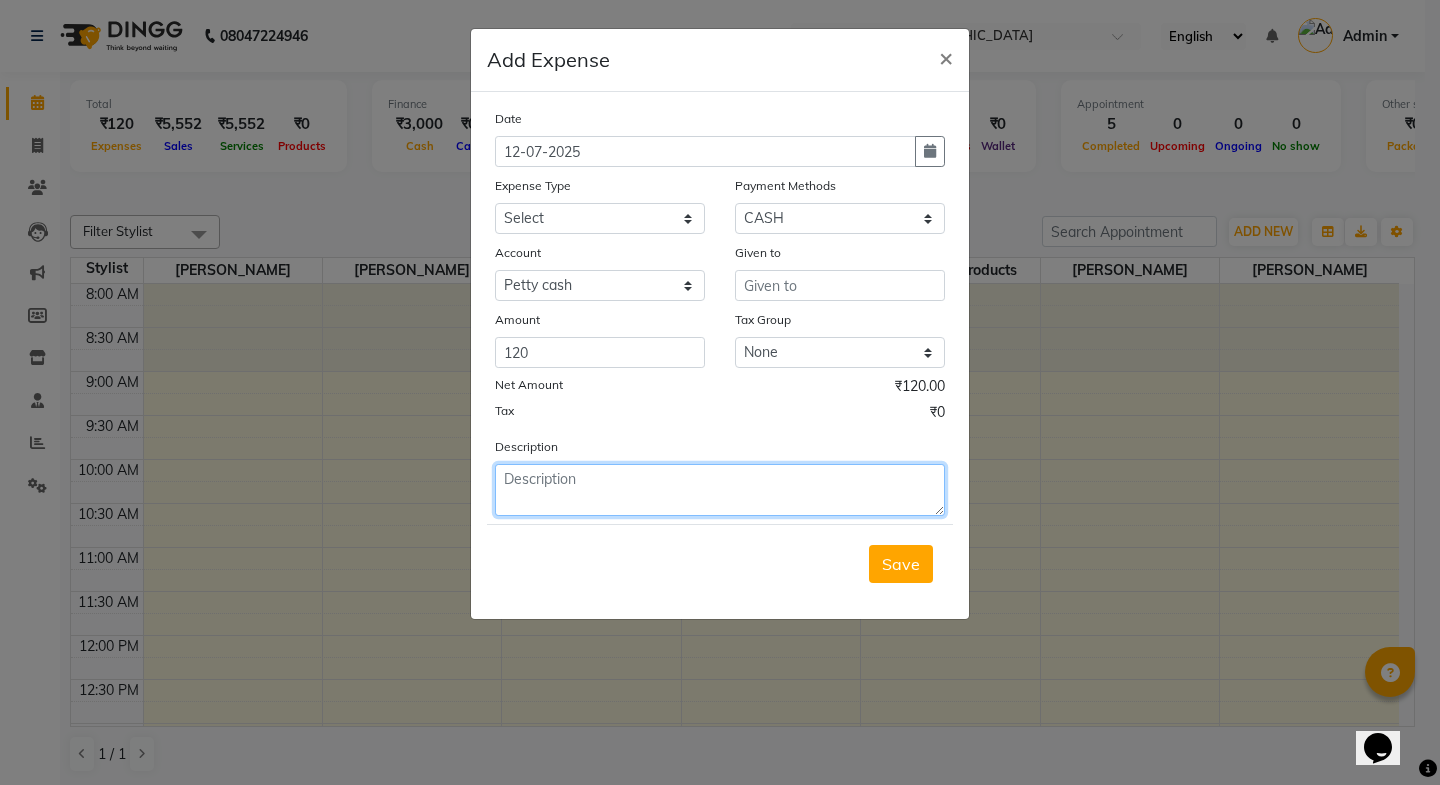 click 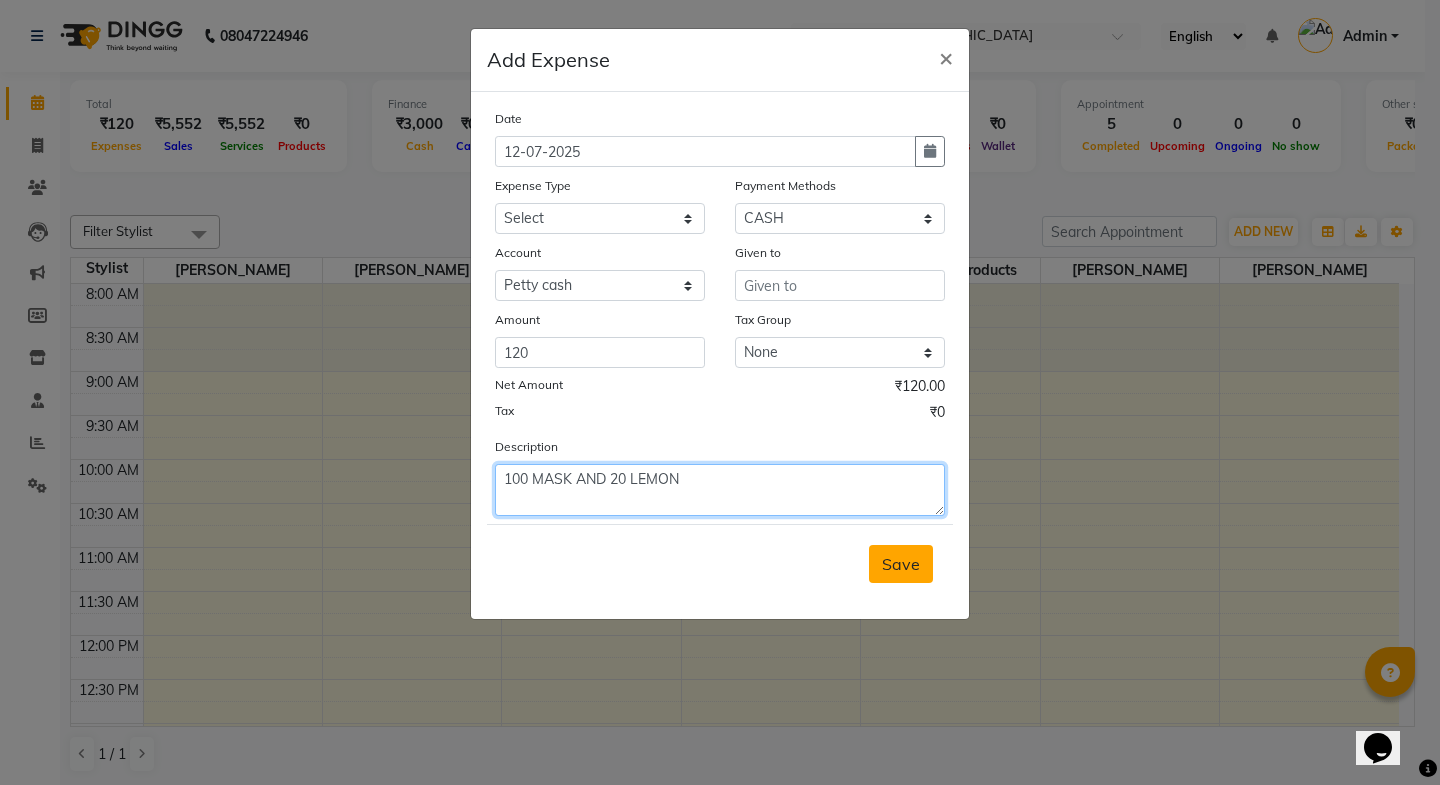 type on "100 MASK AND 20 LEMON" 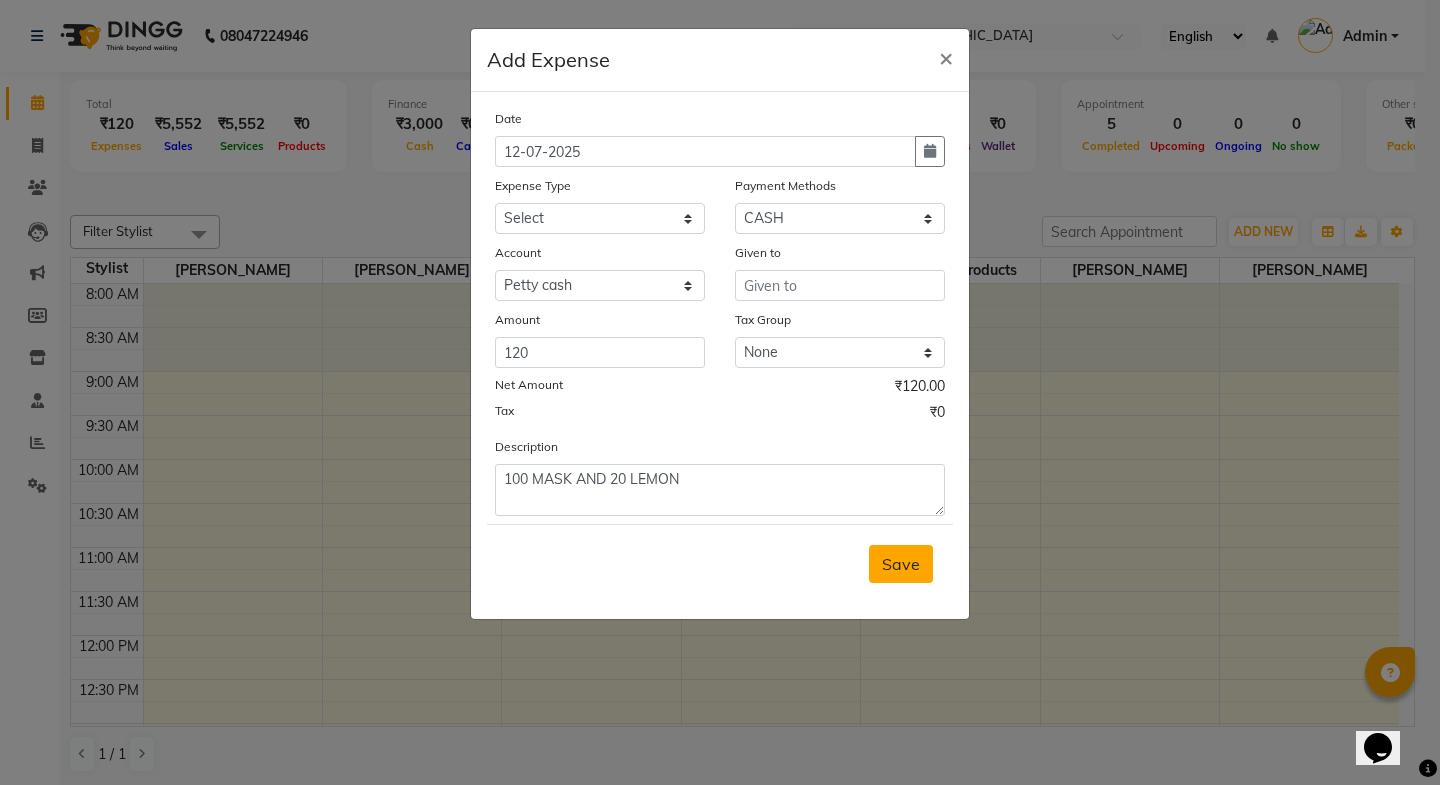 click on "Save" at bounding box center (901, 564) 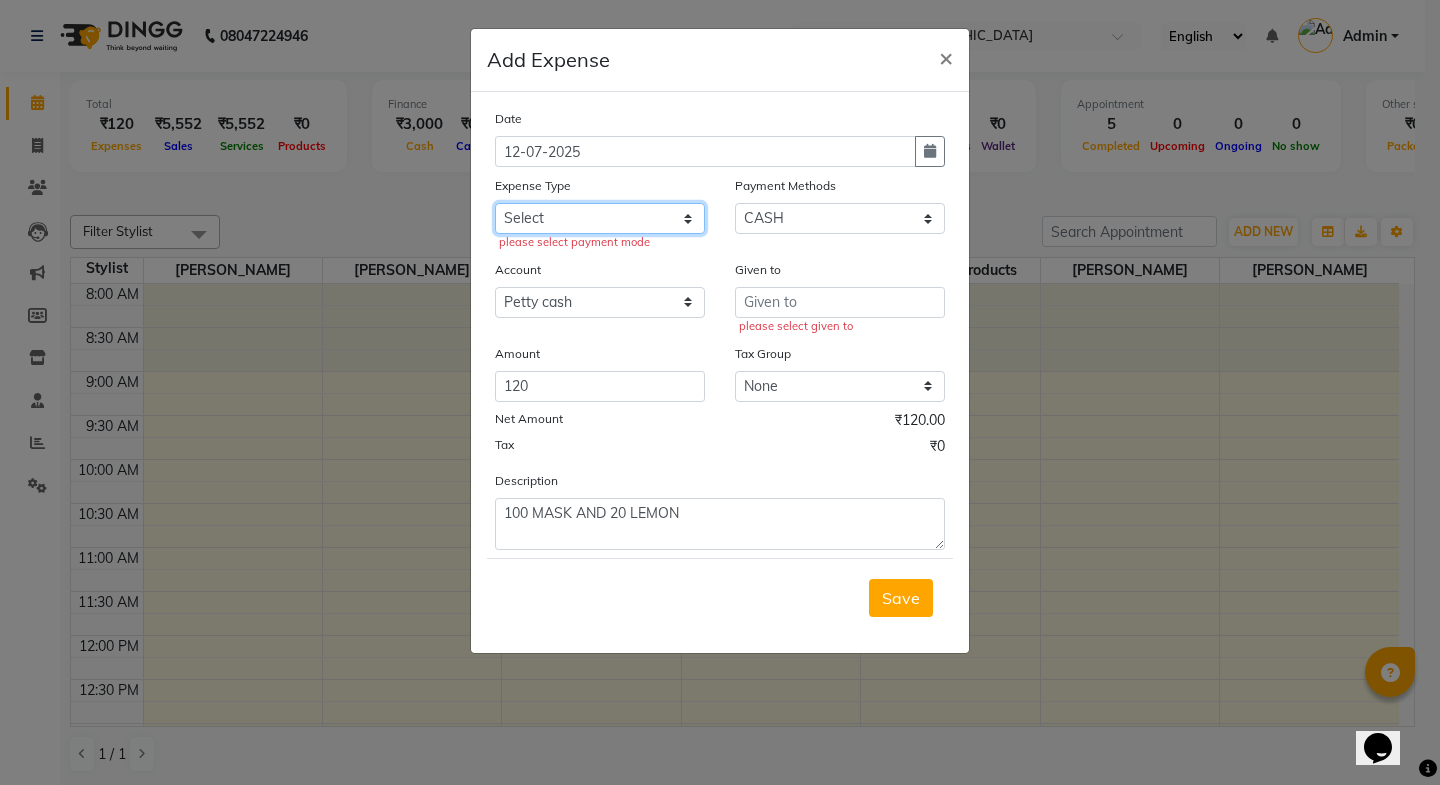 click on "Select Advance Salary Bank charges Car maintenance  Cash transfer to bank Cash transfer to hub Client Snacks Clinical charges Equipment Fuel Govt fee Incentive Insurance International purchase Loan Repayment Maintenance Marketing Miscellaneous MRA Other Pantry Product Rent Salary Staff Snacks Tax Tea & Refreshment Utilities" 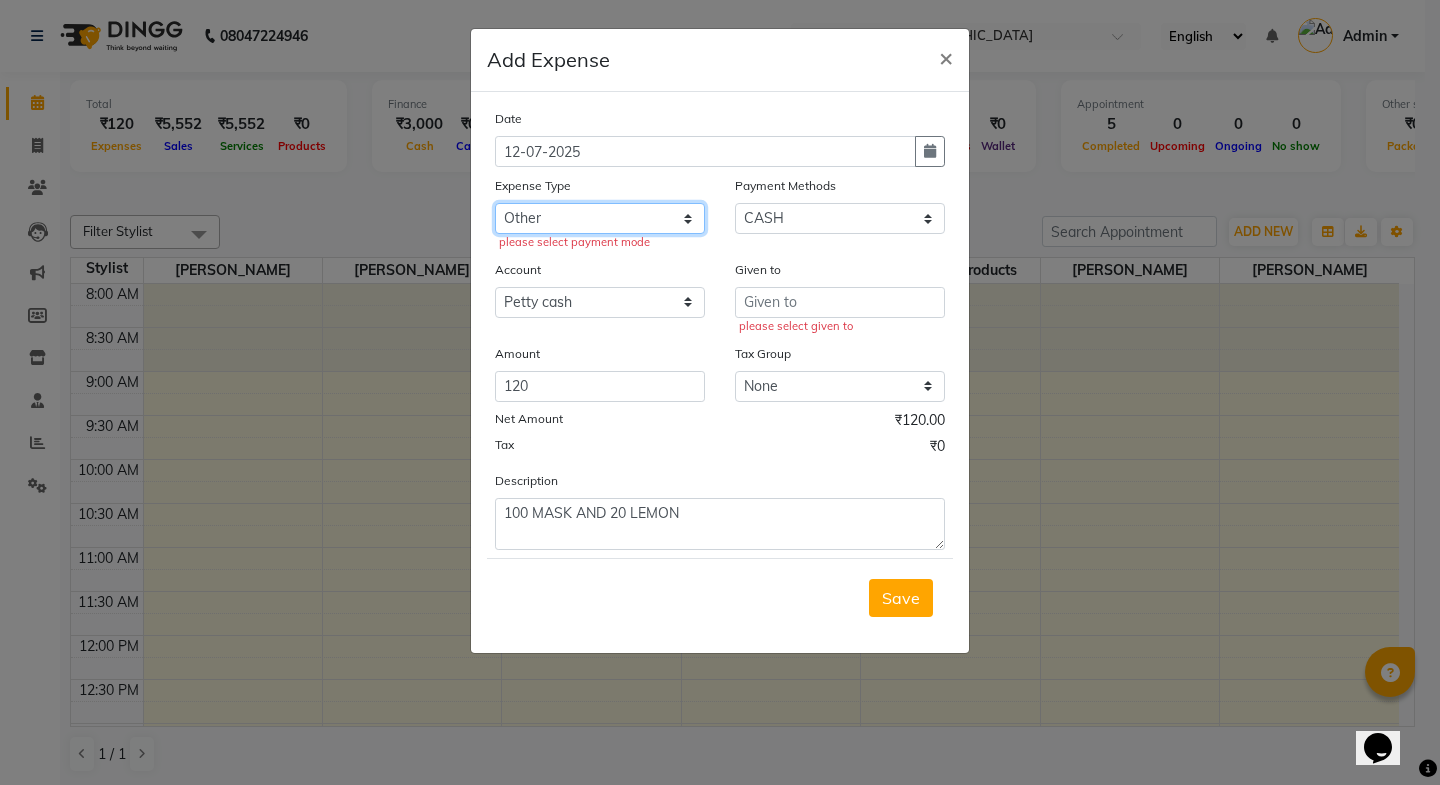 click on "Select Advance Salary Bank charges Car maintenance  Cash transfer to bank Cash transfer to hub Client Snacks Clinical charges Equipment Fuel Govt fee Incentive Insurance International purchase Loan Repayment Maintenance Marketing Miscellaneous MRA Other Pantry Product Rent Salary Staff Snacks Tax Tea & Refreshment Utilities" 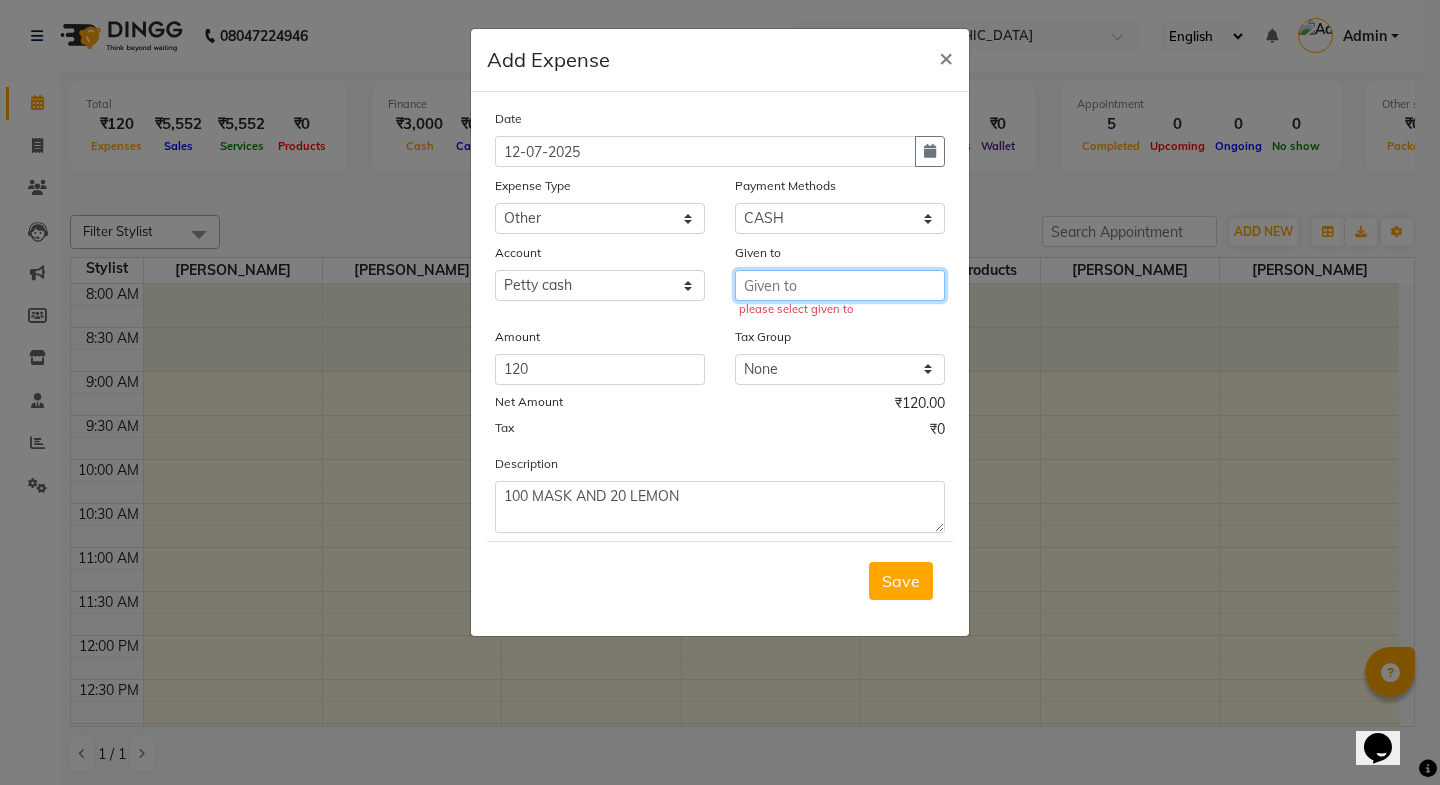 click at bounding box center [840, 285] 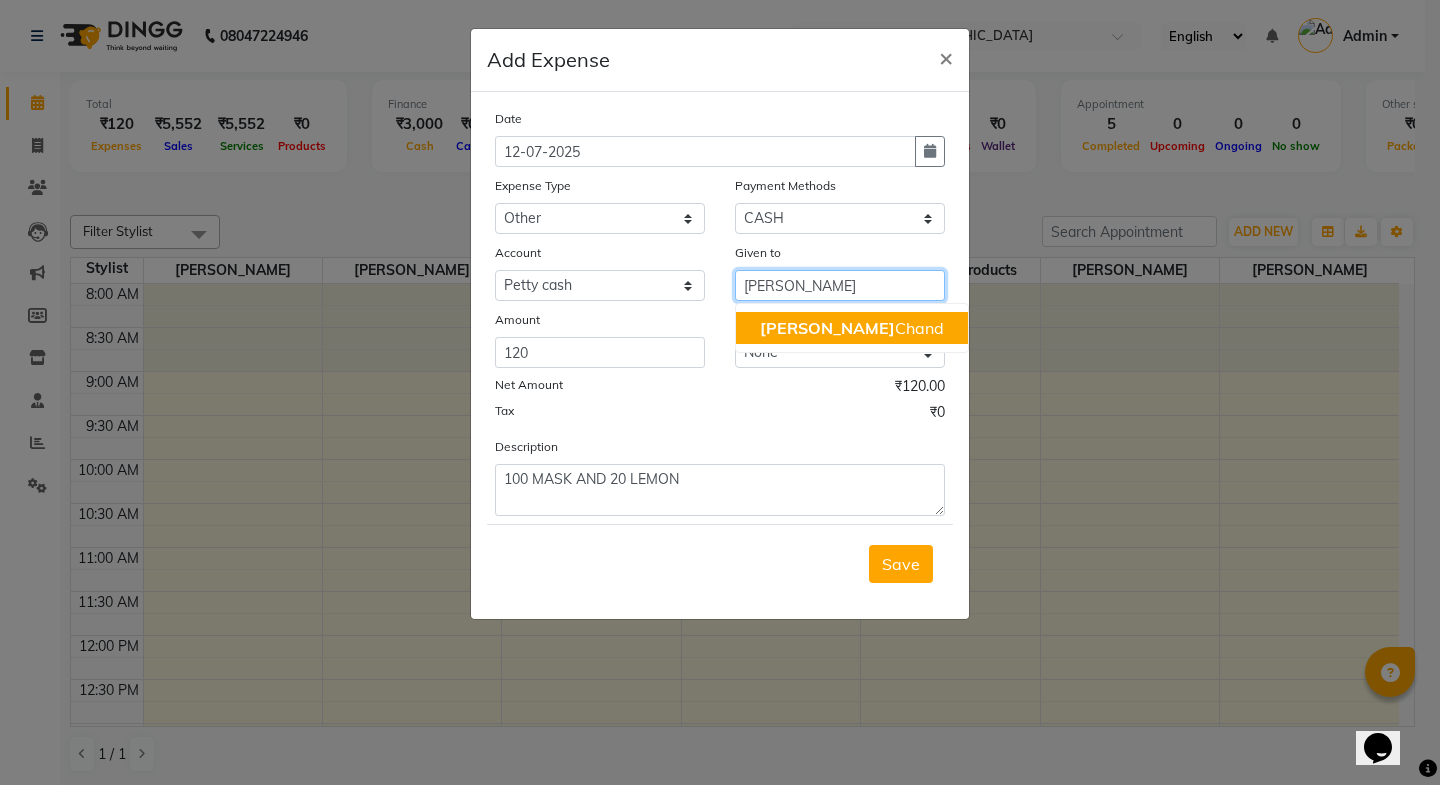 click on "[PERSON_NAME]" 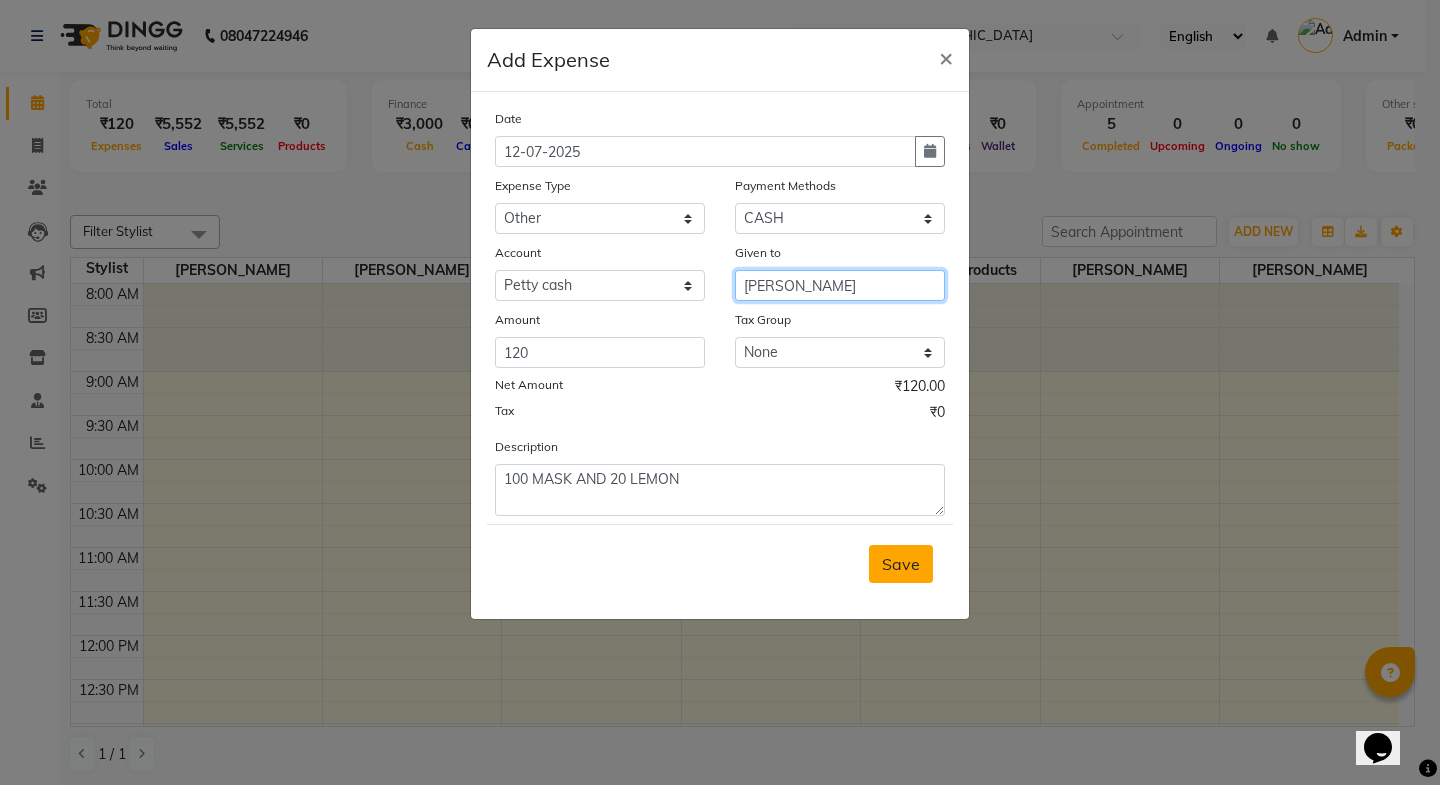 type on "[PERSON_NAME]" 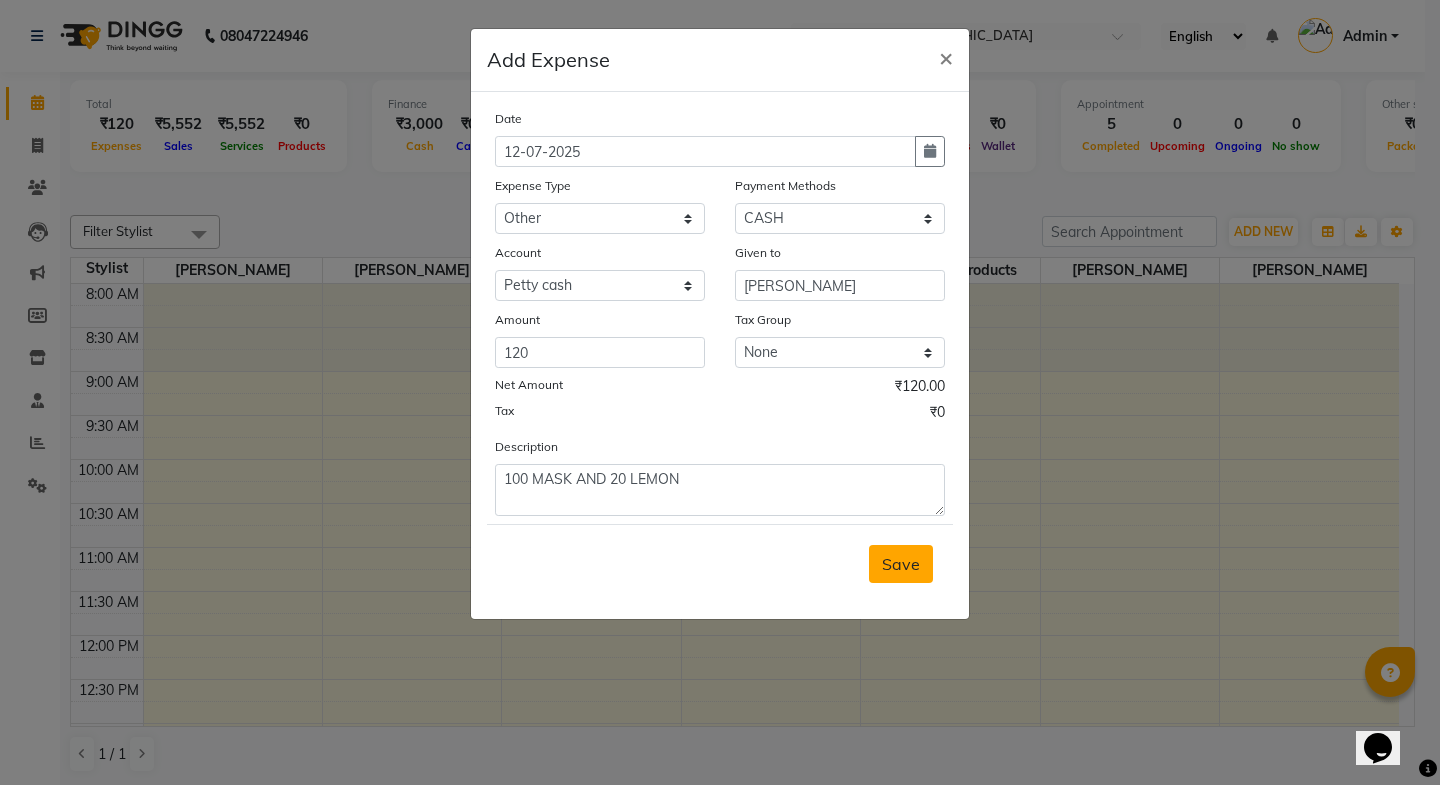 click on "Save" at bounding box center (901, 564) 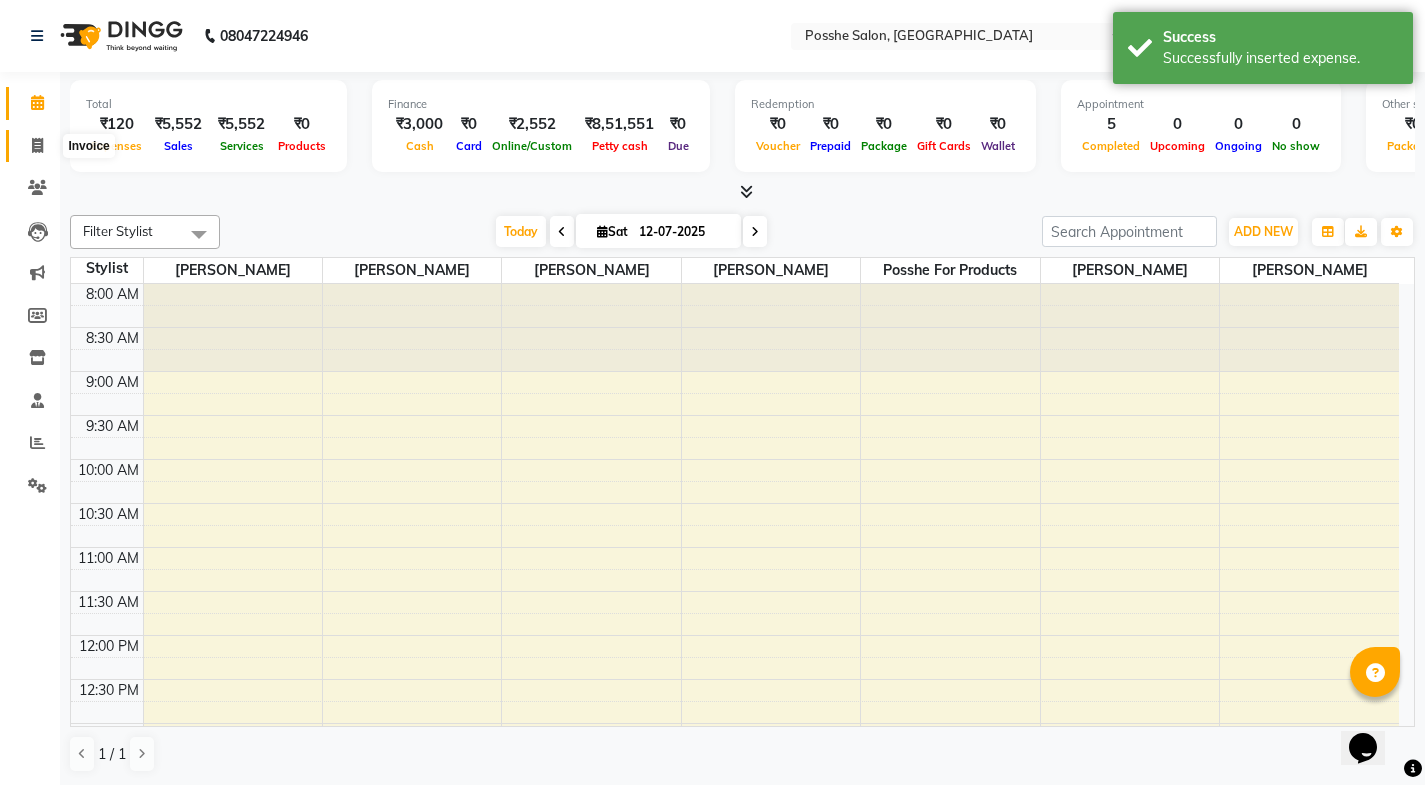 click 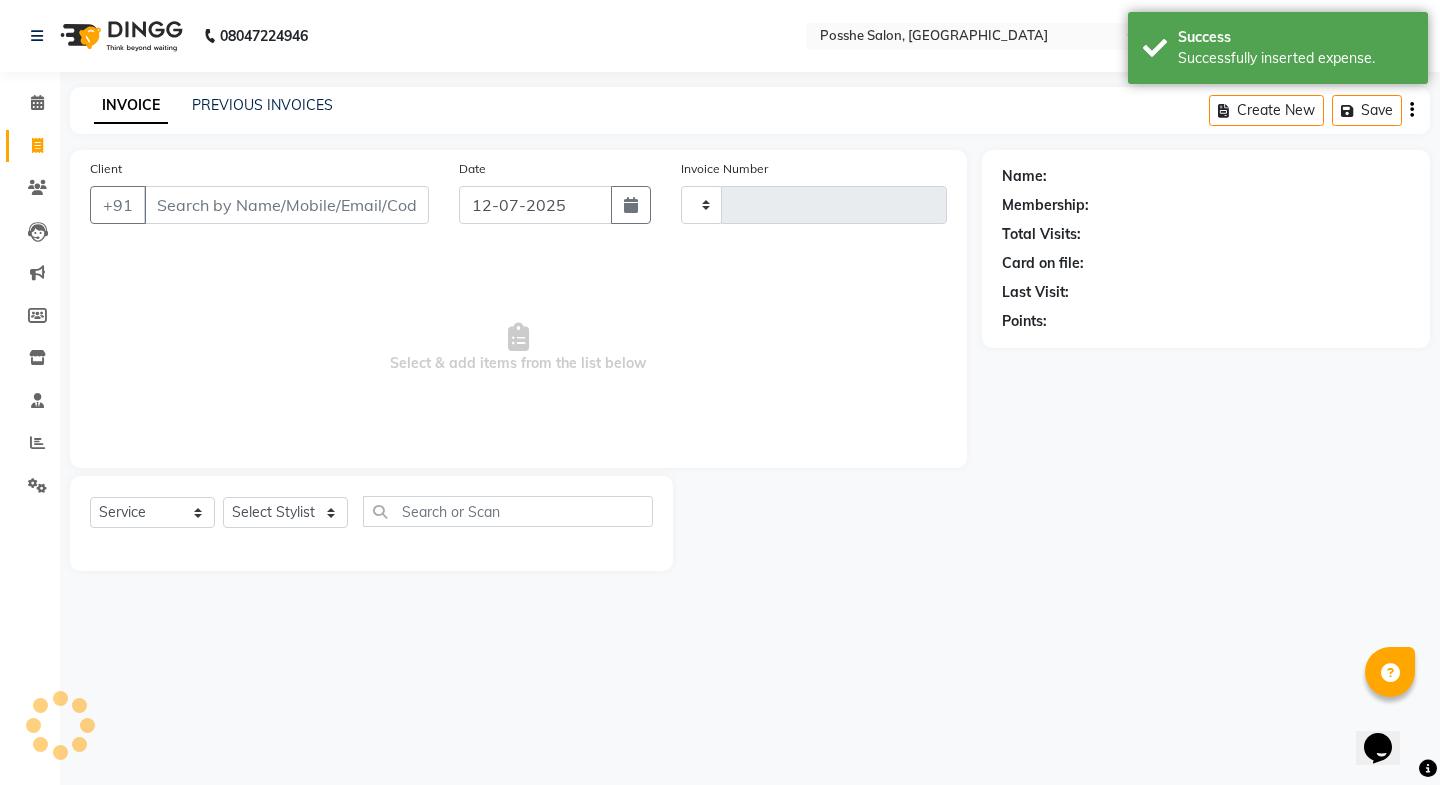 type on "1412" 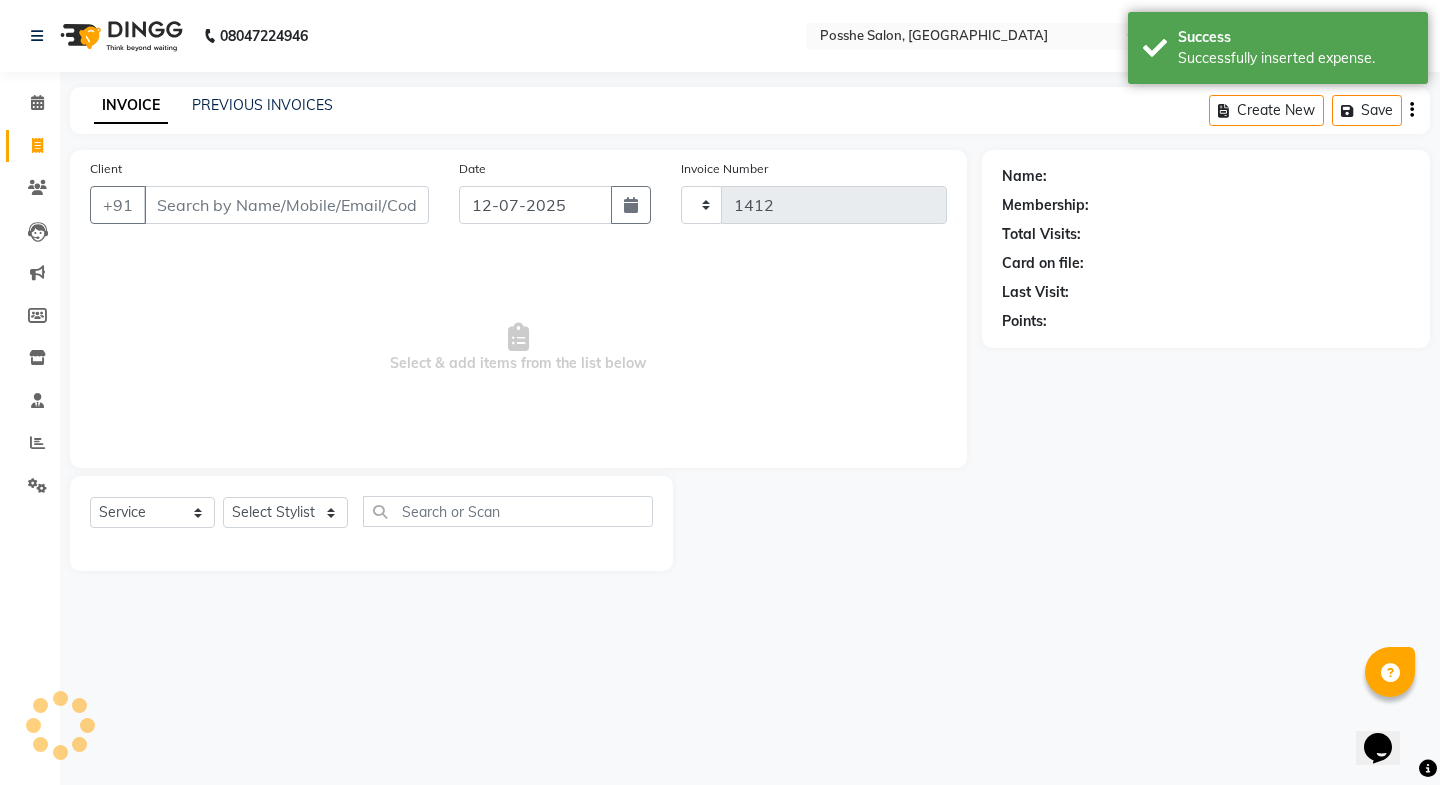 select on "6052" 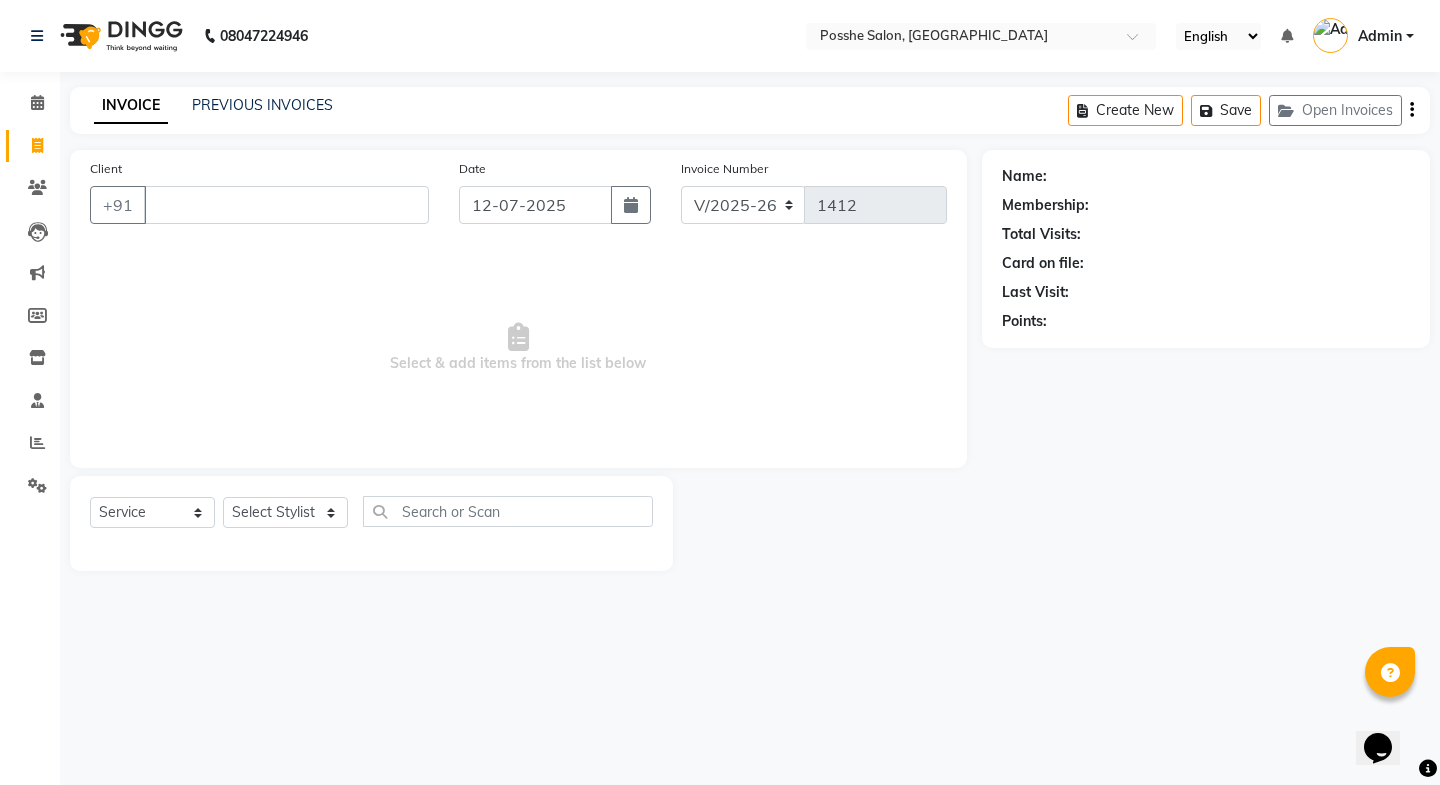 type 